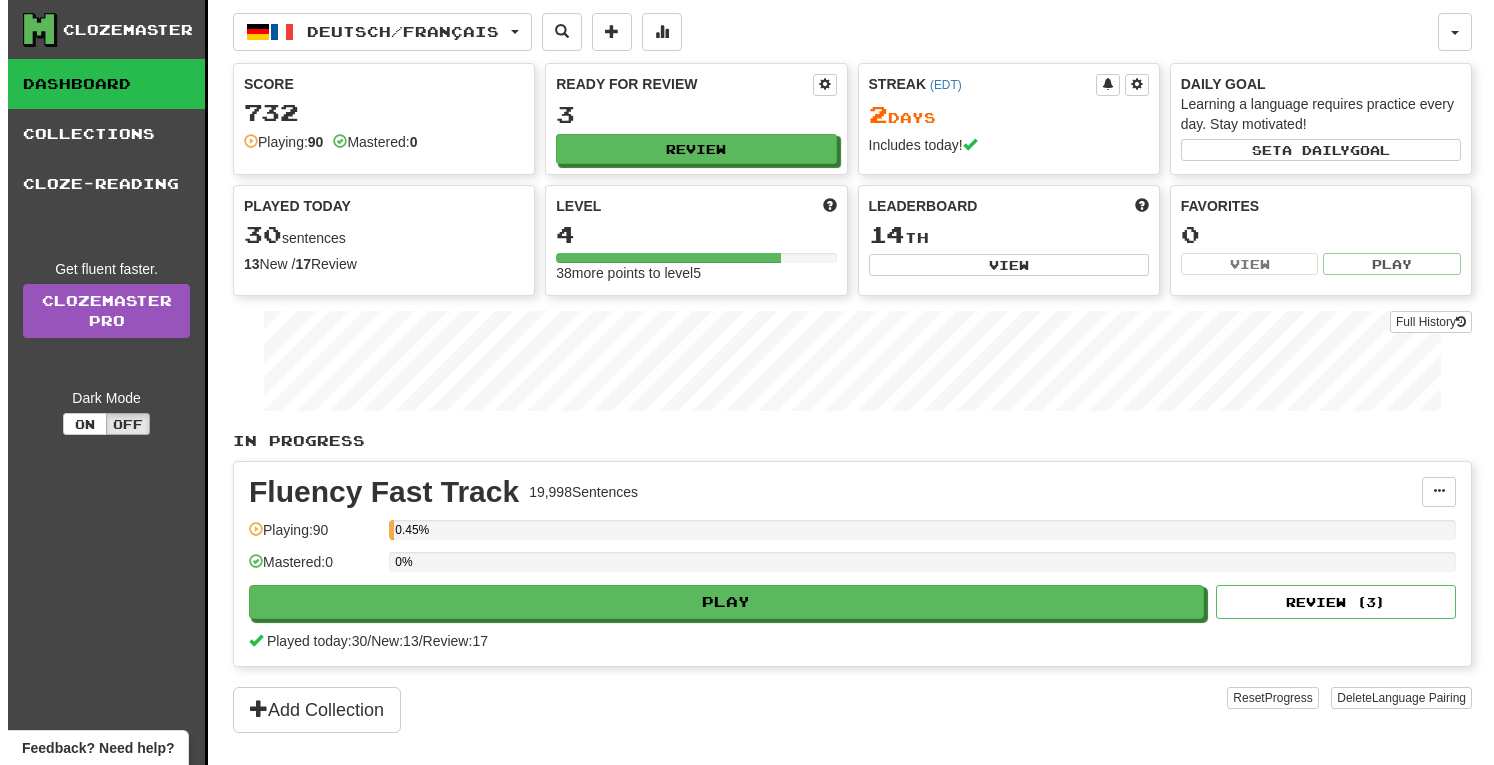 scroll, scrollTop: 0, scrollLeft: 0, axis: both 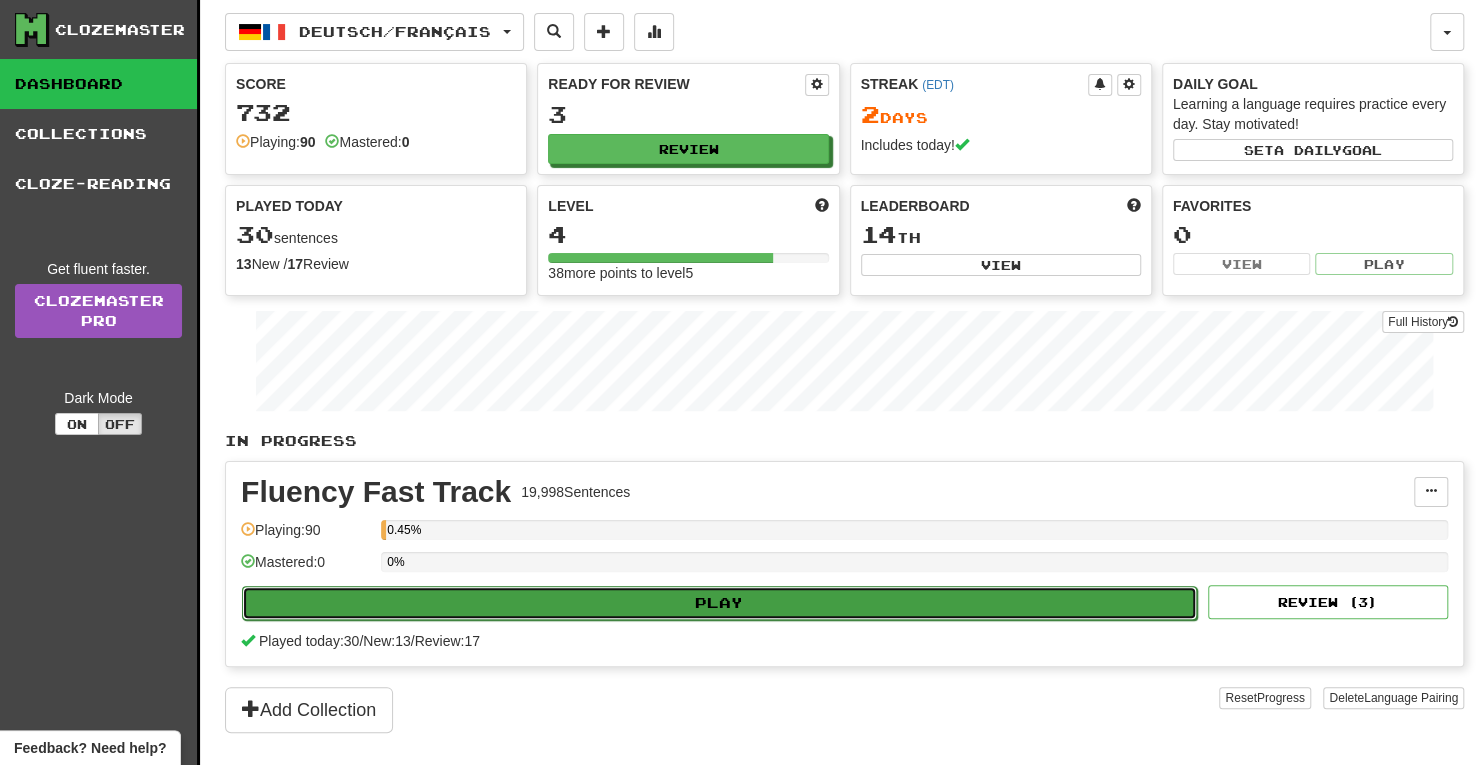 click on "Play" at bounding box center (719, 603) 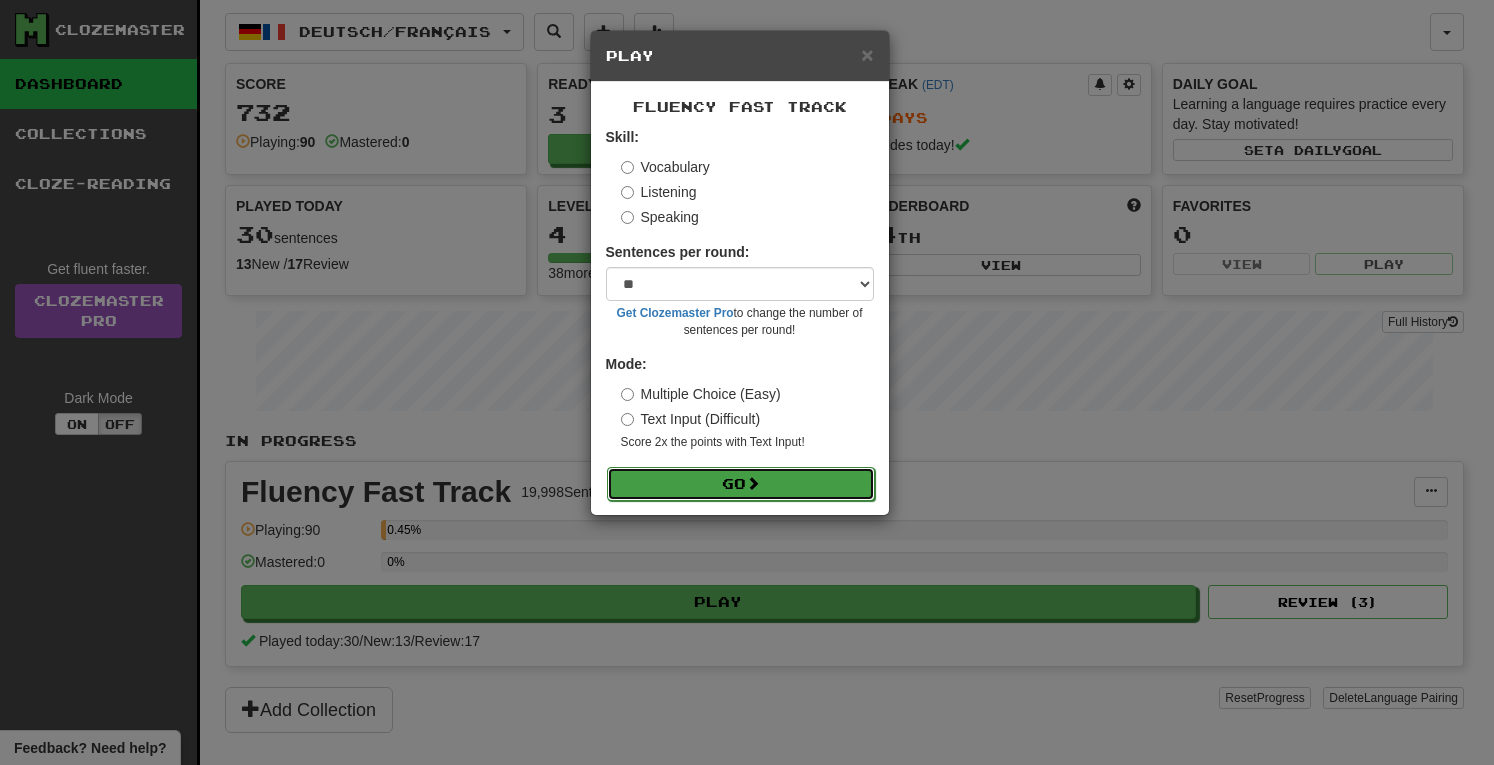 click on "Go" at bounding box center (741, 484) 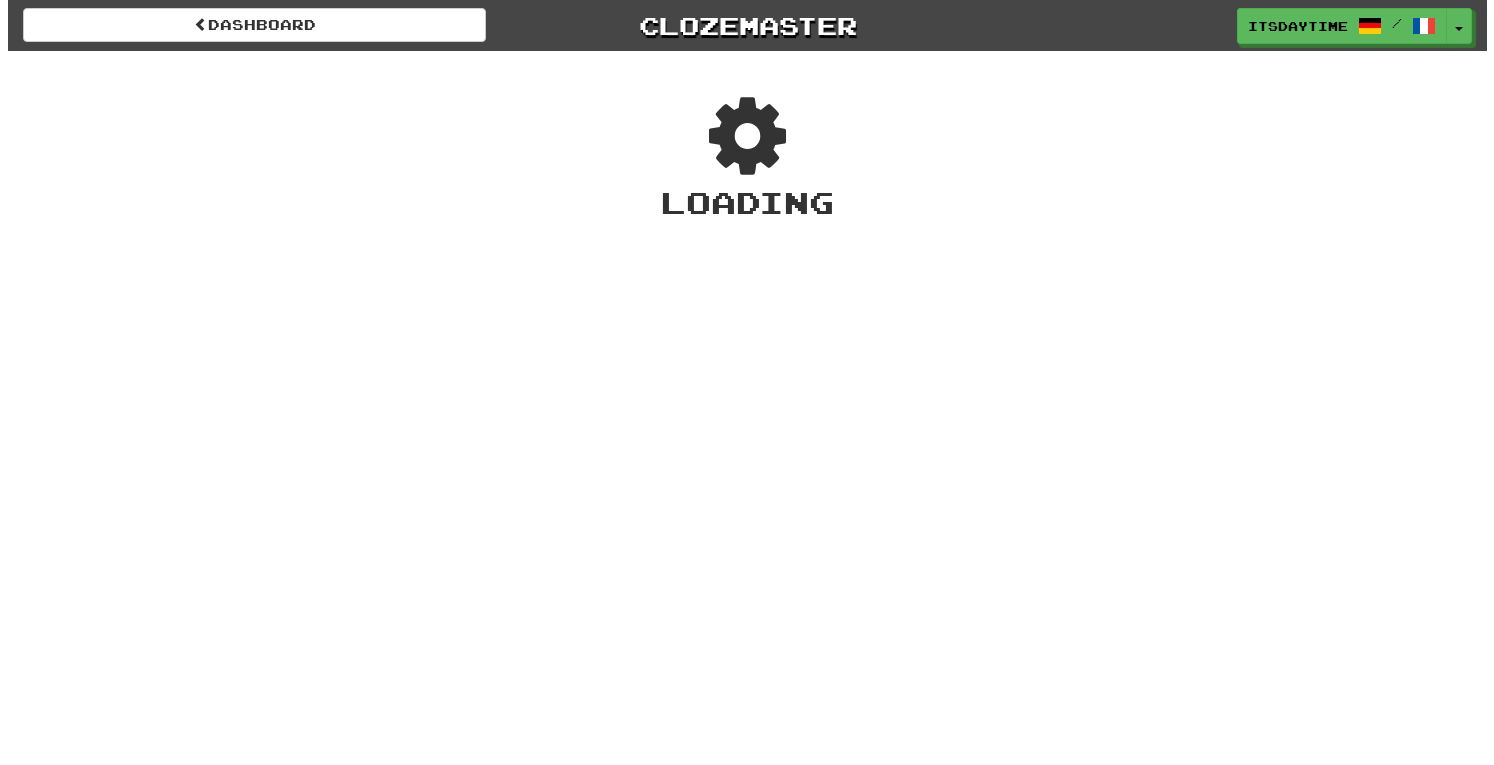 scroll, scrollTop: 0, scrollLeft: 0, axis: both 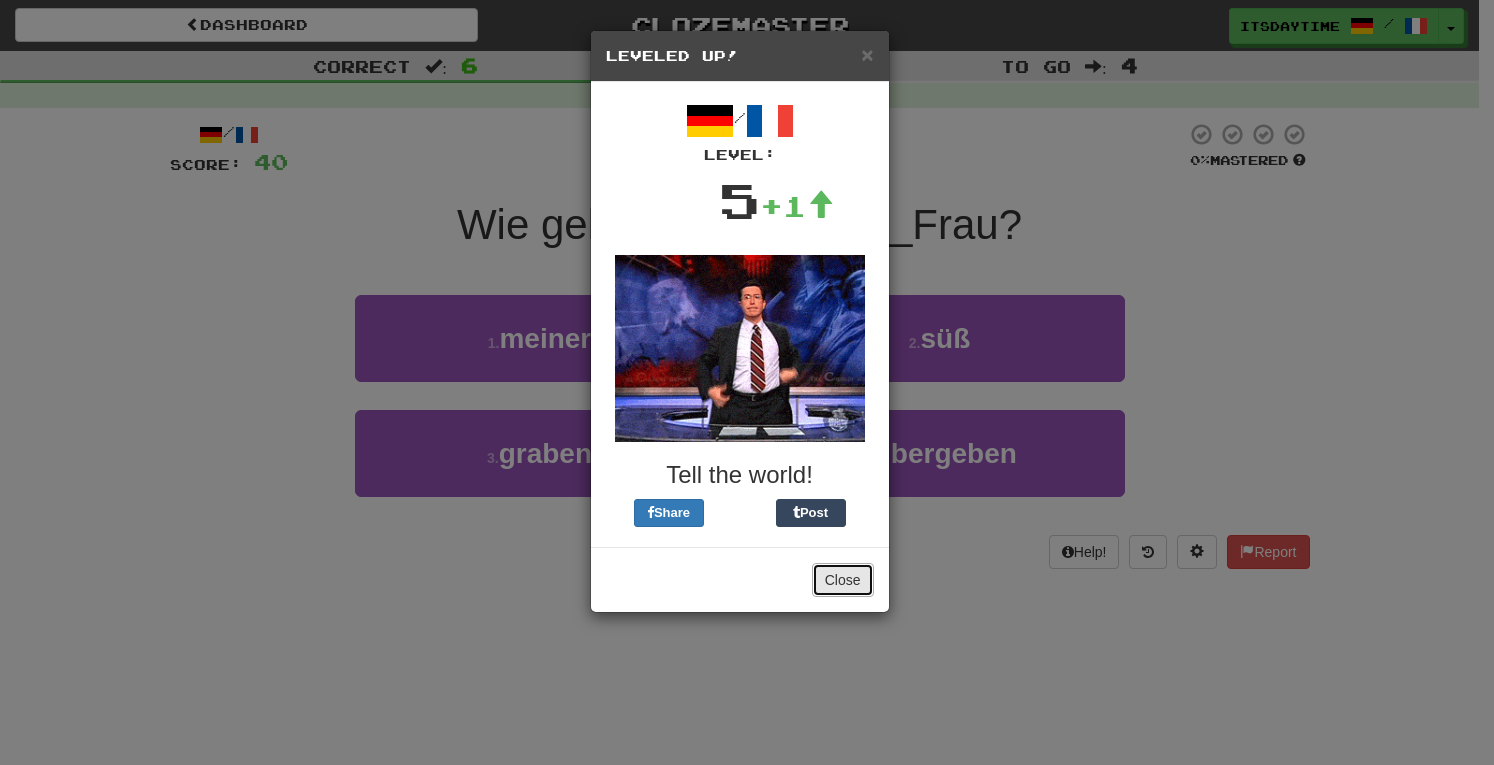 click on "Close" at bounding box center (843, 580) 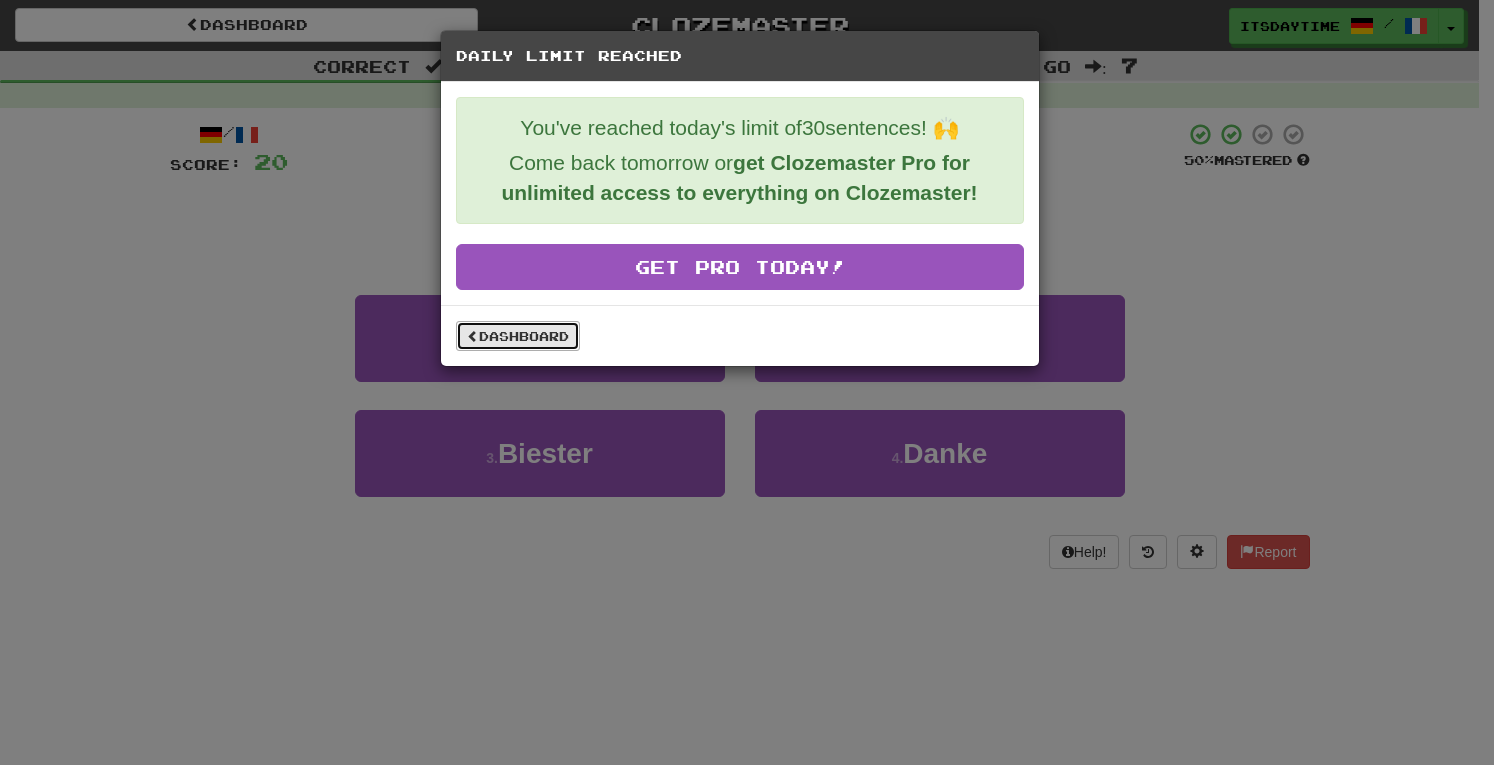 click on "Dashboard" at bounding box center (518, 336) 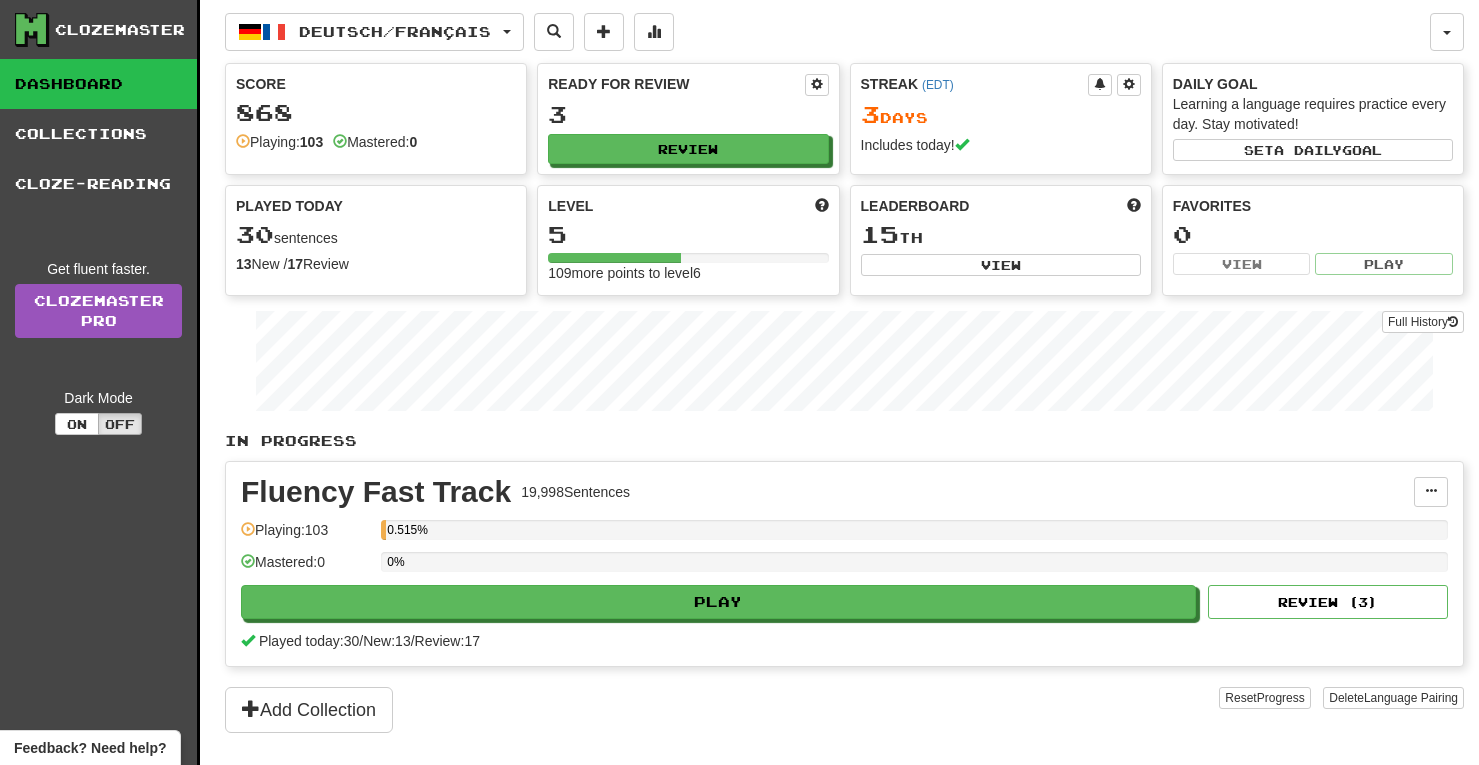 scroll, scrollTop: 0, scrollLeft: 0, axis: both 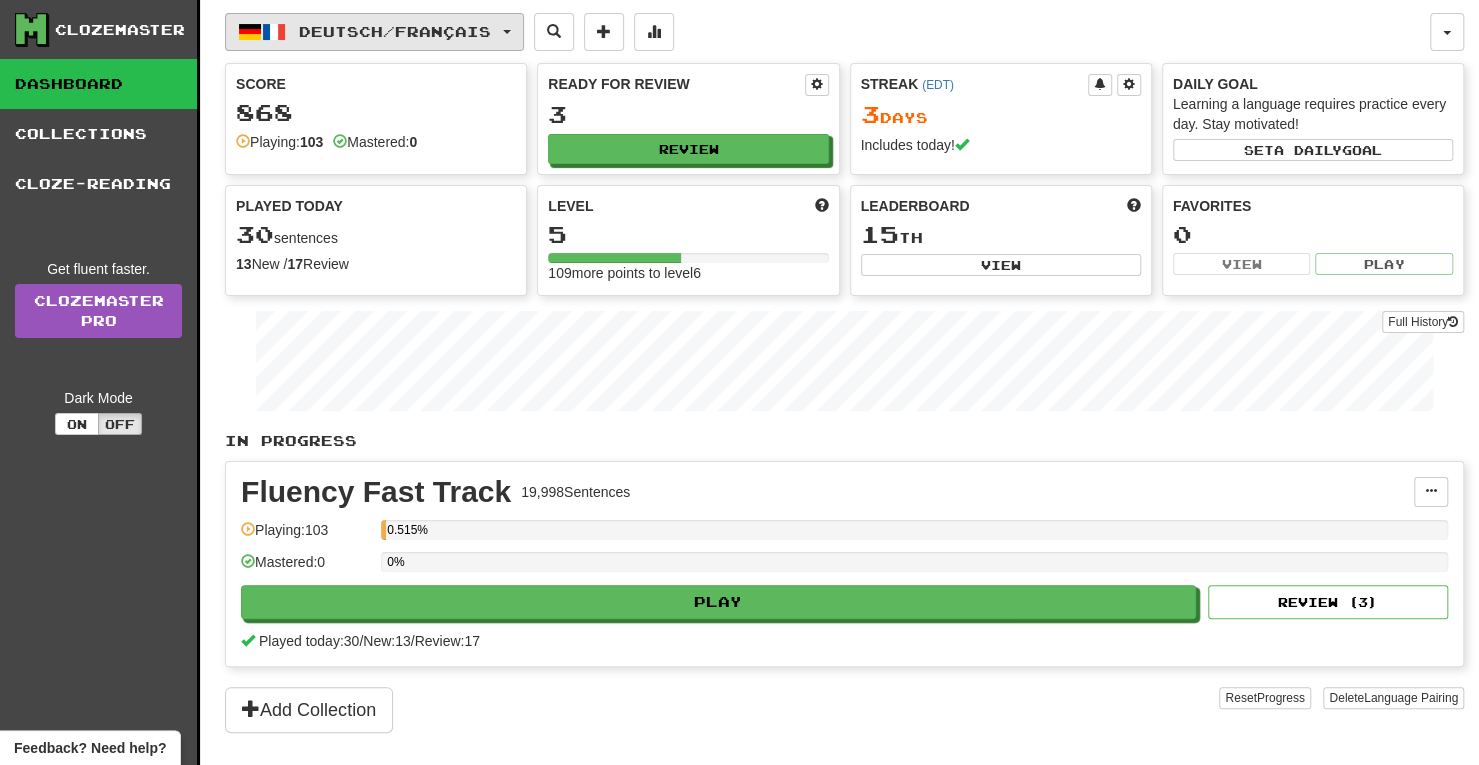 click on "Deutsch  /  Français" at bounding box center [395, 31] 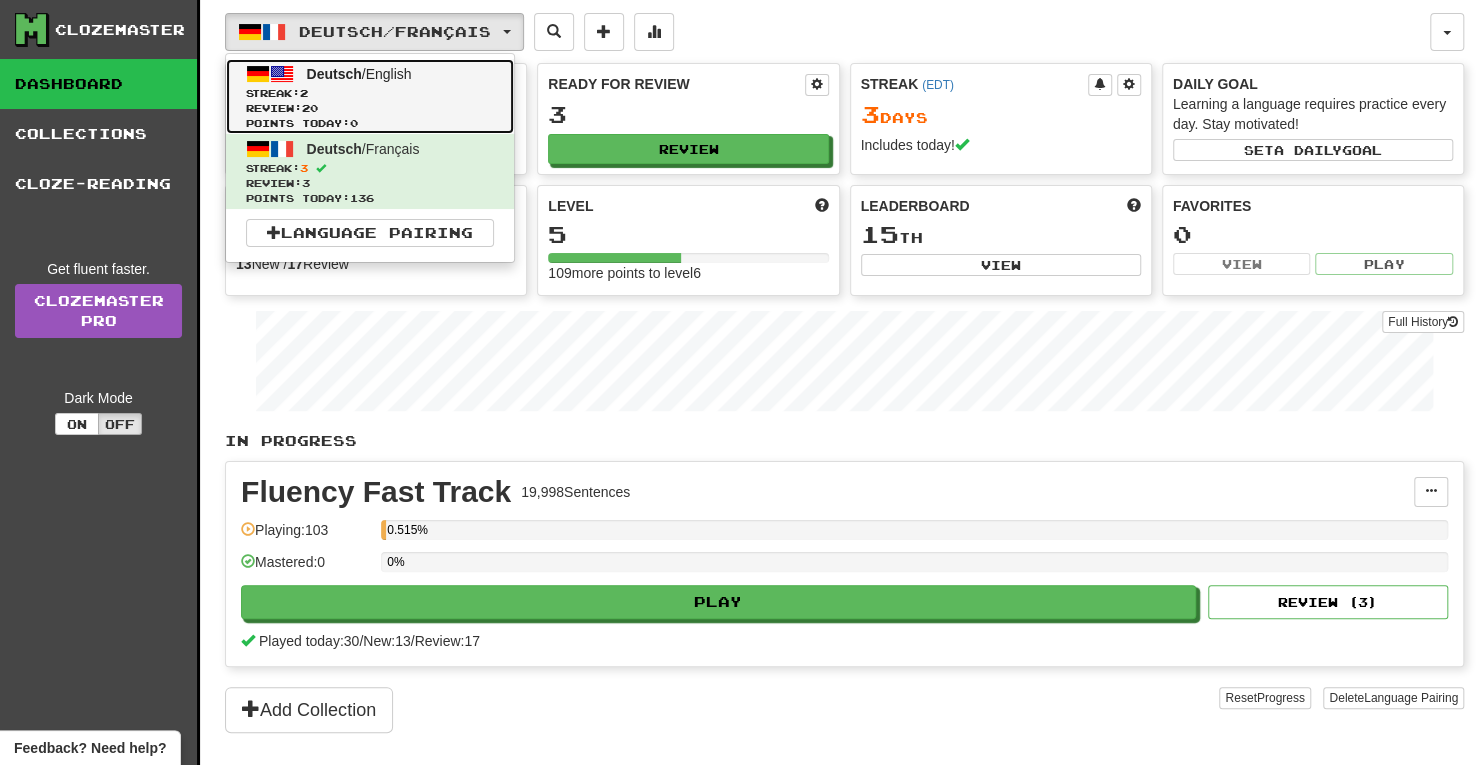 click on "Streak:  2" at bounding box center [370, 93] 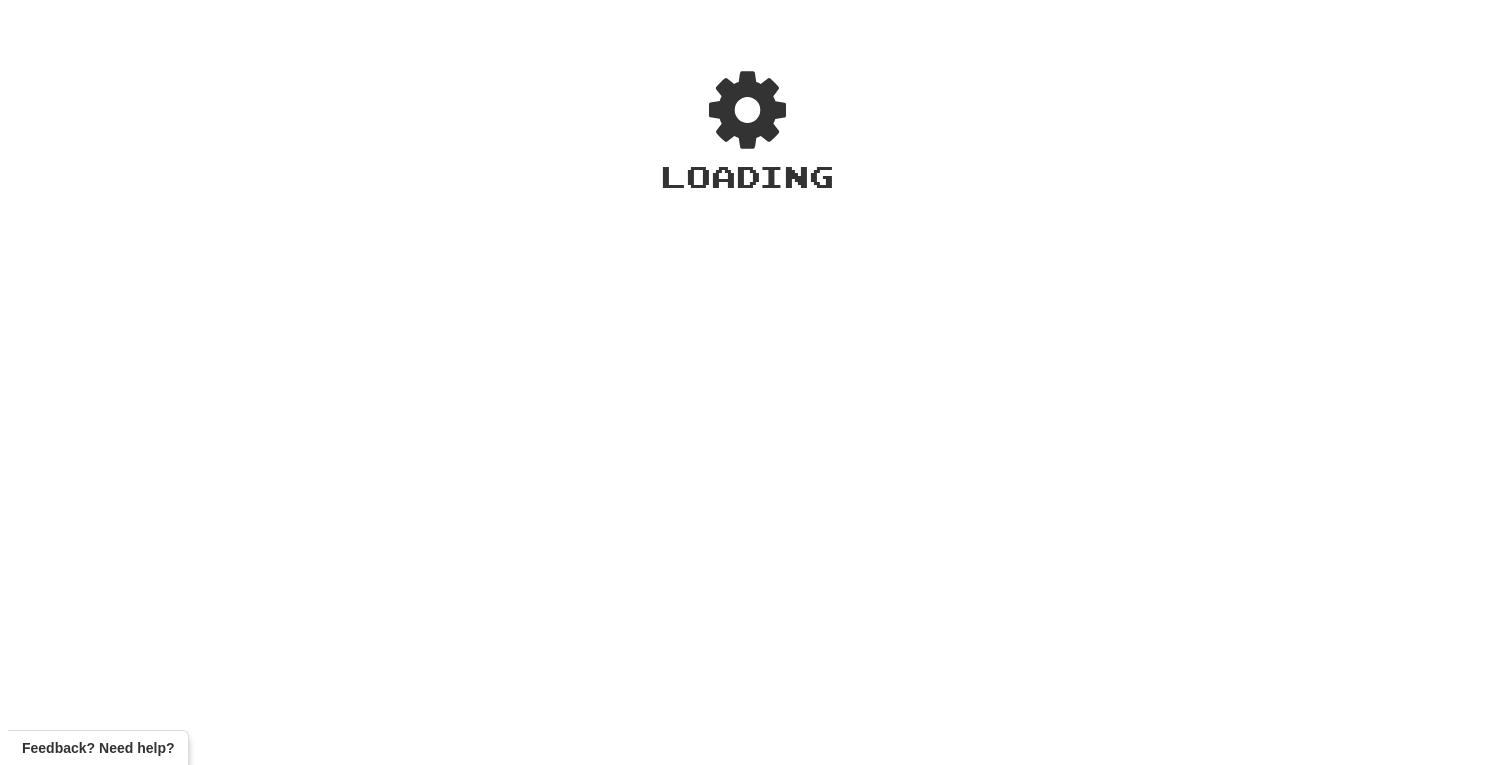scroll, scrollTop: 0, scrollLeft: 0, axis: both 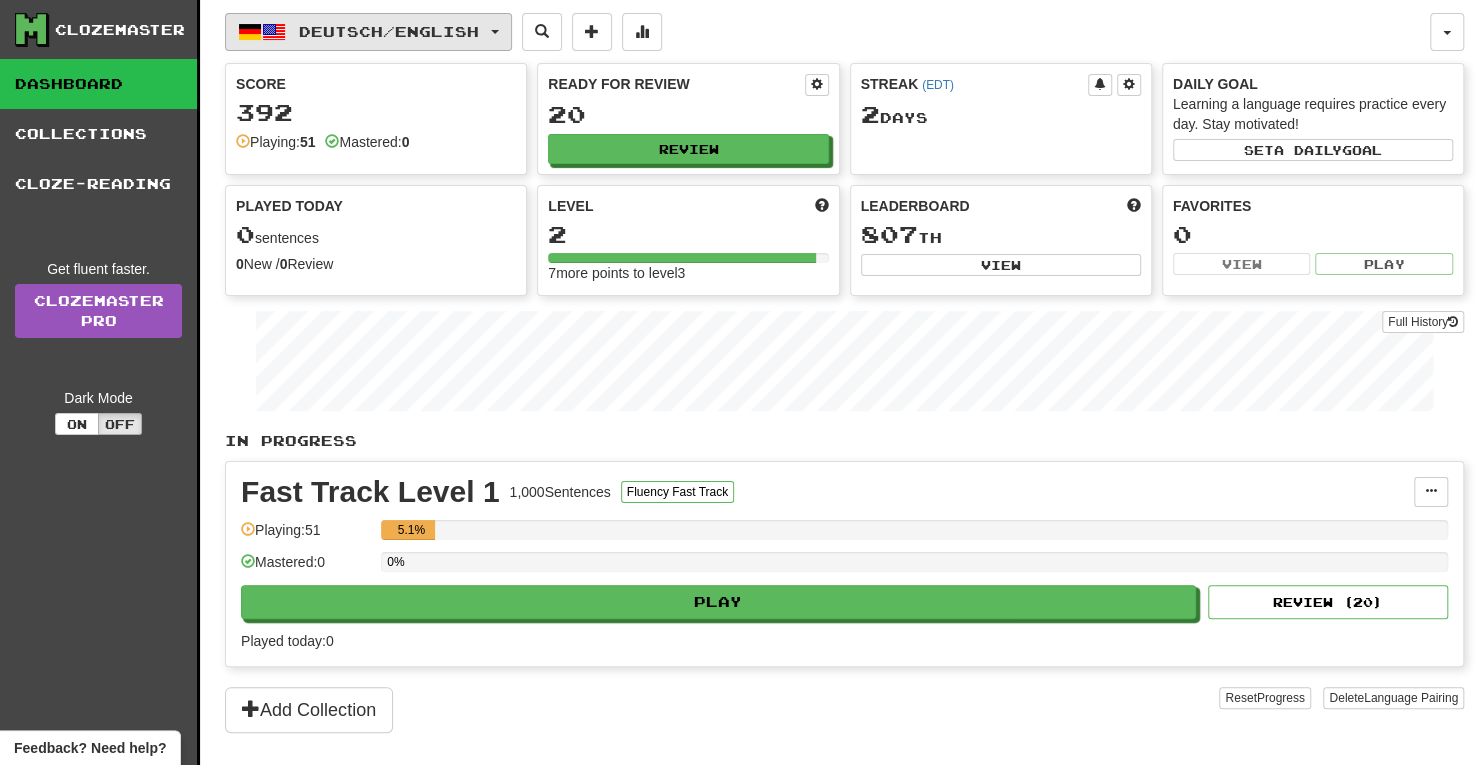 click on "Deutsch  /  English" at bounding box center [389, 31] 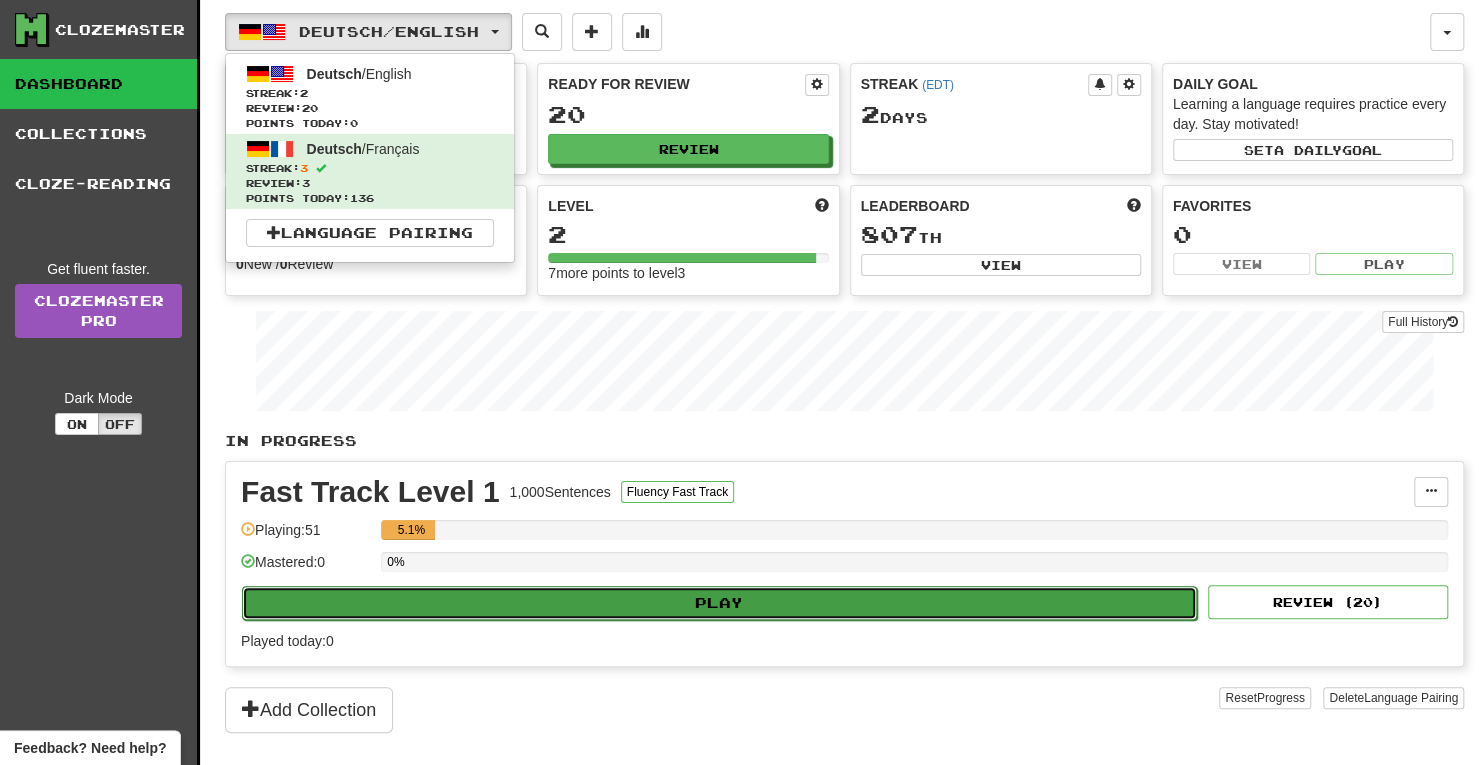 click on "Play" at bounding box center (719, 603) 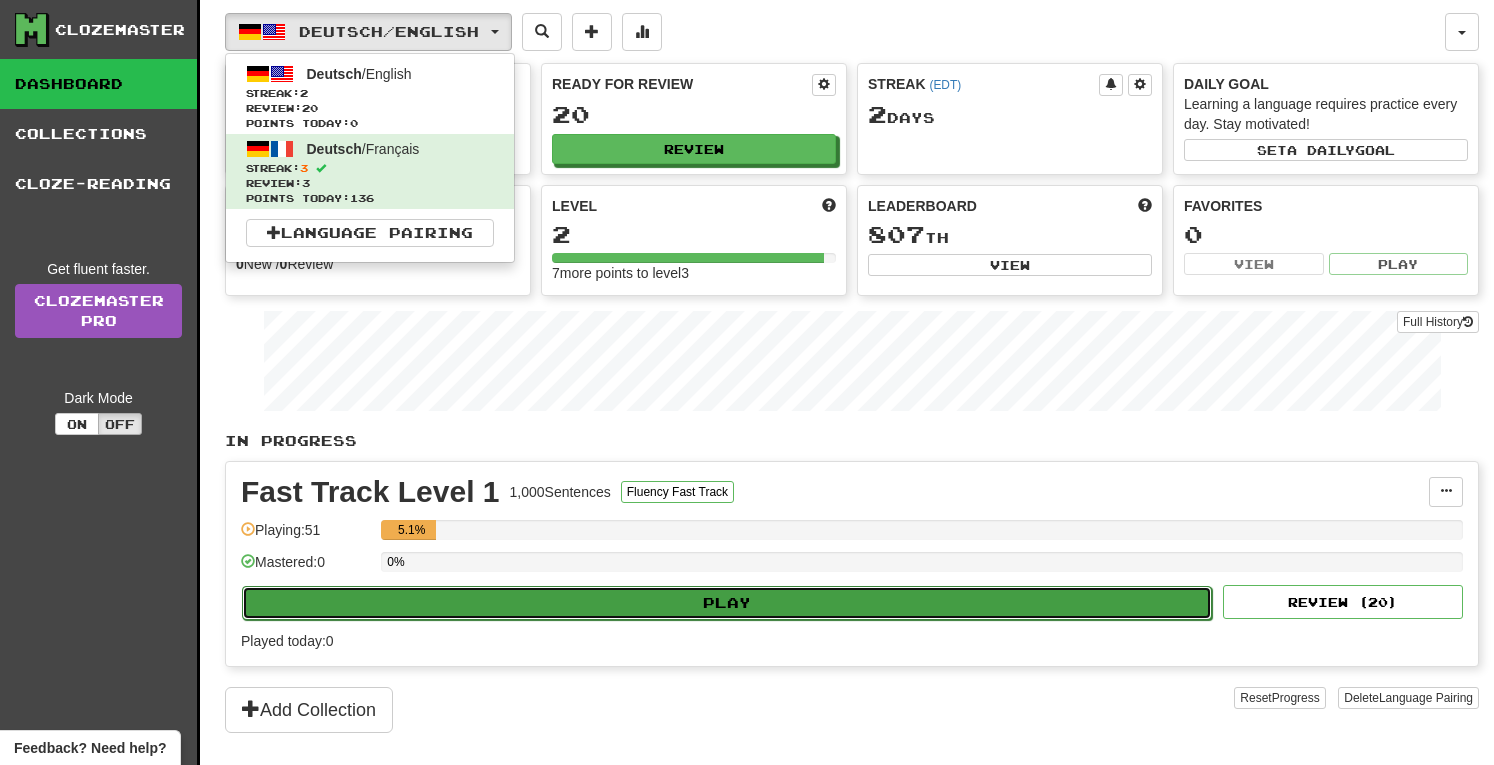 select on "**" 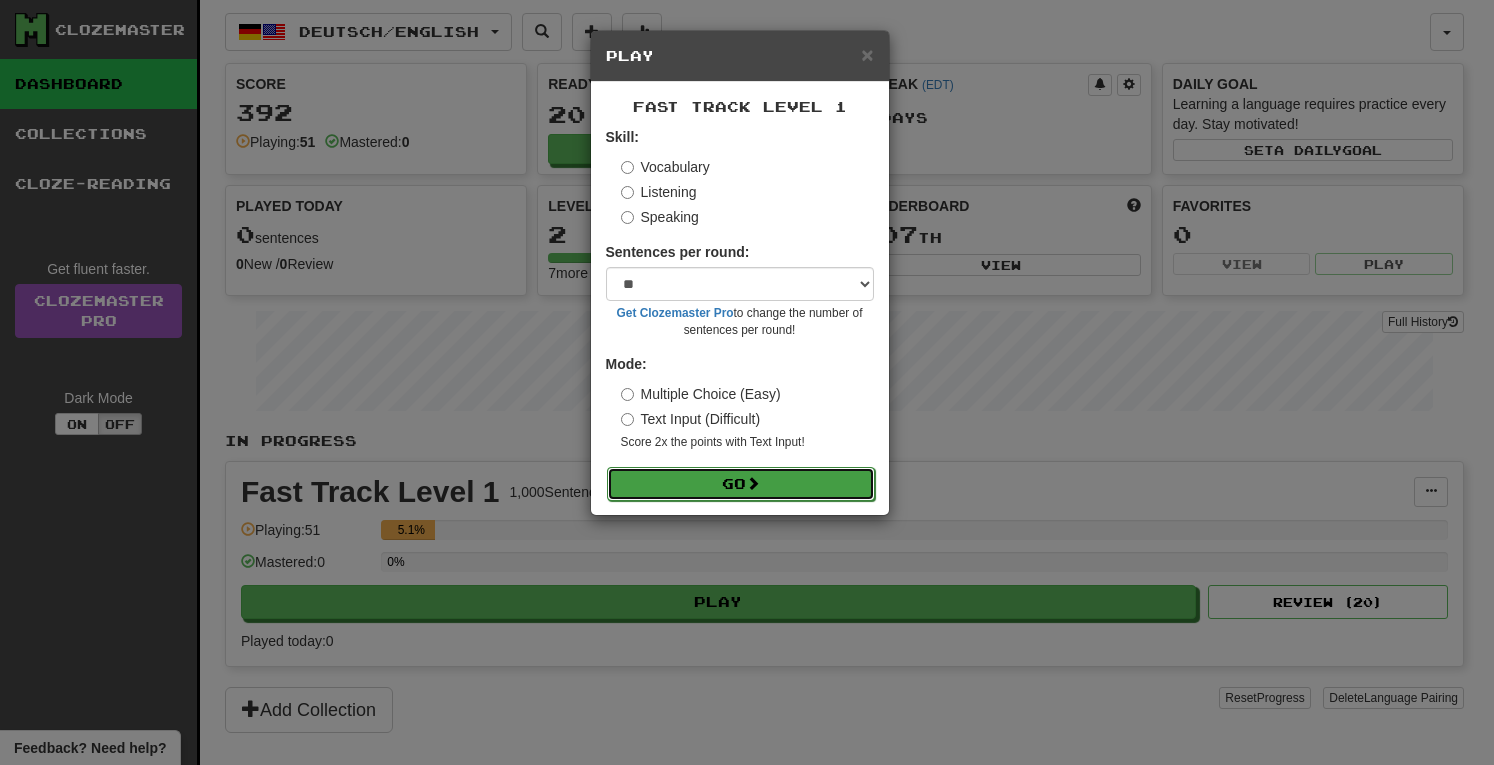click on "Go" at bounding box center (741, 484) 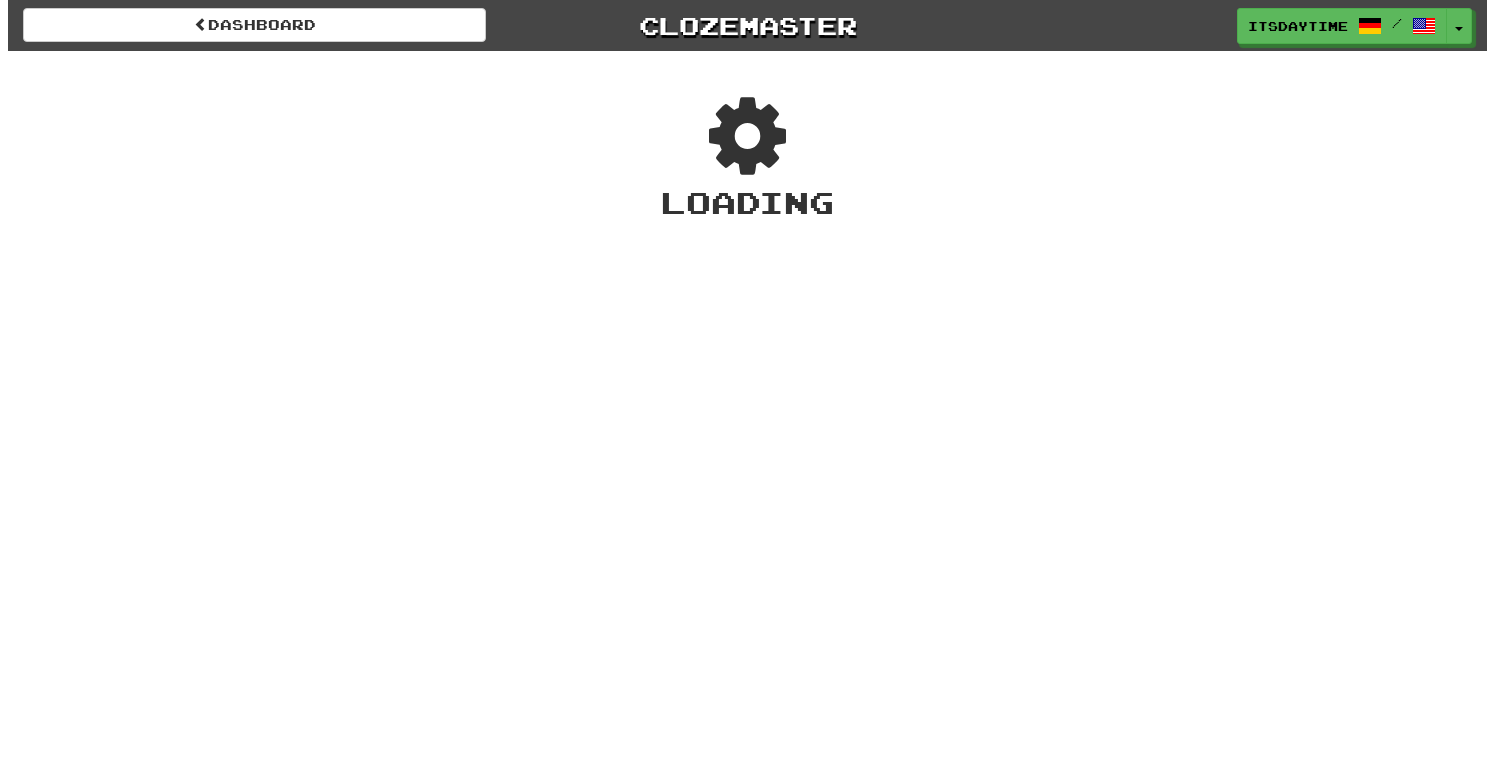 scroll, scrollTop: 0, scrollLeft: 0, axis: both 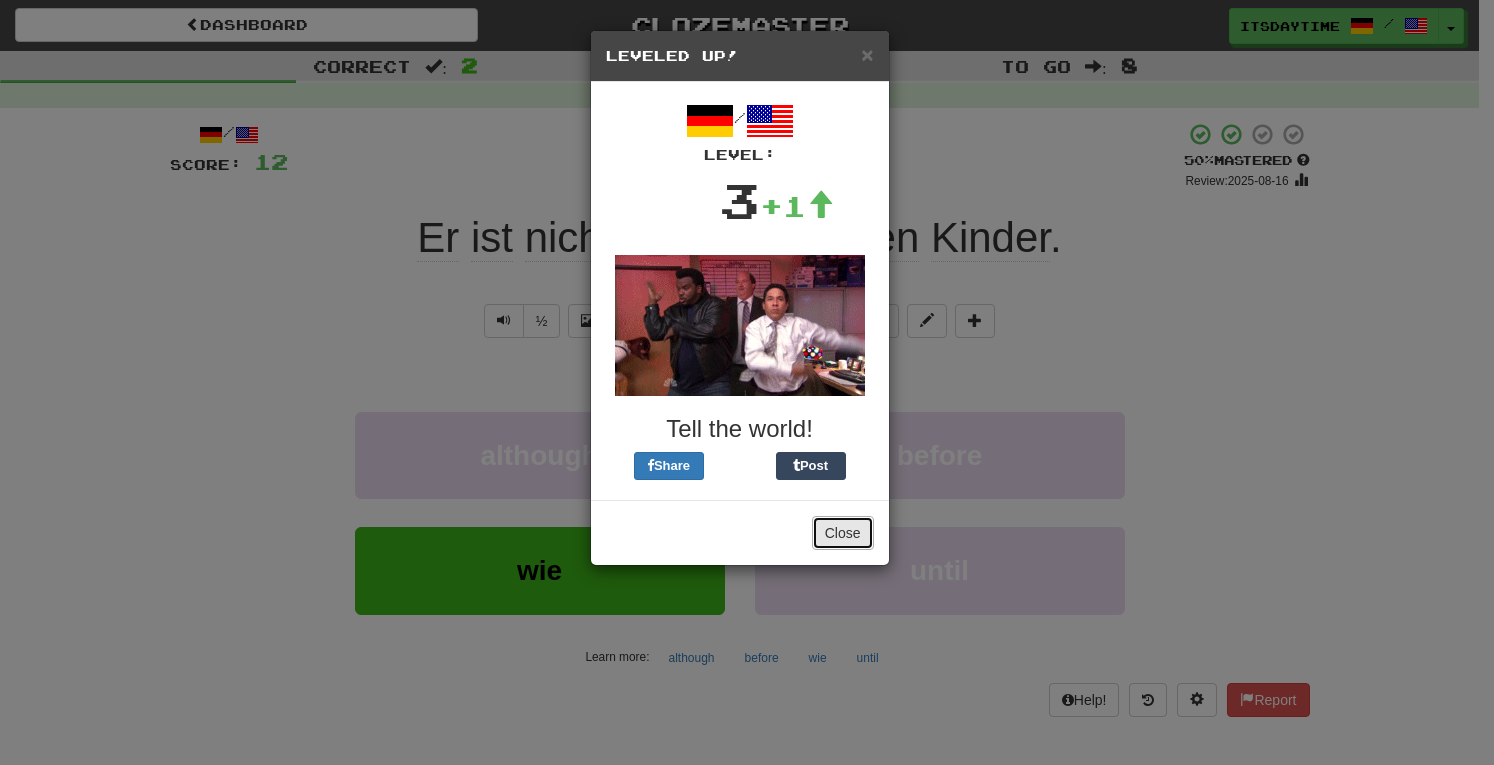 click on "Close" at bounding box center (843, 533) 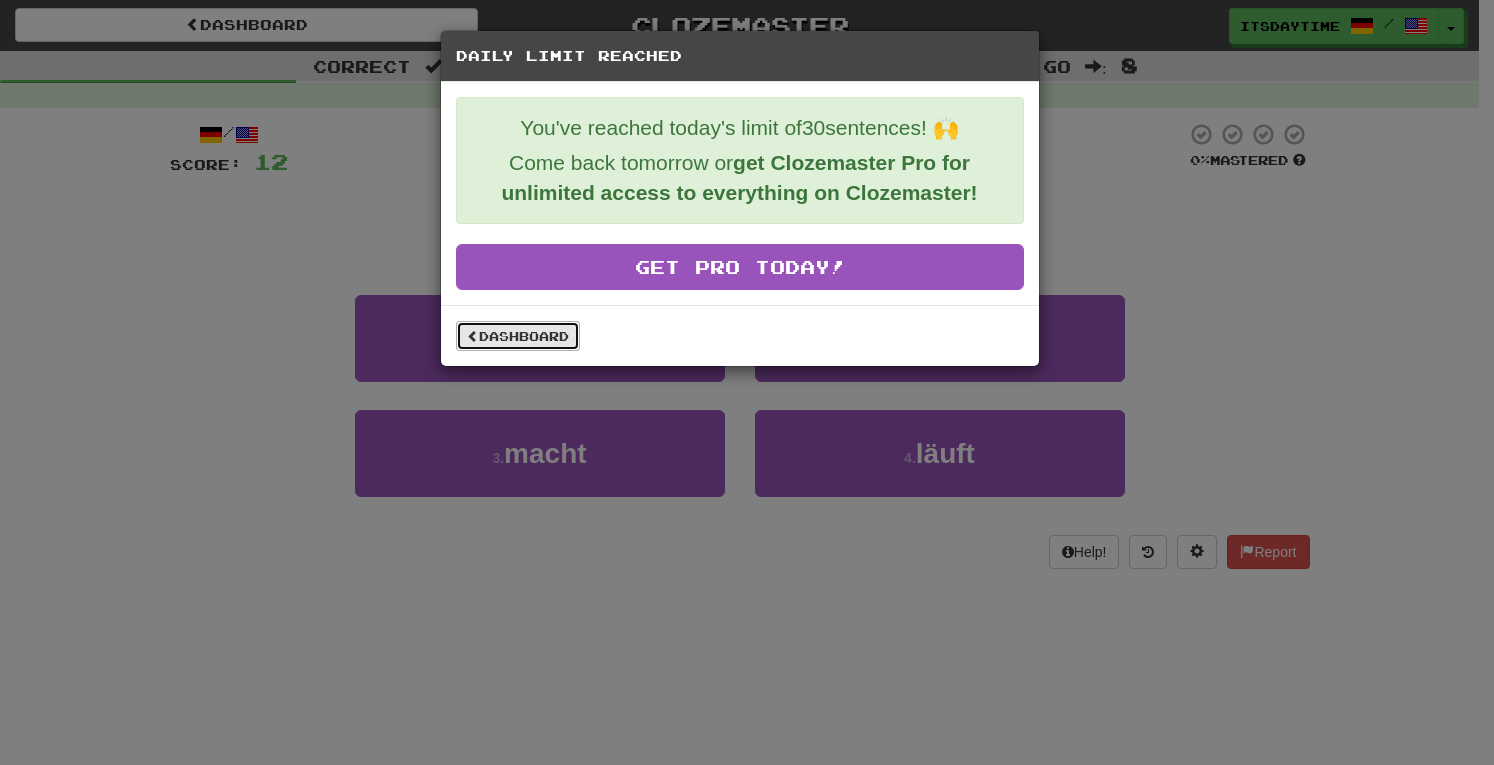 click on "Dashboard" at bounding box center [518, 336] 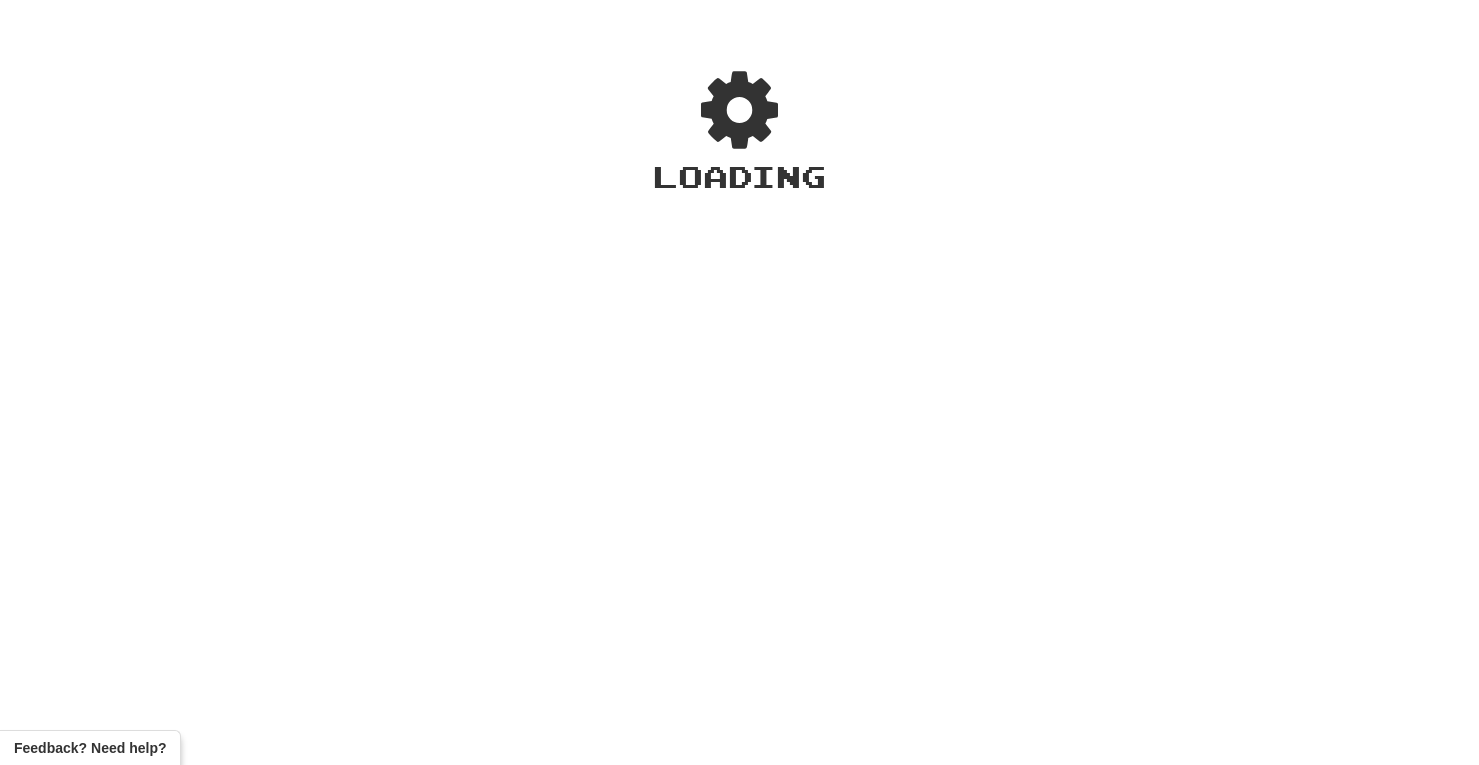 scroll, scrollTop: 0, scrollLeft: 0, axis: both 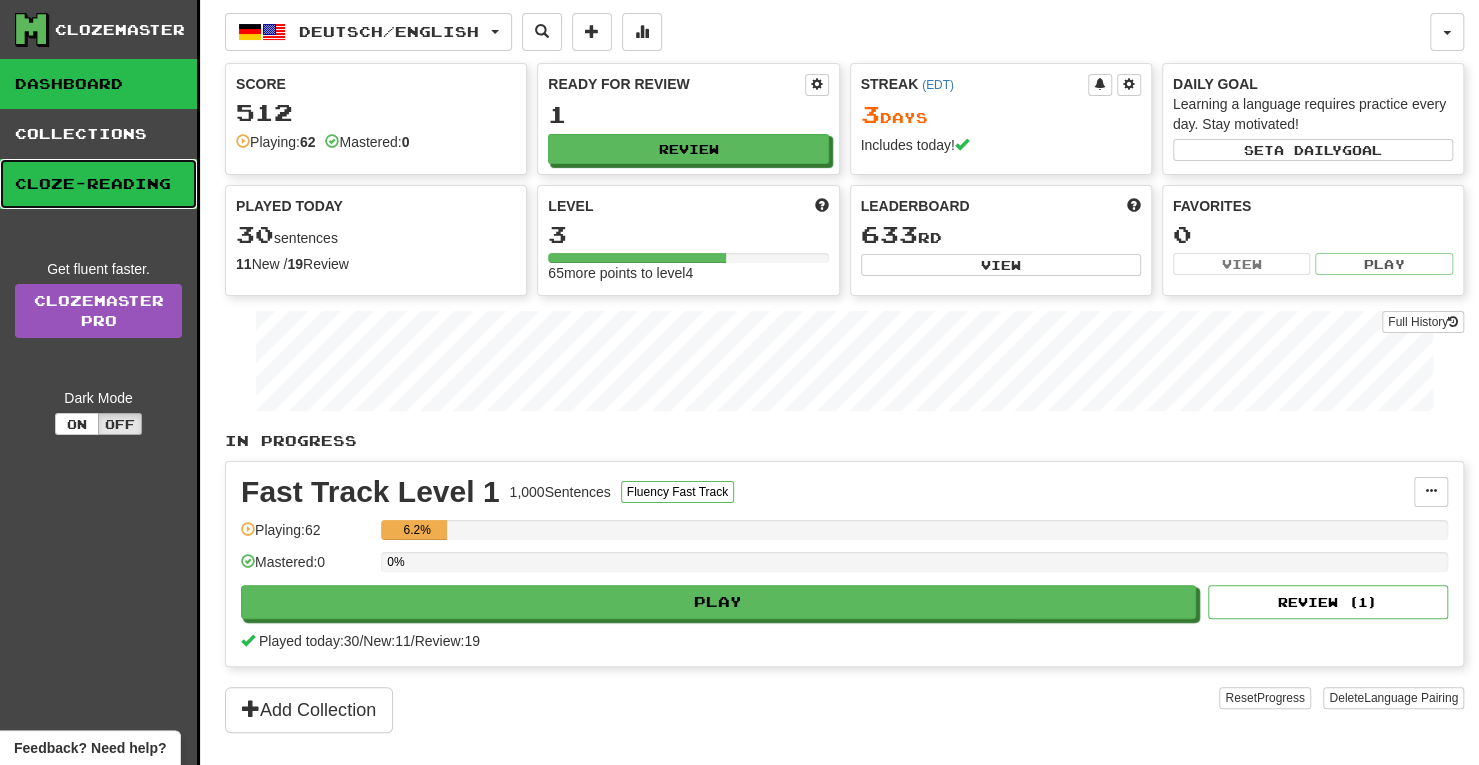 click on "Cloze-Reading" at bounding box center (98, 184) 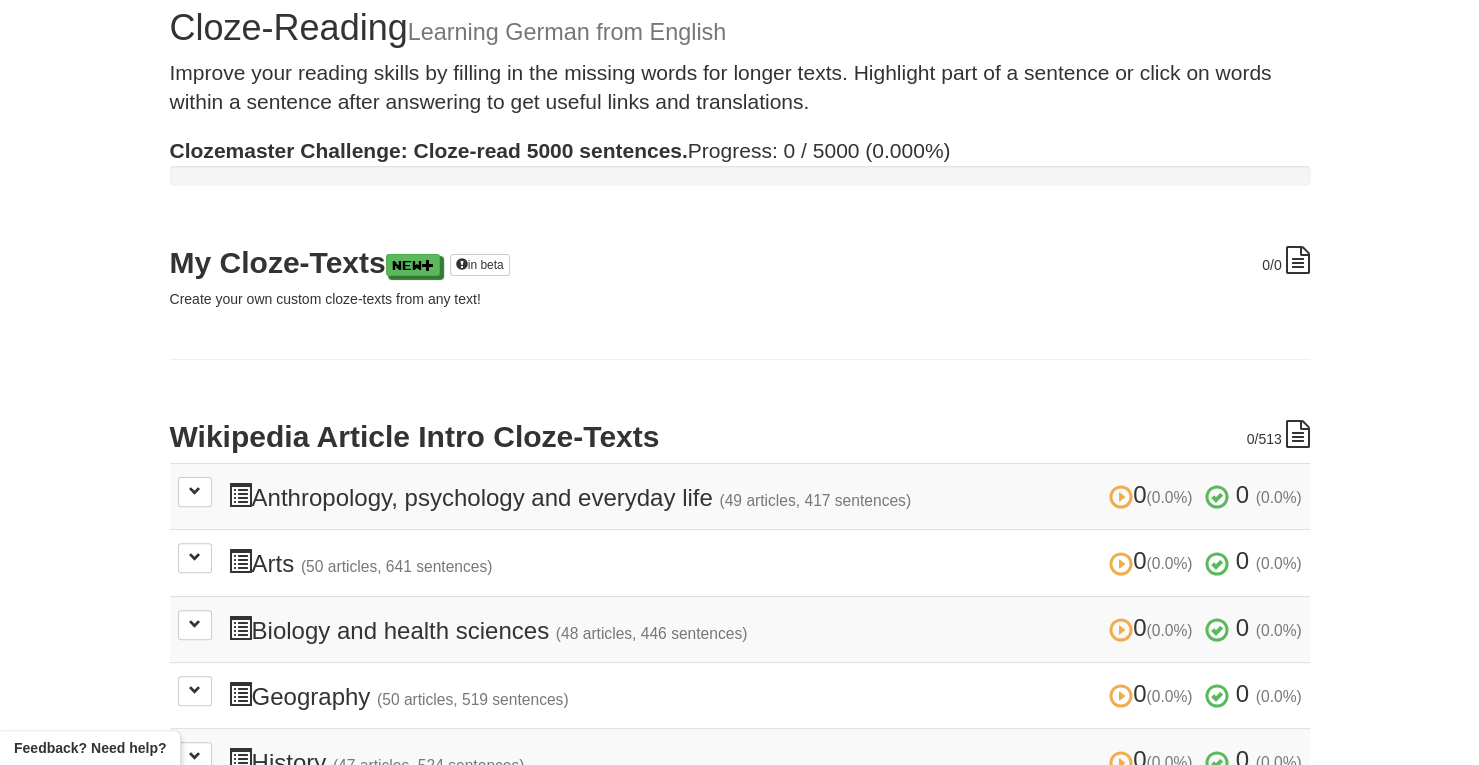 scroll, scrollTop: 0, scrollLeft: 0, axis: both 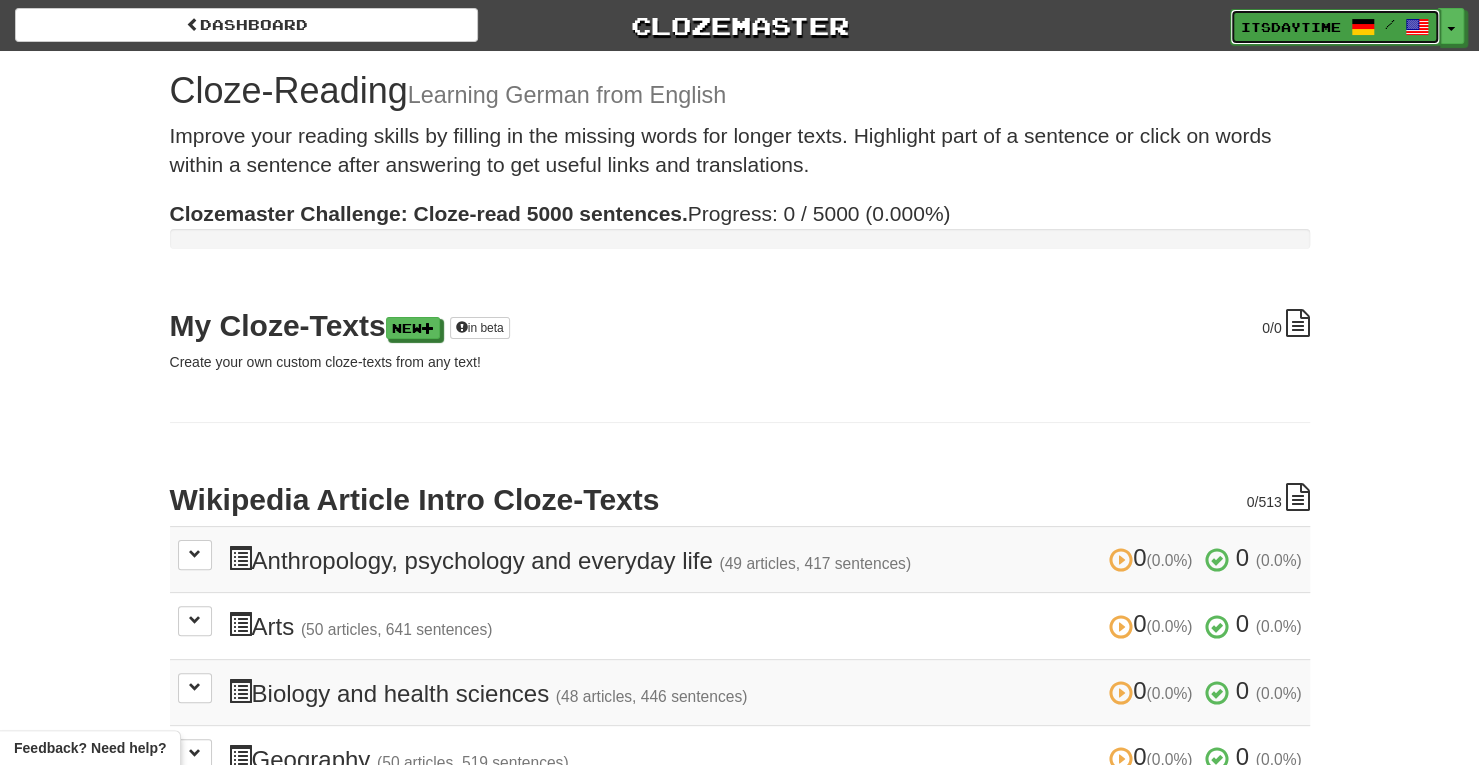 click on "ItsDaytime
/" at bounding box center [1335, 27] 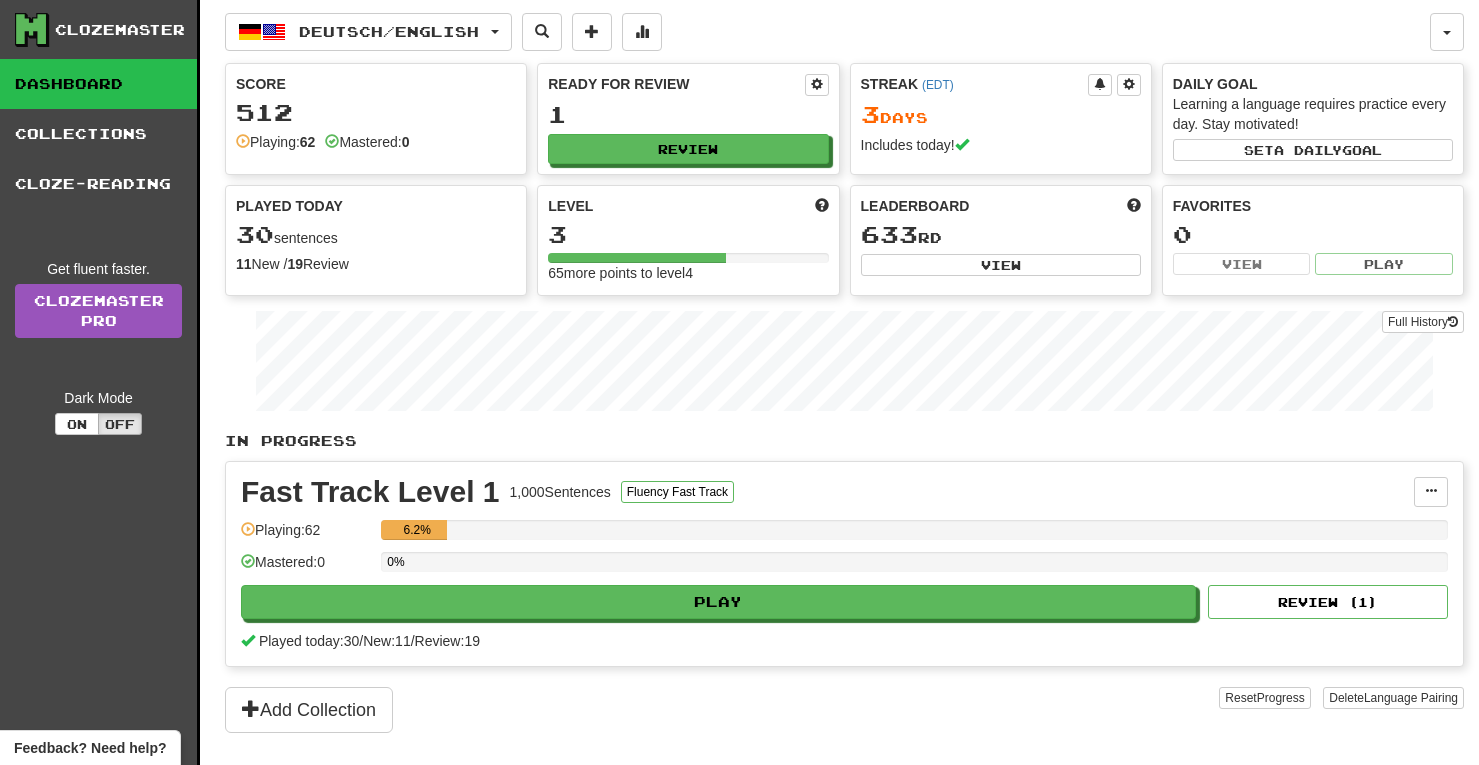 scroll, scrollTop: 0, scrollLeft: 0, axis: both 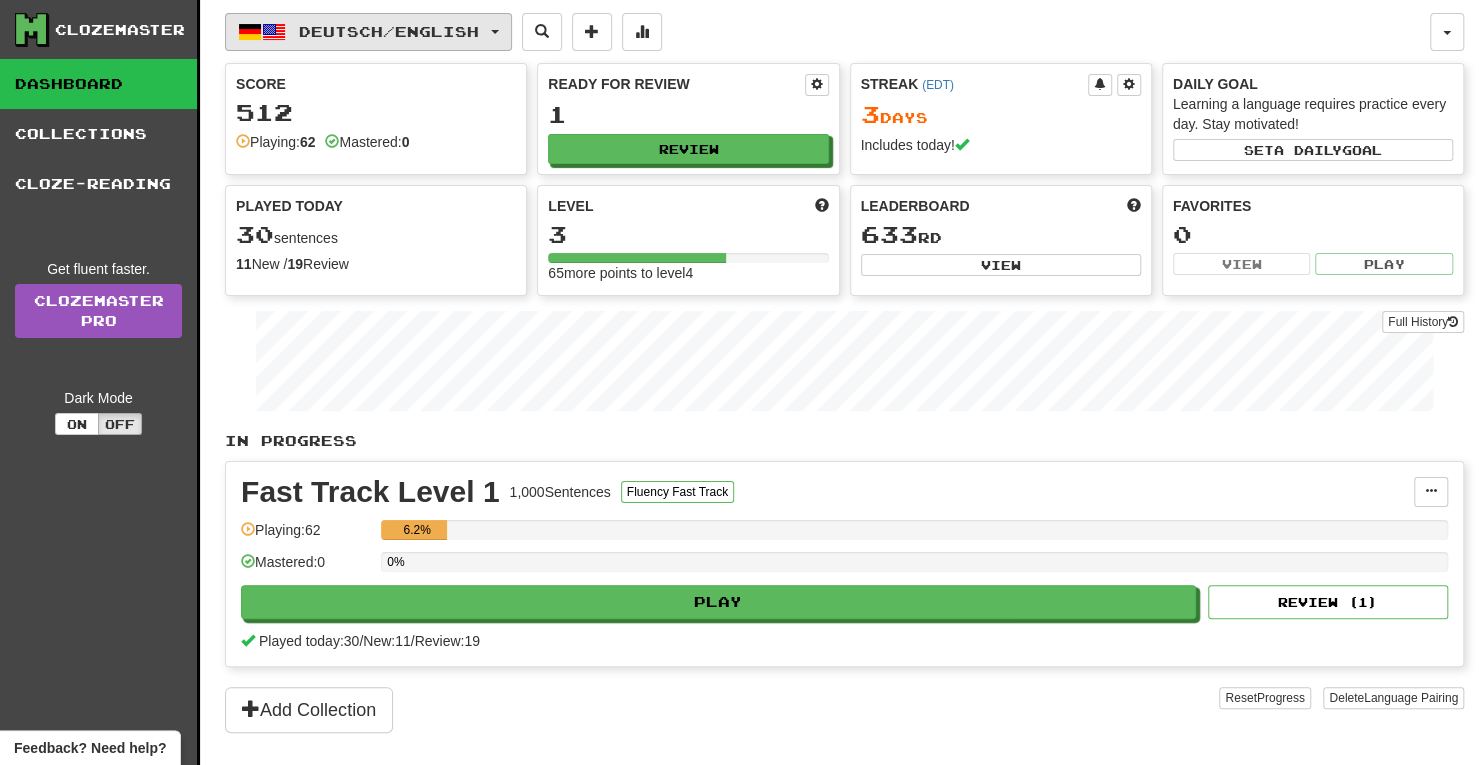 click on "Deutsch  /  English" at bounding box center (389, 31) 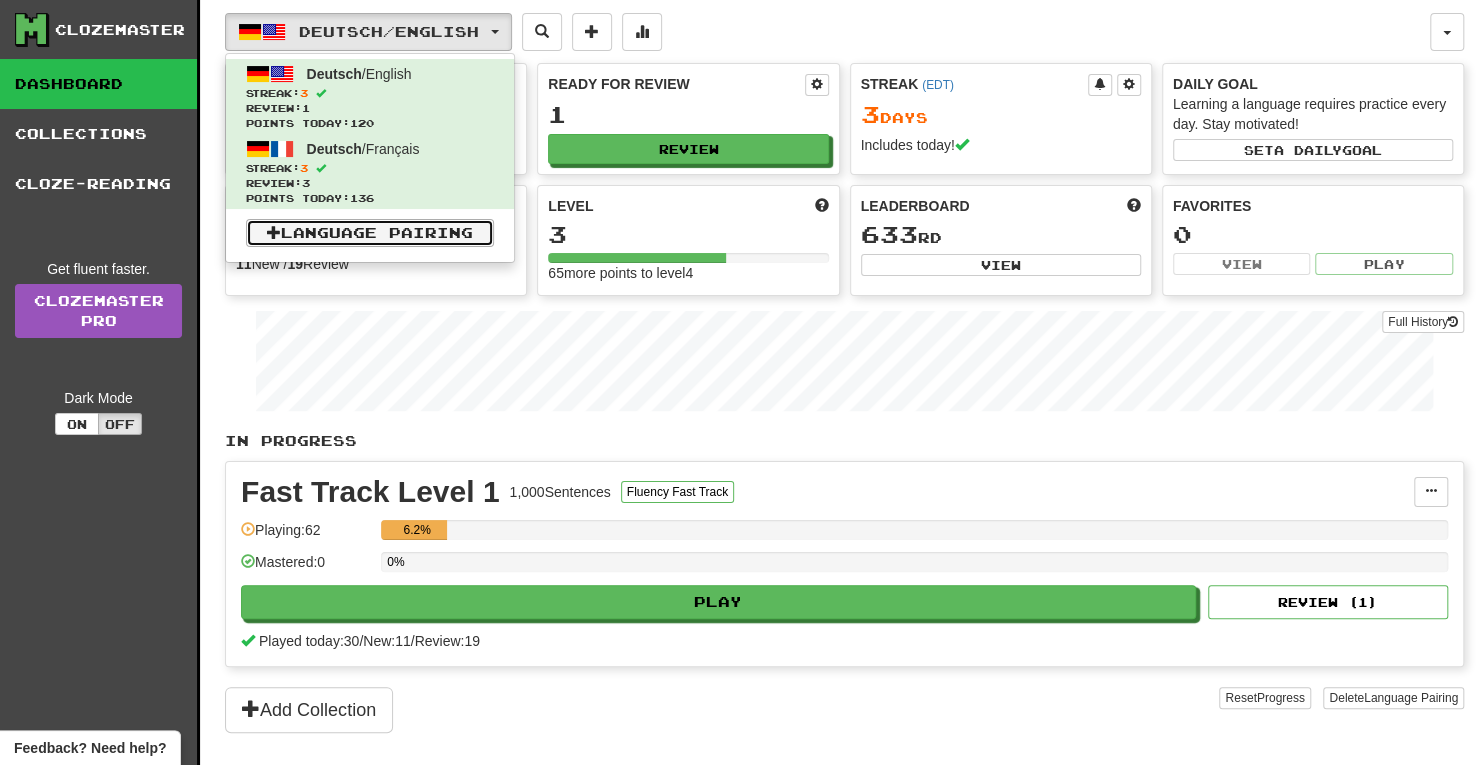 click on "Language Pairing" at bounding box center (370, 233) 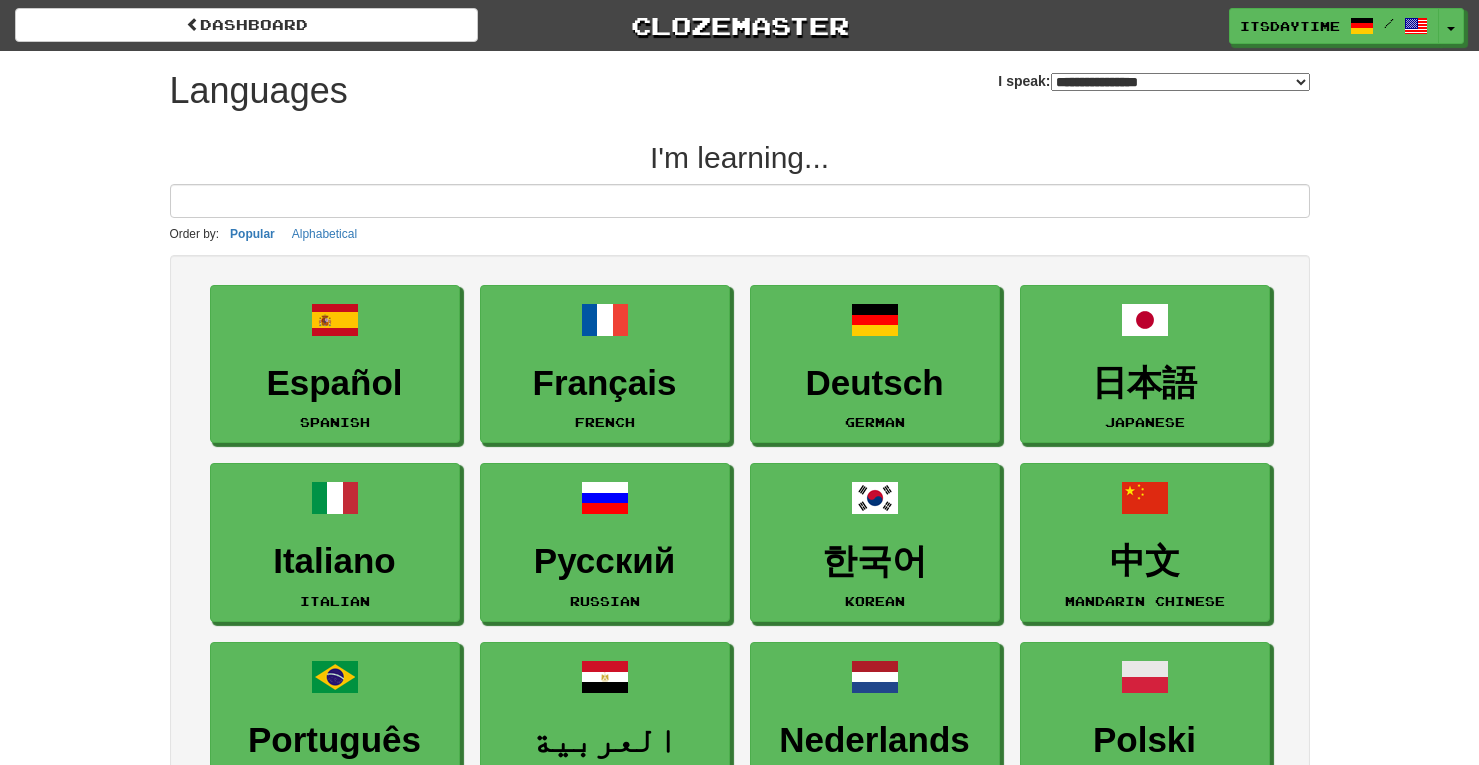select on "*******" 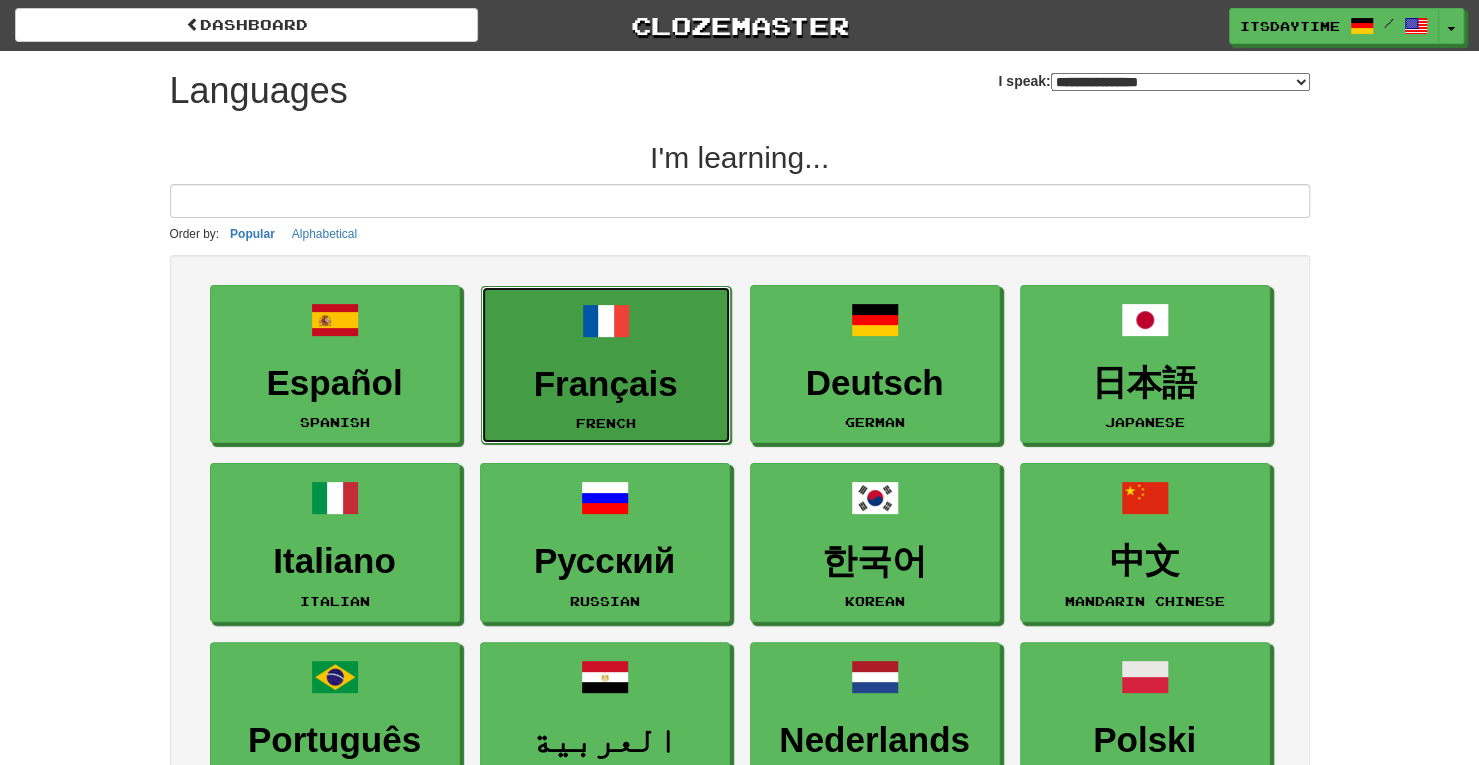 click on "Français French" at bounding box center [606, 365] 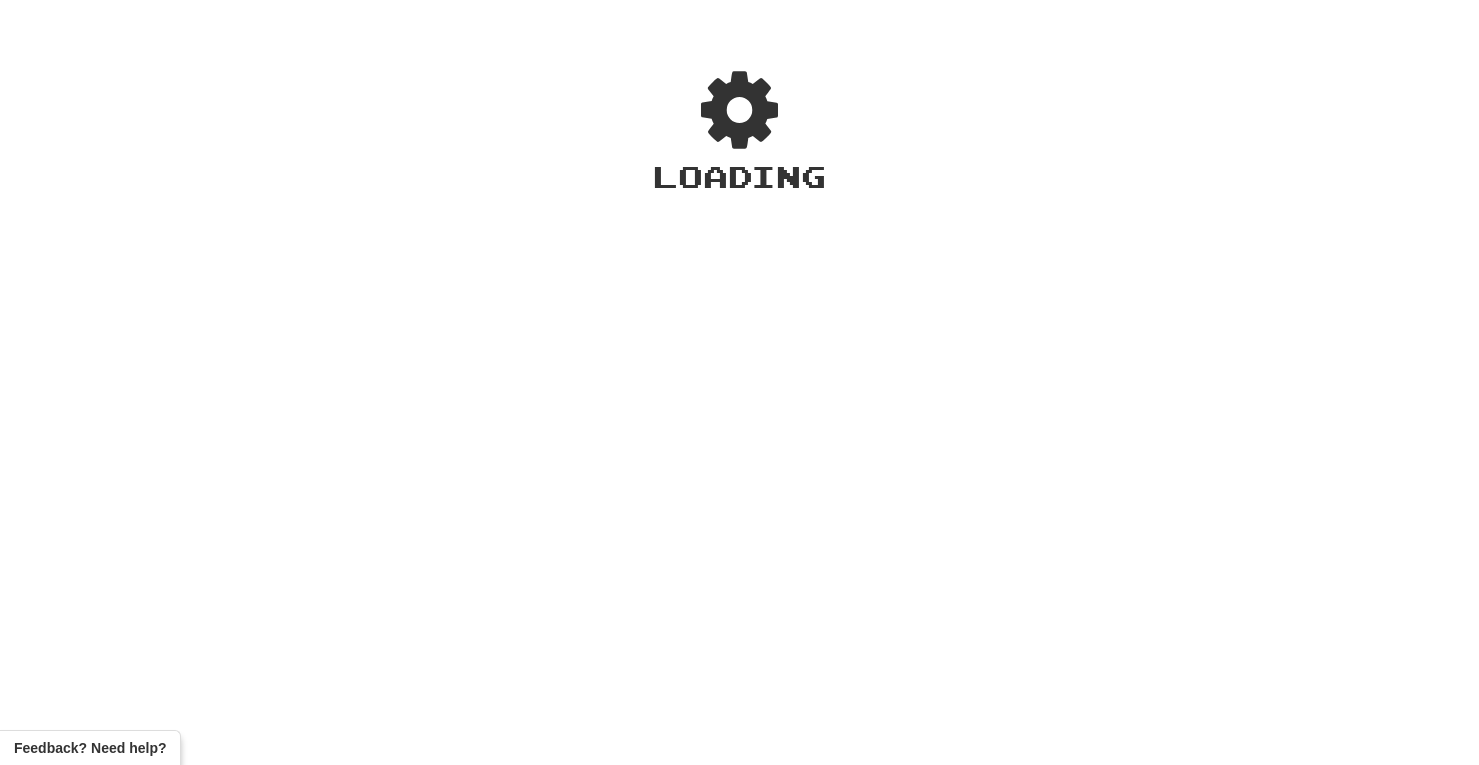 scroll, scrollTop: 0, scrollLeft: 0, axis: both 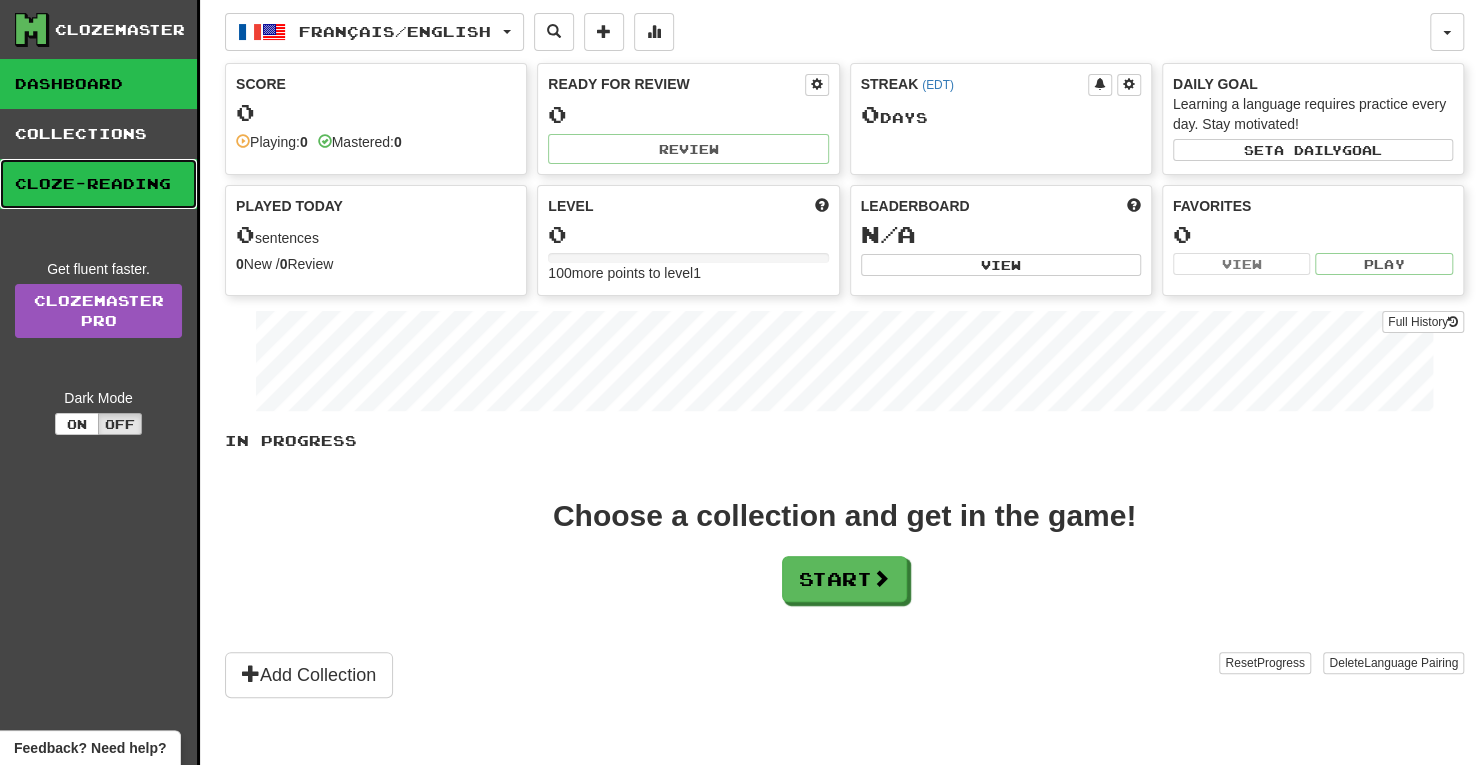 click on "Cloze-Reading" at bounding box center (98, 184) 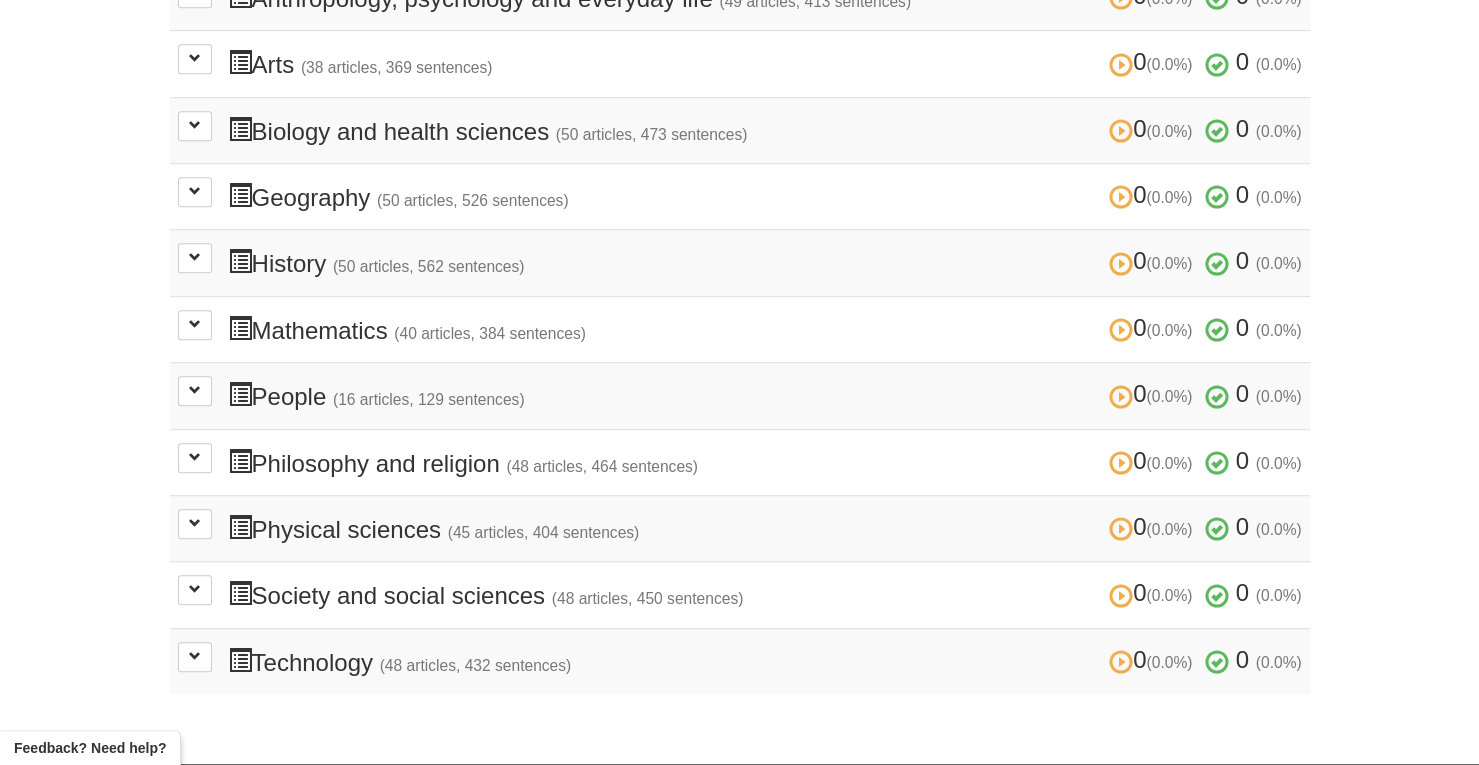 scroll, scrollTop: 563, scrollLeft: 0, axis: vertical 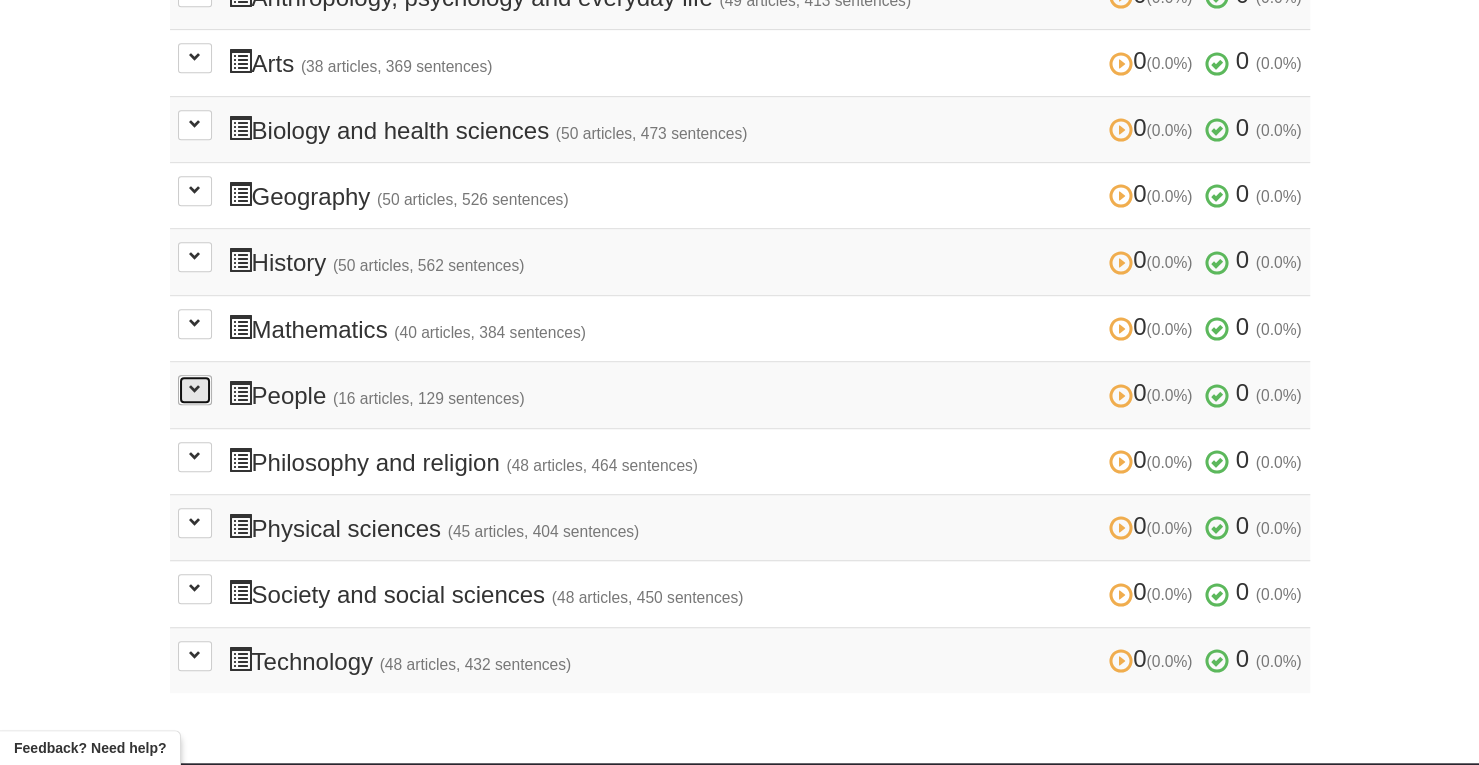 click at bounding box center (195, 389) 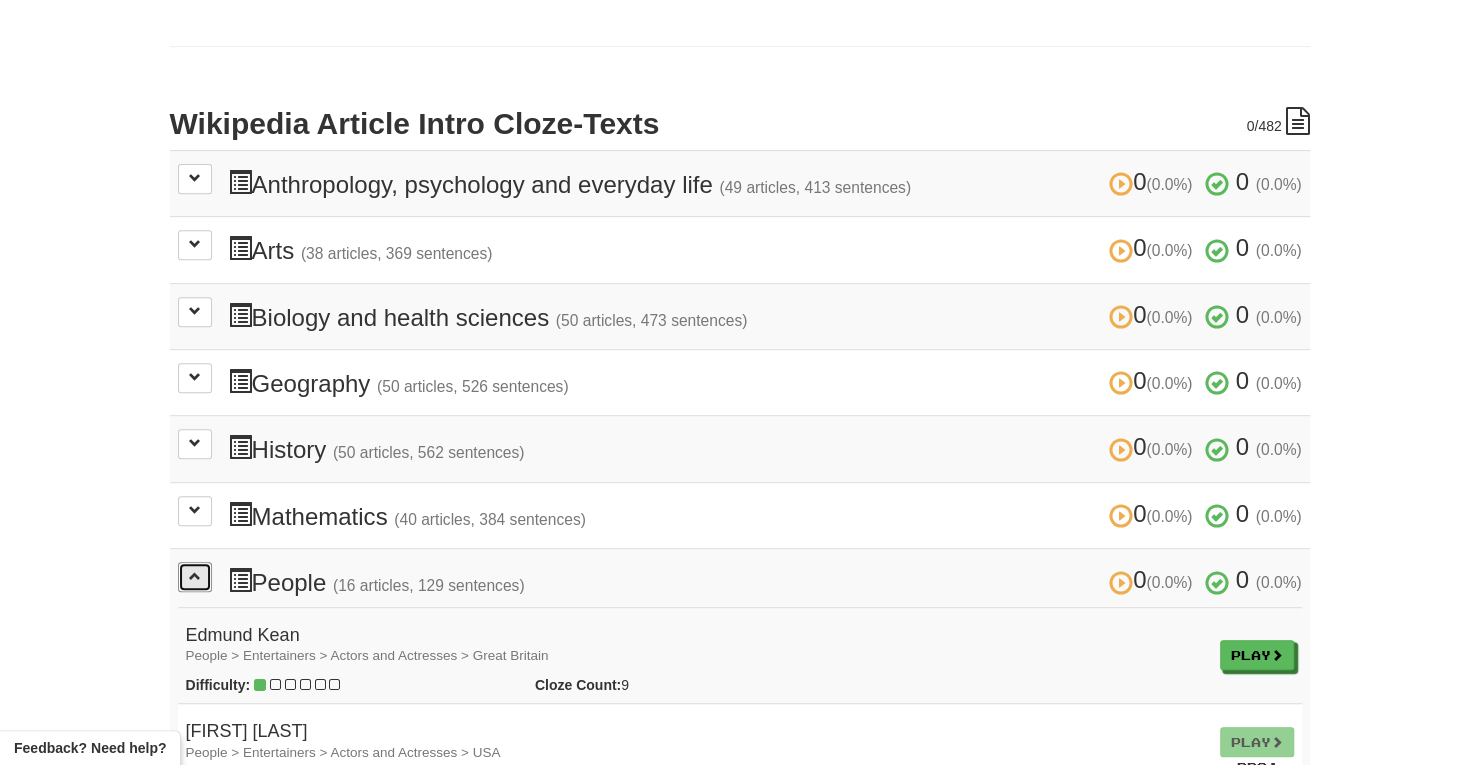 scroll, scrollTop: 418, scrollLeft: 0, axis: vertical 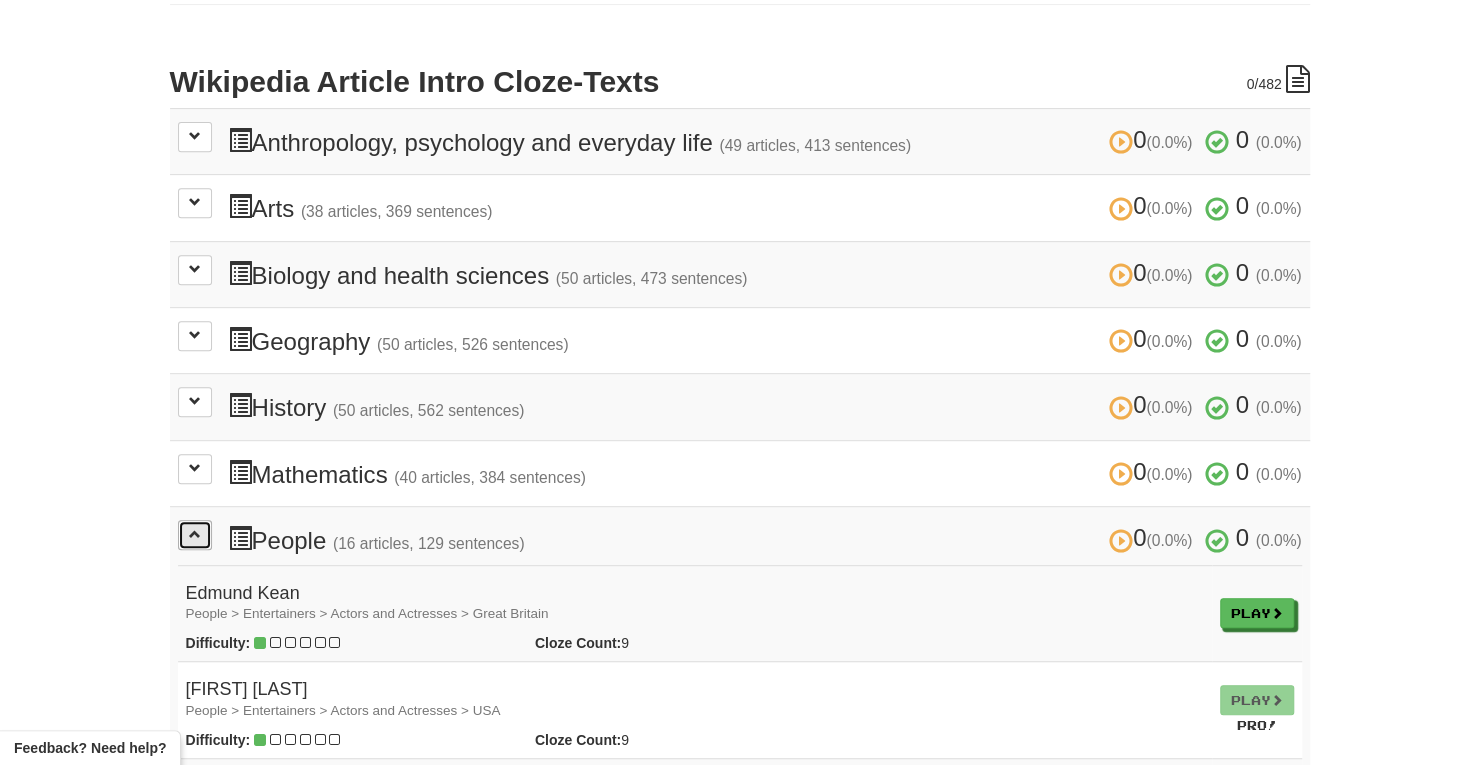 click at bounding box center (195, 534) 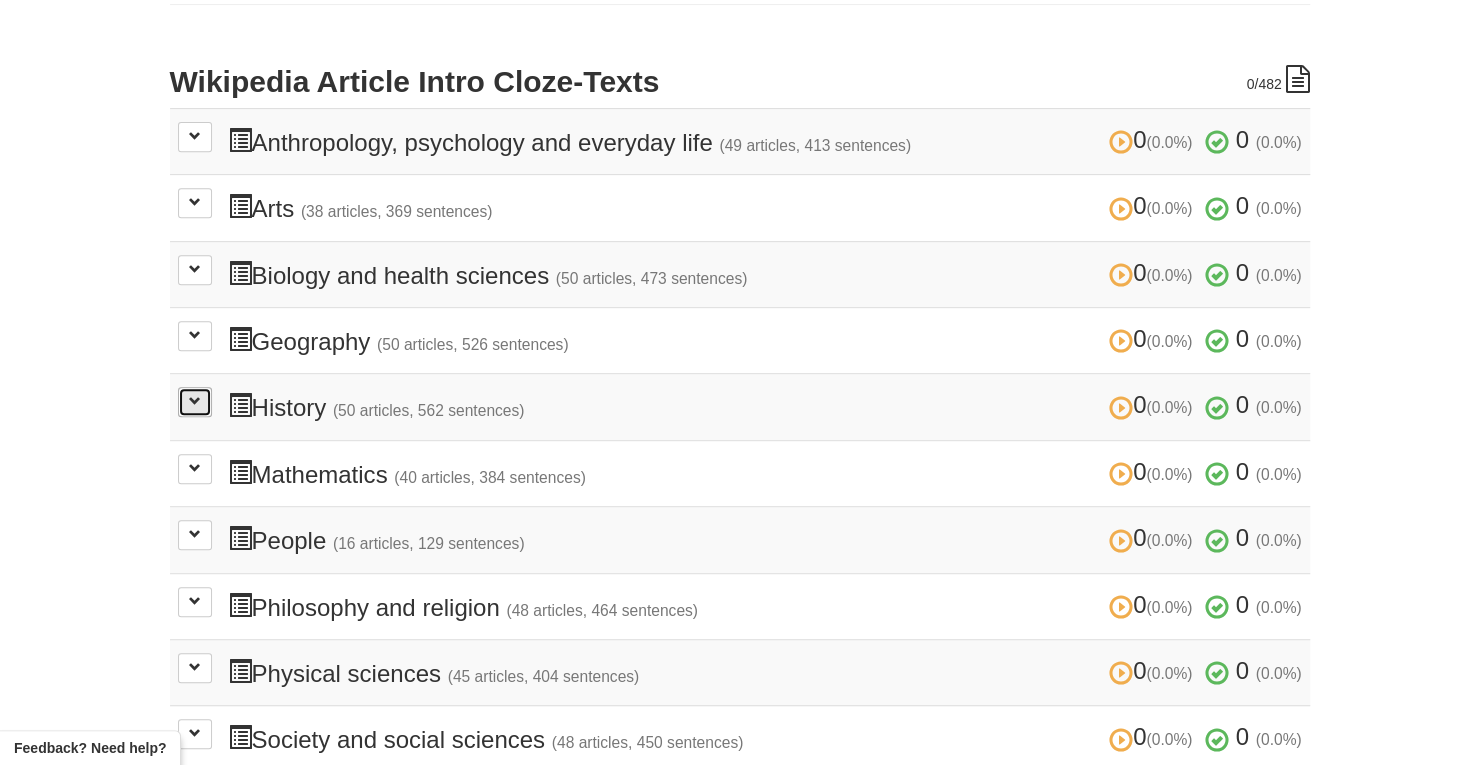 click at bounding box center [195, 402] 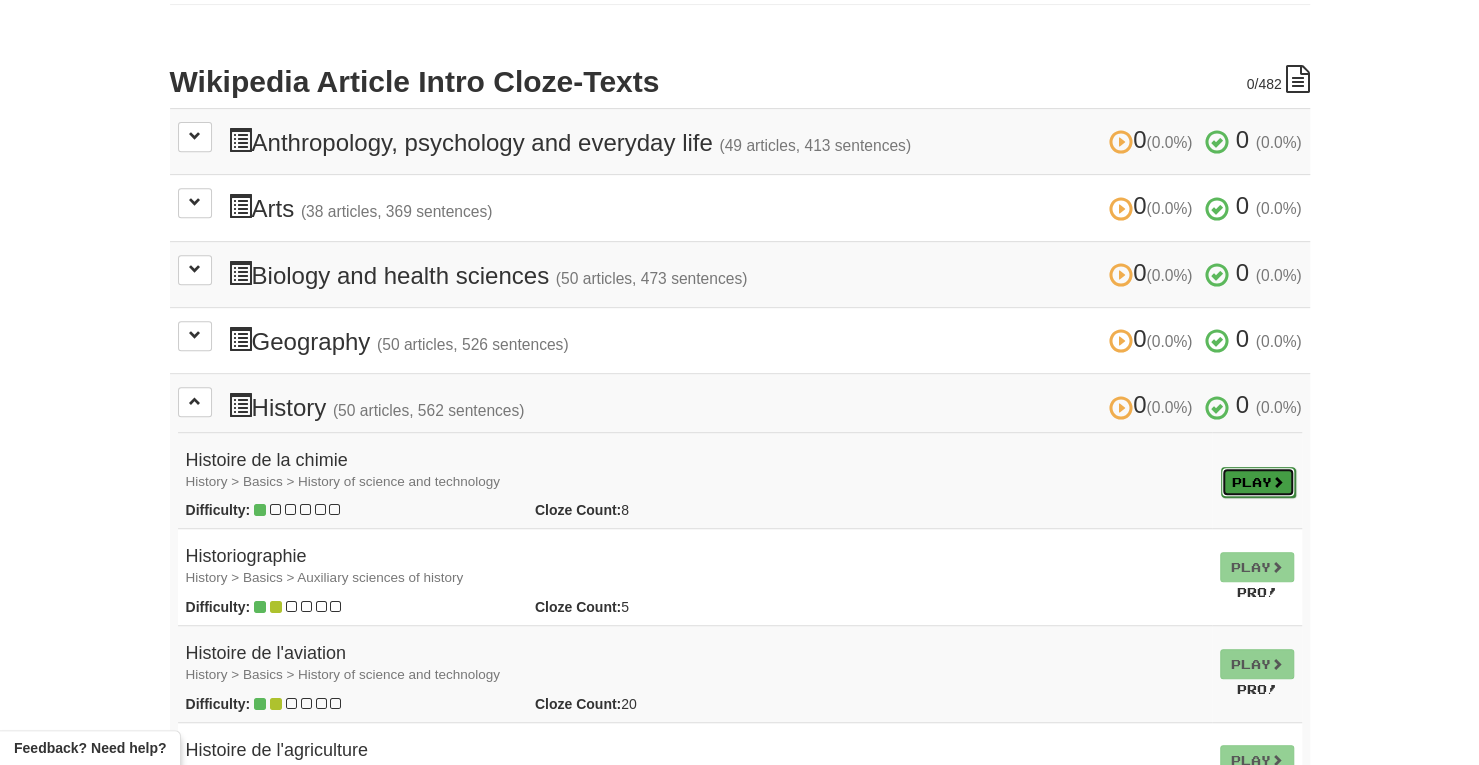 click on "Play" at bounding box center [1258, 482] 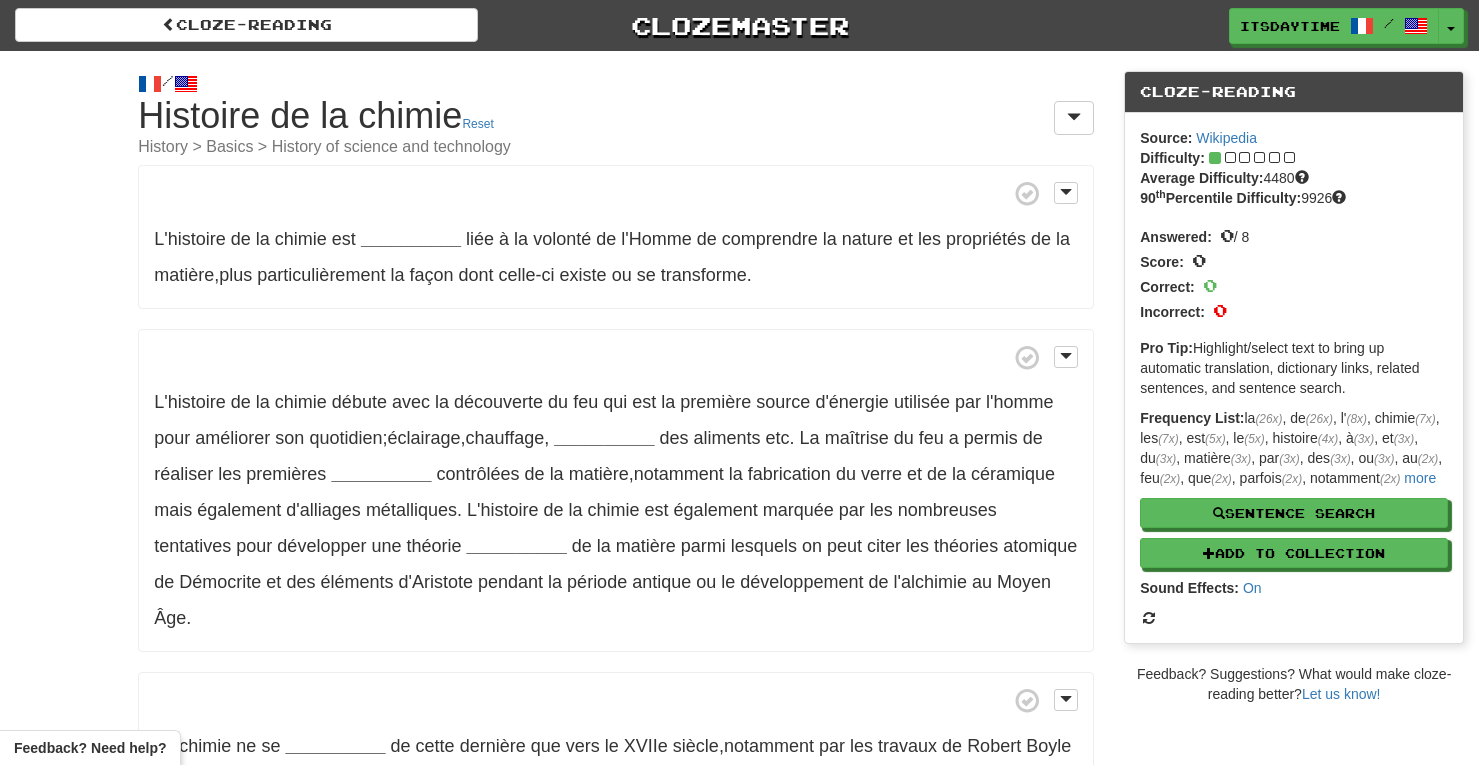 scroll, scrollTop: 0, scrollLeft: 0, axis: both 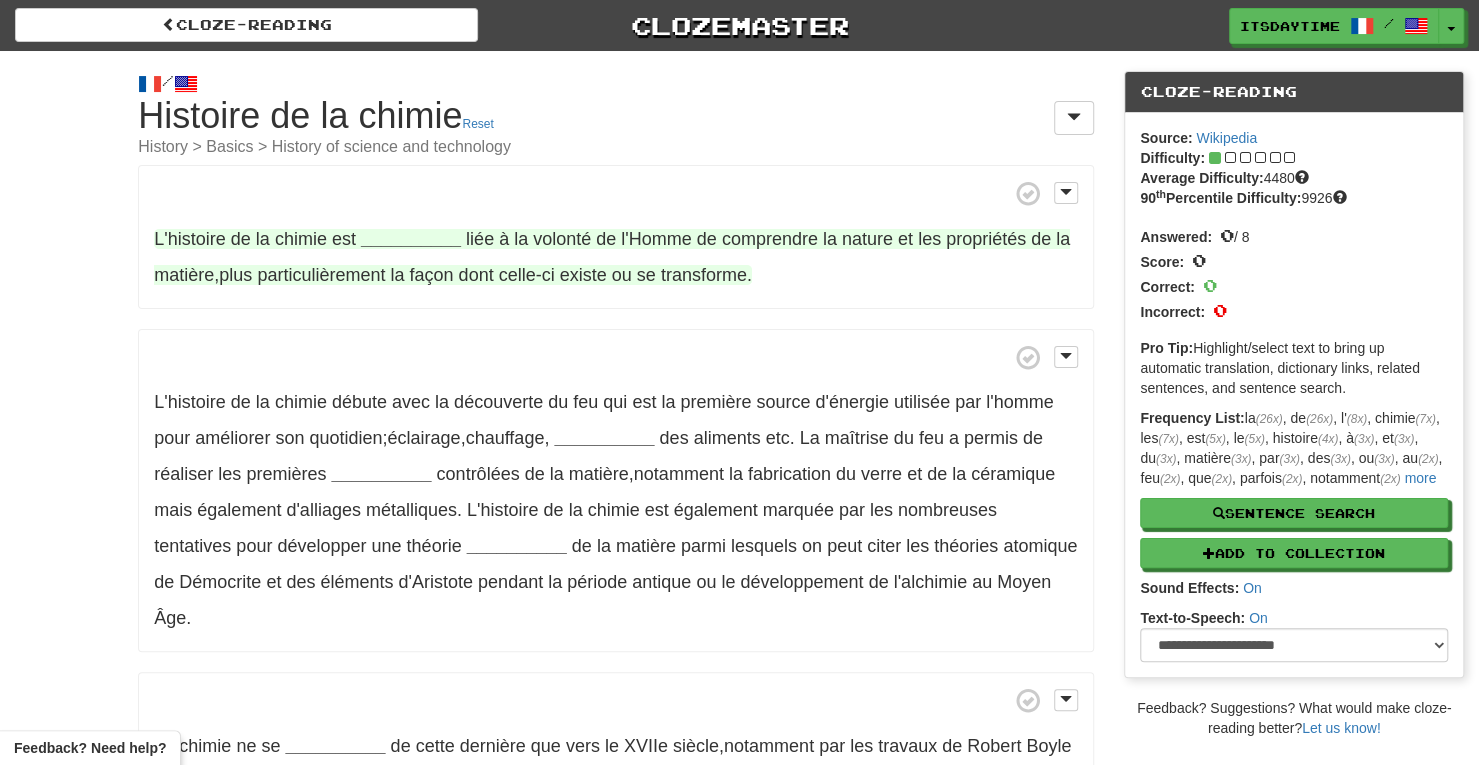 click on "__________" at bounding box center (411, 239) 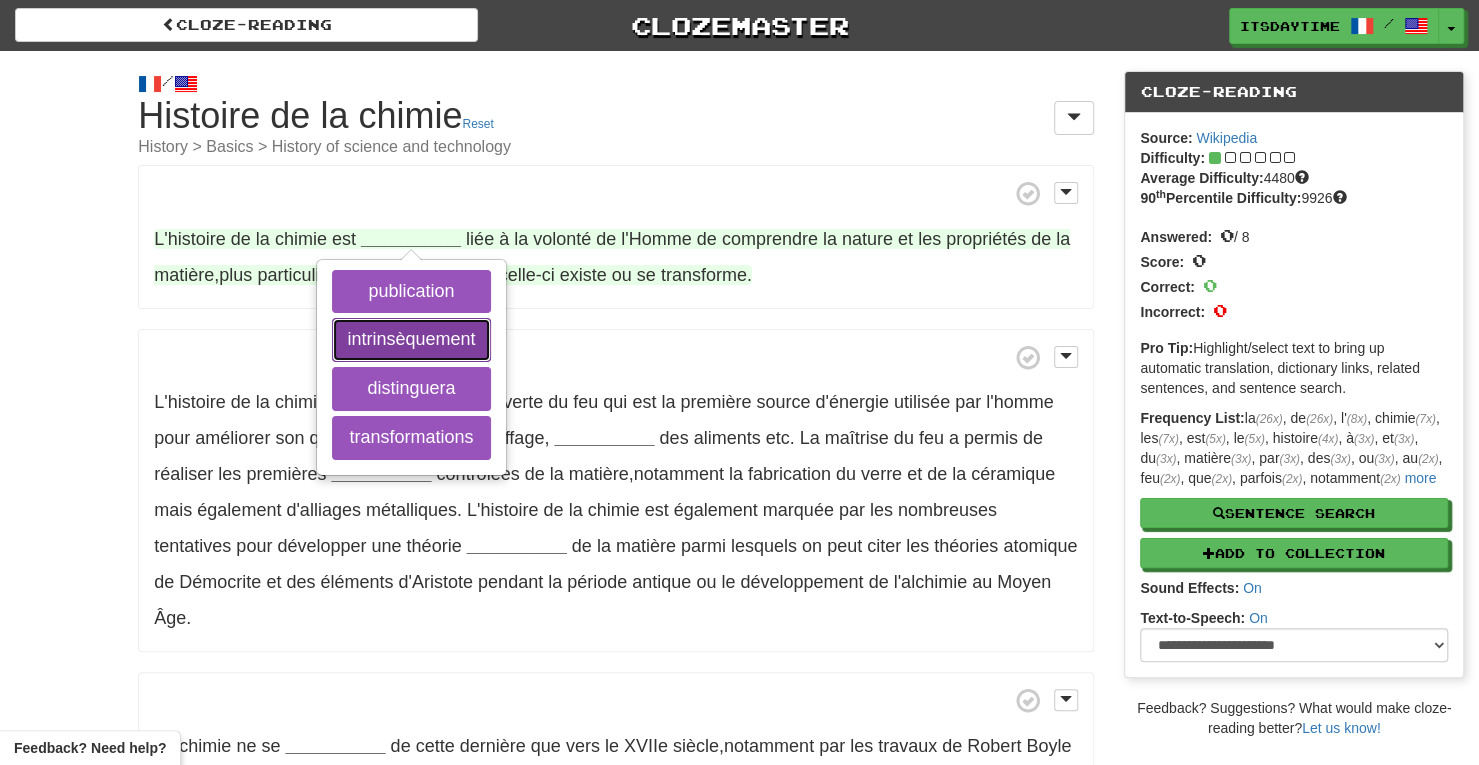 click on "intrinsèquement" at bounding box center (411, 340) 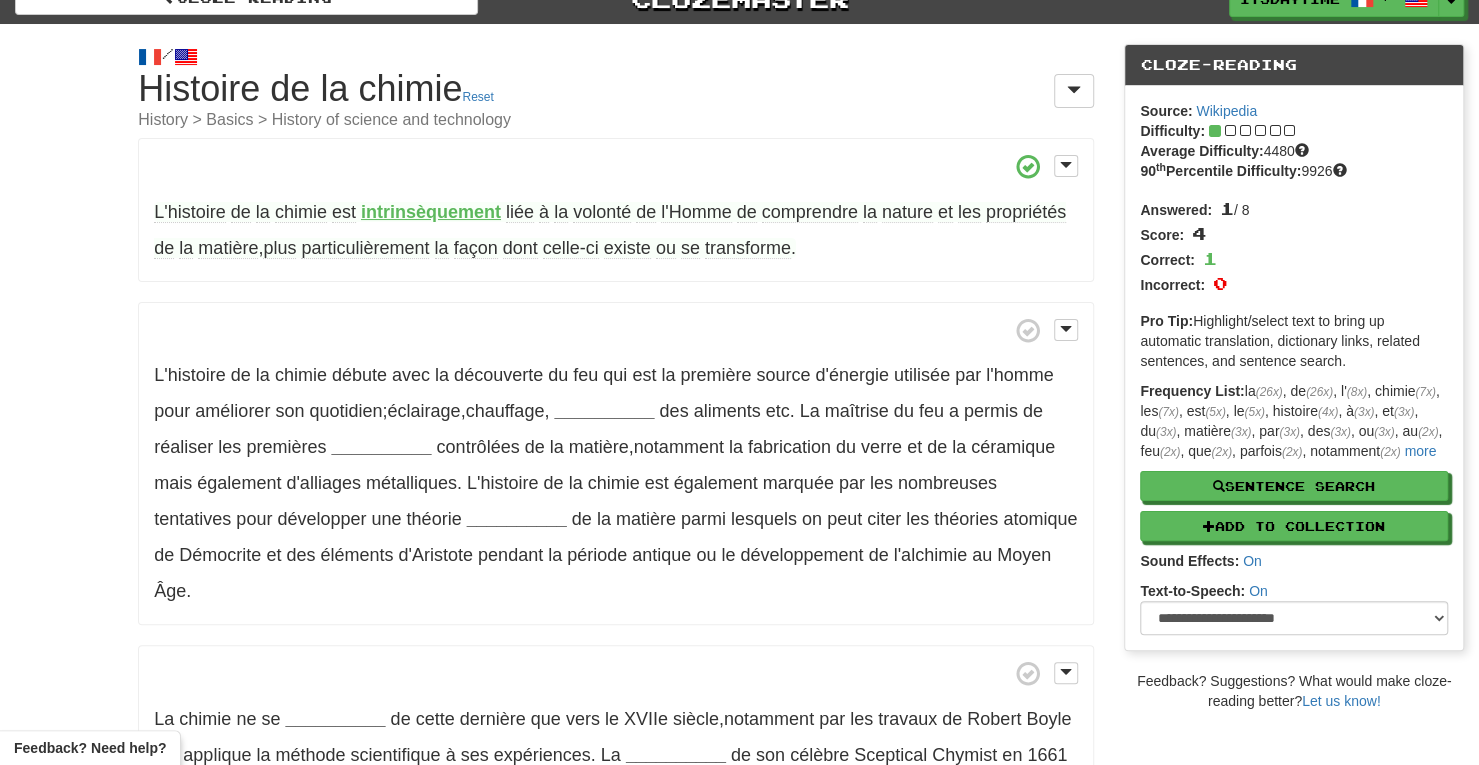 scroll, scrollTop: 30, scrollLeft: 0, axis: vertical 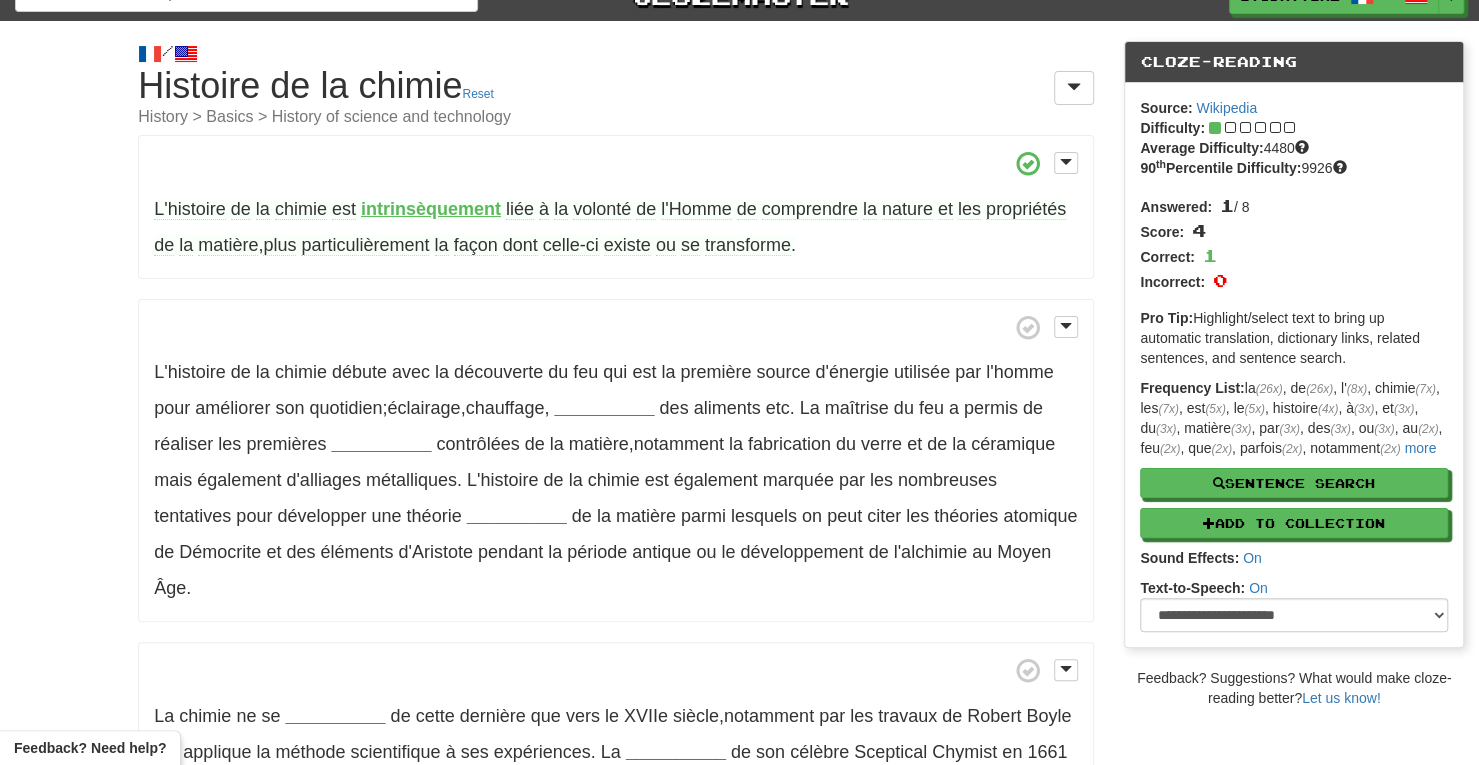 click on "L'histoire   de   la   chimie   débute   avec   la   découverte   du   feu   qui   est   la   première   source   d'énergie   utilisée   par   l'homme   pour   améliorer   son   quotidien  ;  éclairage ,  chauffage ,
__________
des   aliments   etc .
La   maîtrise   du   feu   a   permis   de   réaliser   les   premières
__________
contrôlées   de   la   matière ,  notamment   la   fabrication   du   verre   et   de   la   céramique   mais   également   d'alliages   métalliques .
L'histoire   de   la   chimie   est   également   marquée   par   les   nombreuses   tentatives   pour   développer   une   théorie
__________
de   la   matière   parmi   lesquels   on   peut   citer   les   théories   atomique   de   Démocrite   et   des   éléments   d'Aristote   pendant   la   période   antique   ou   le   développement   de   l'alchimie   au   Moyen   Âge ." at bounding box center [616, 461] 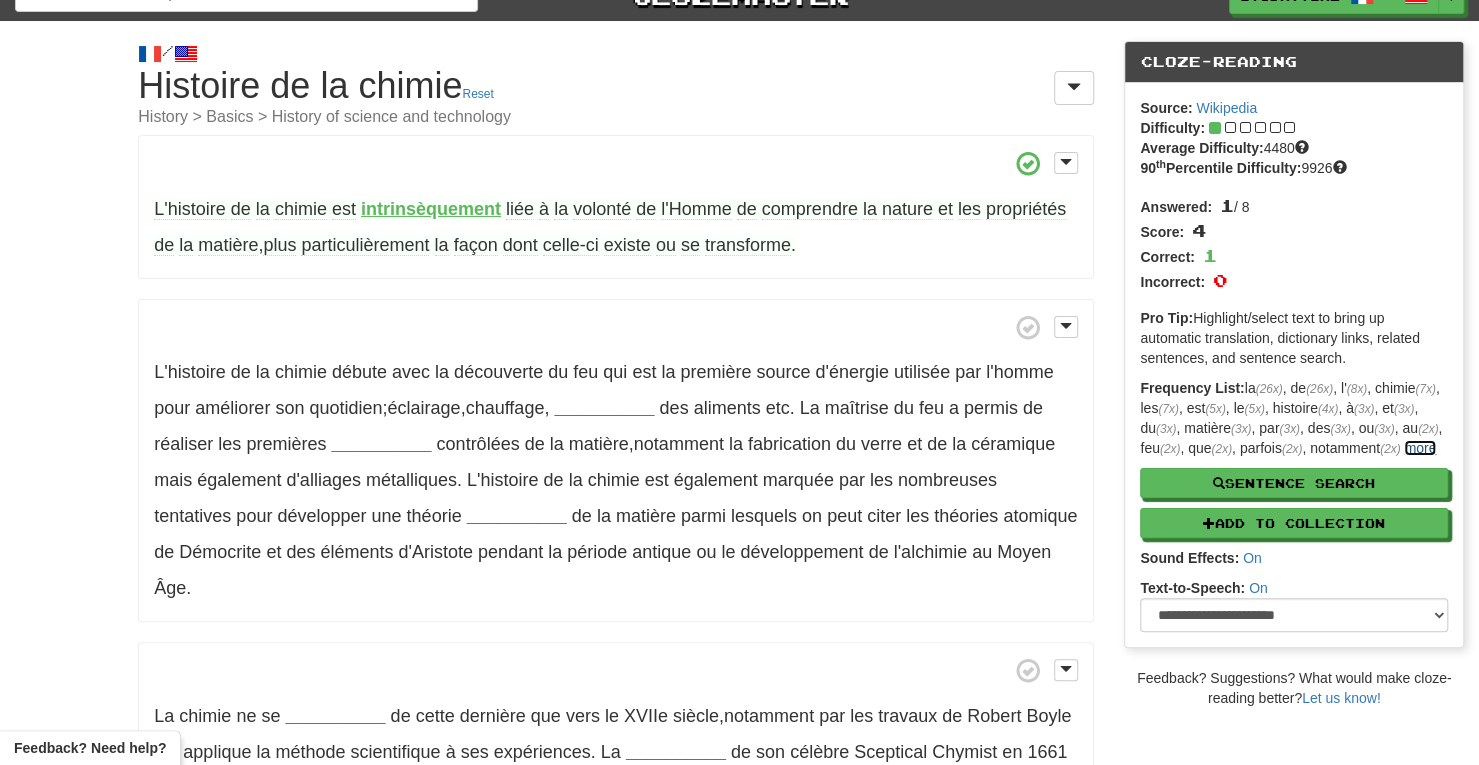 click on "more" at bounding box center (1420, 448) 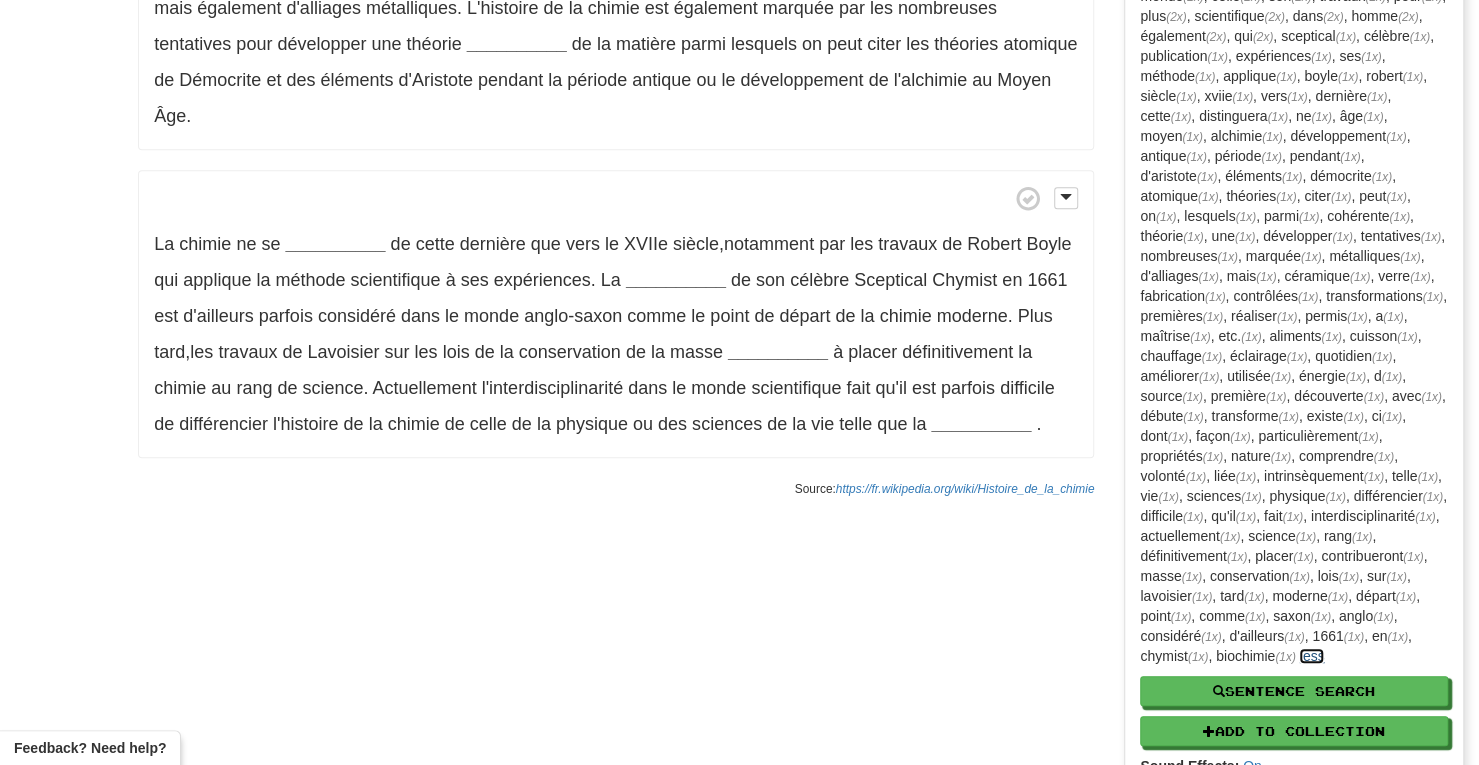 scroll, scrollTop: 505, scrollLeft: 0, axis: vertical 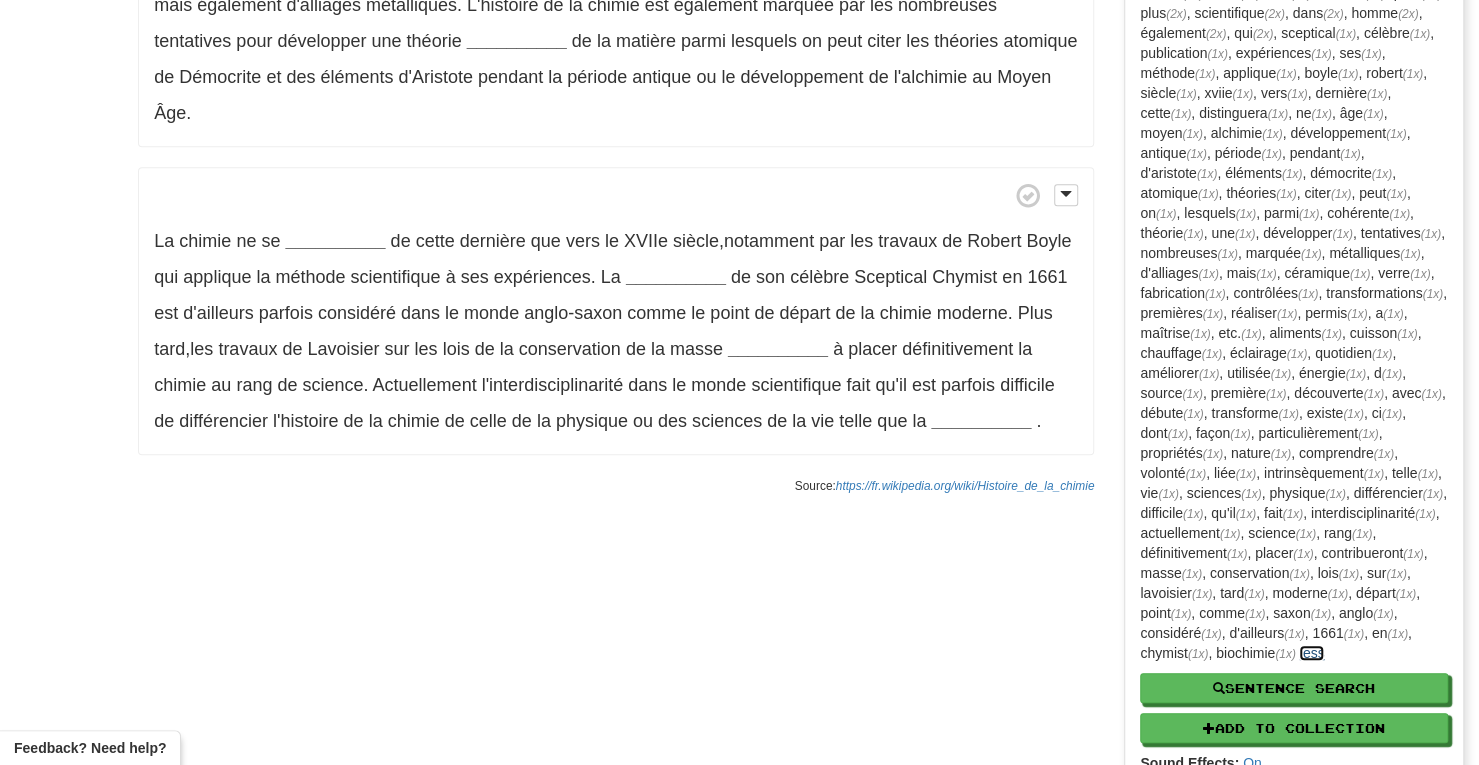 click on "less" at bounding box center [1311, 653] 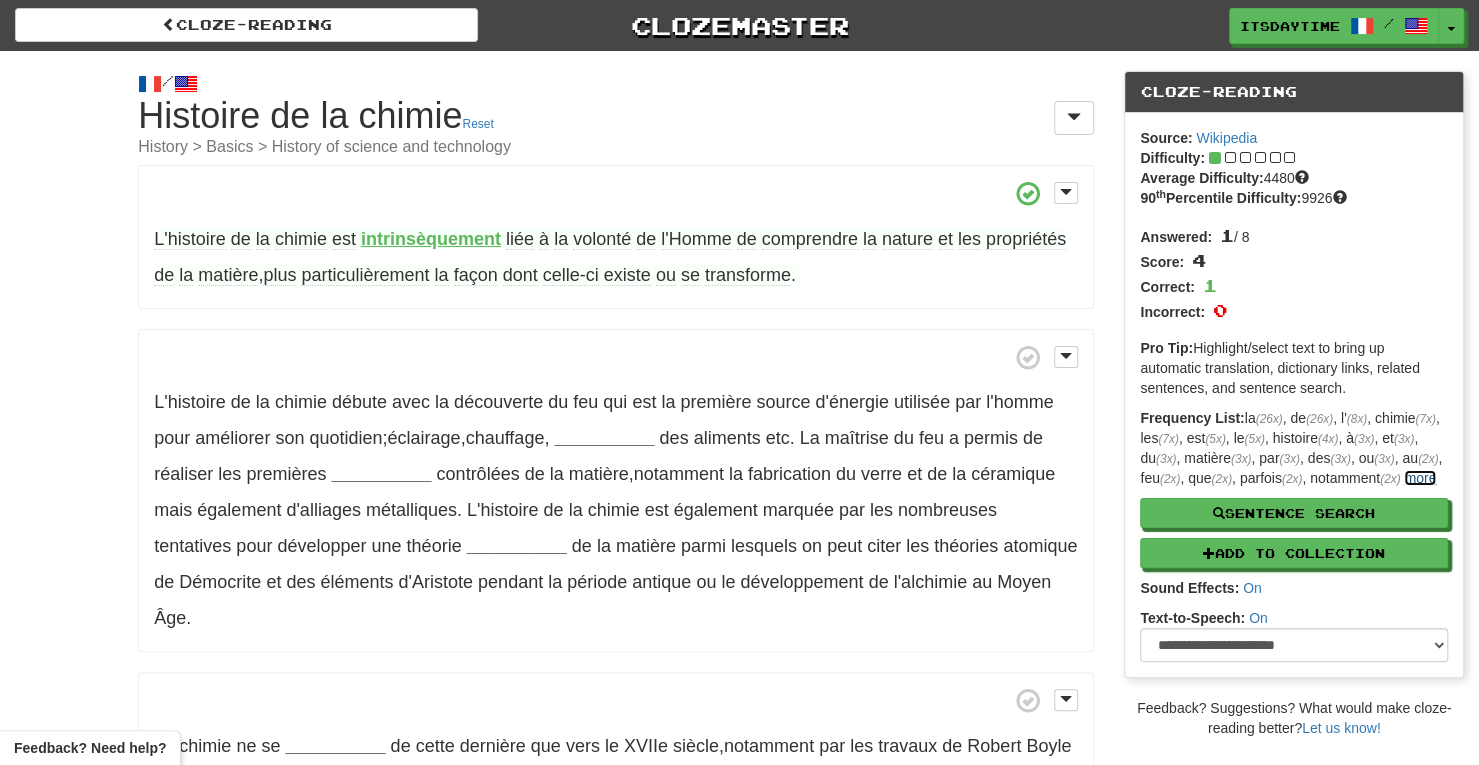 scroll, scrollTop: 1, scrollLeft: 0, axis: vertical 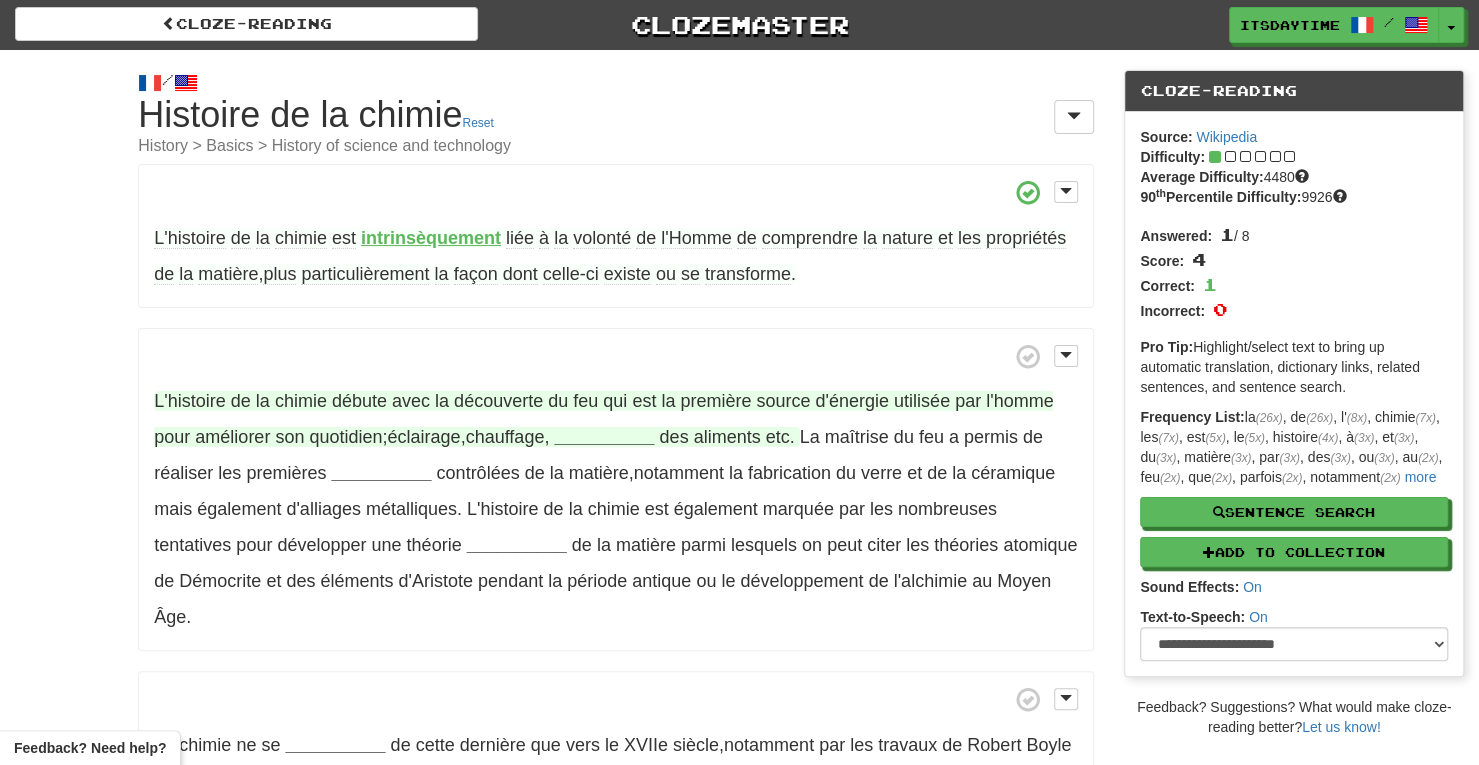 click on "des" at bounding box center (673, 437) 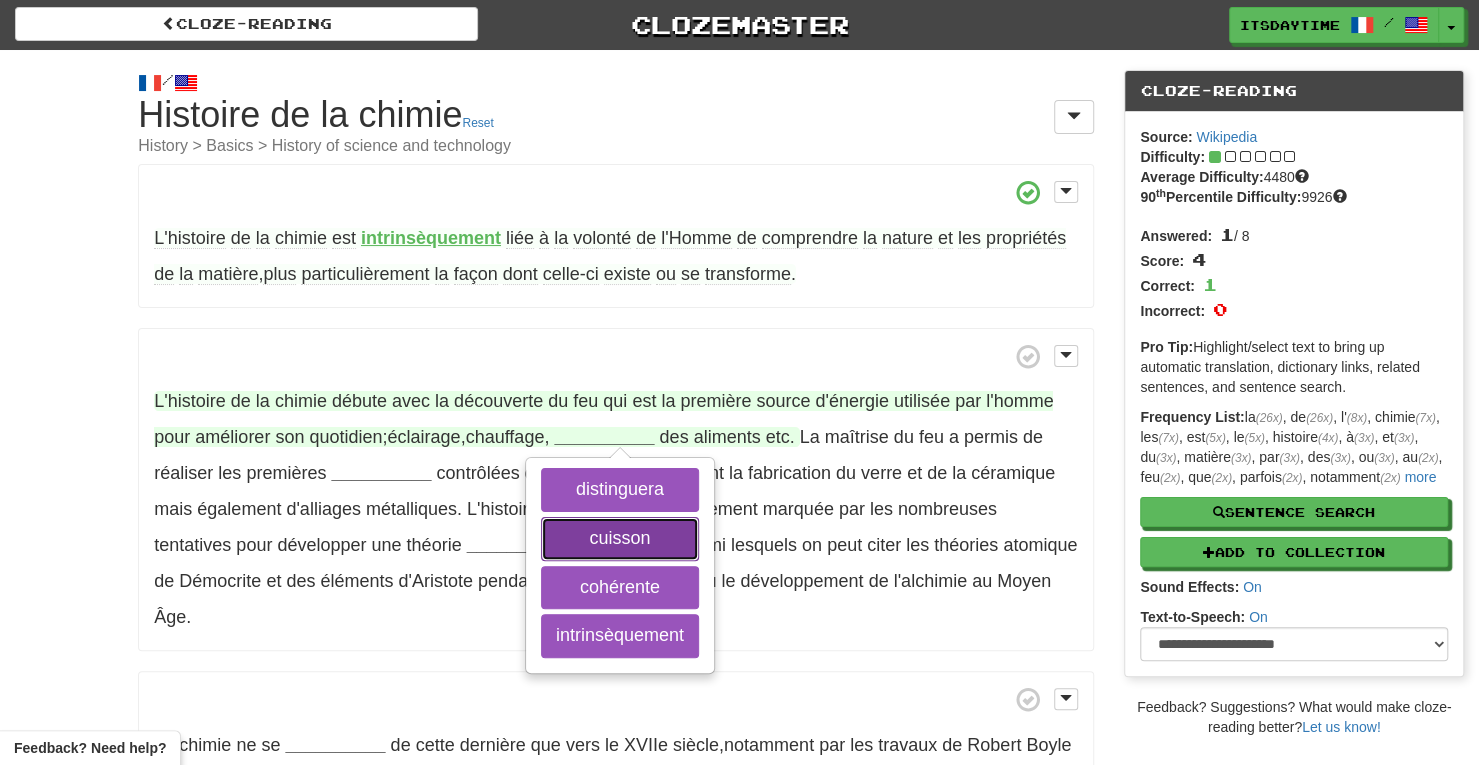 click on "cuisson" at bounding box center [620, 539] 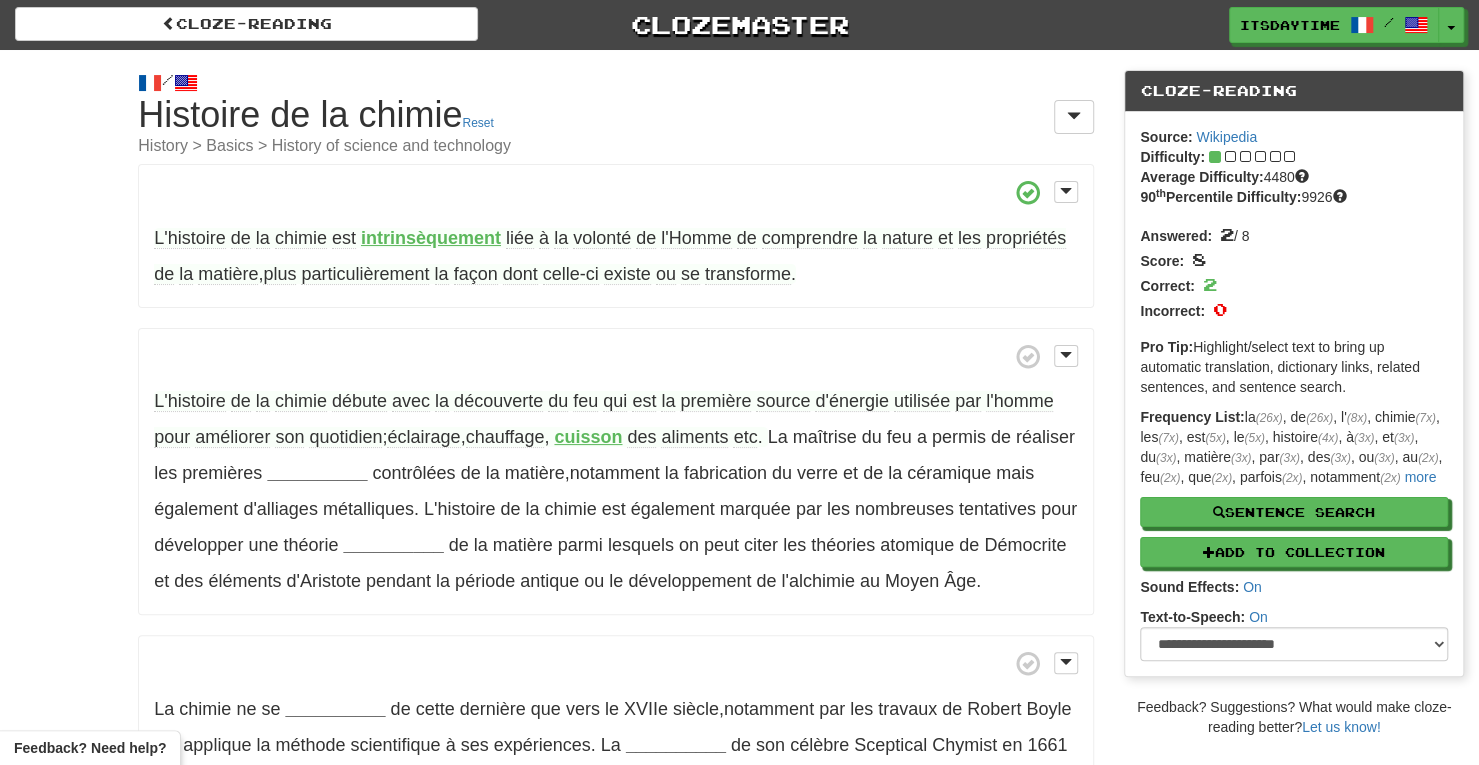 click on "cuisson" at bounding box center [588, 437] 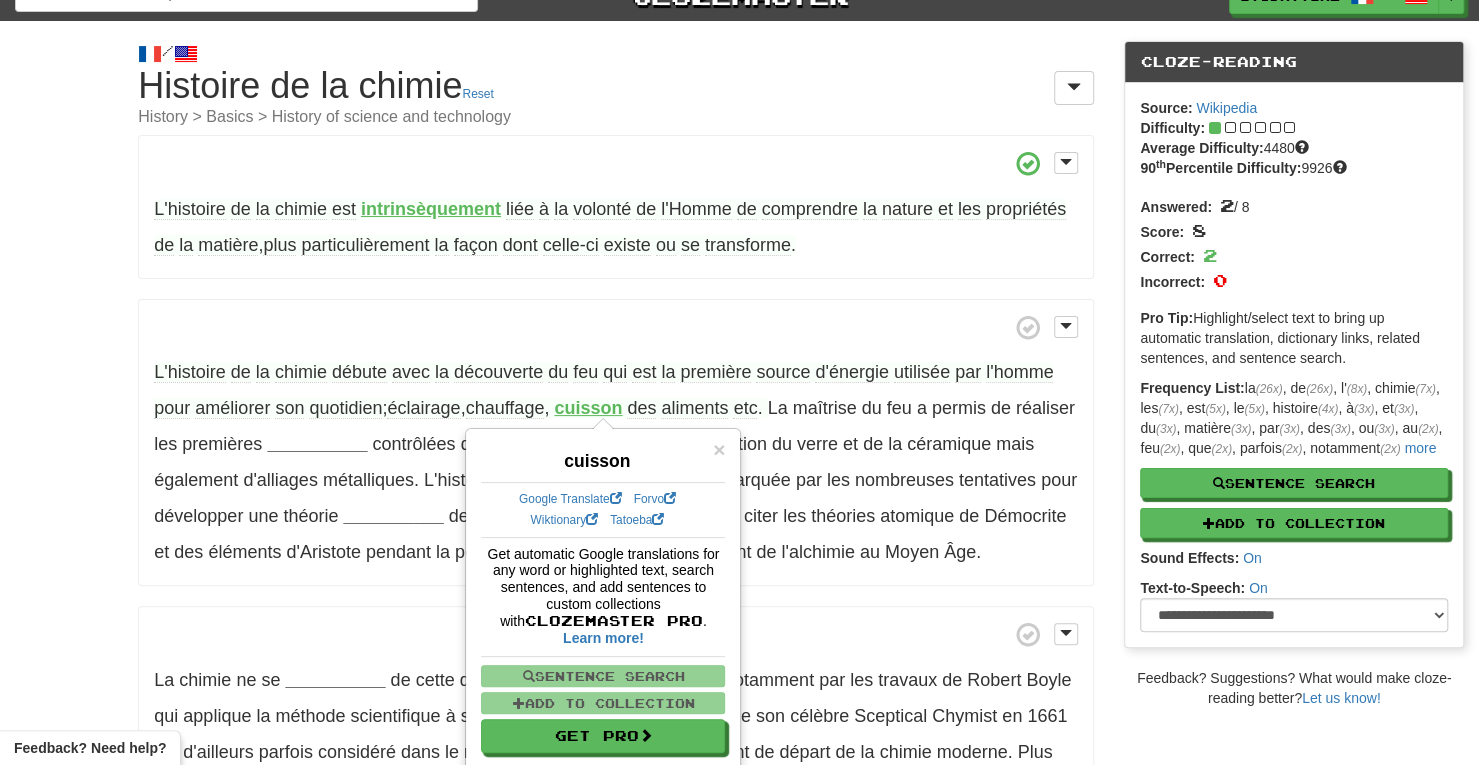 scroll, scrollTop: 31, scrollLeft: 0, axis: vertical 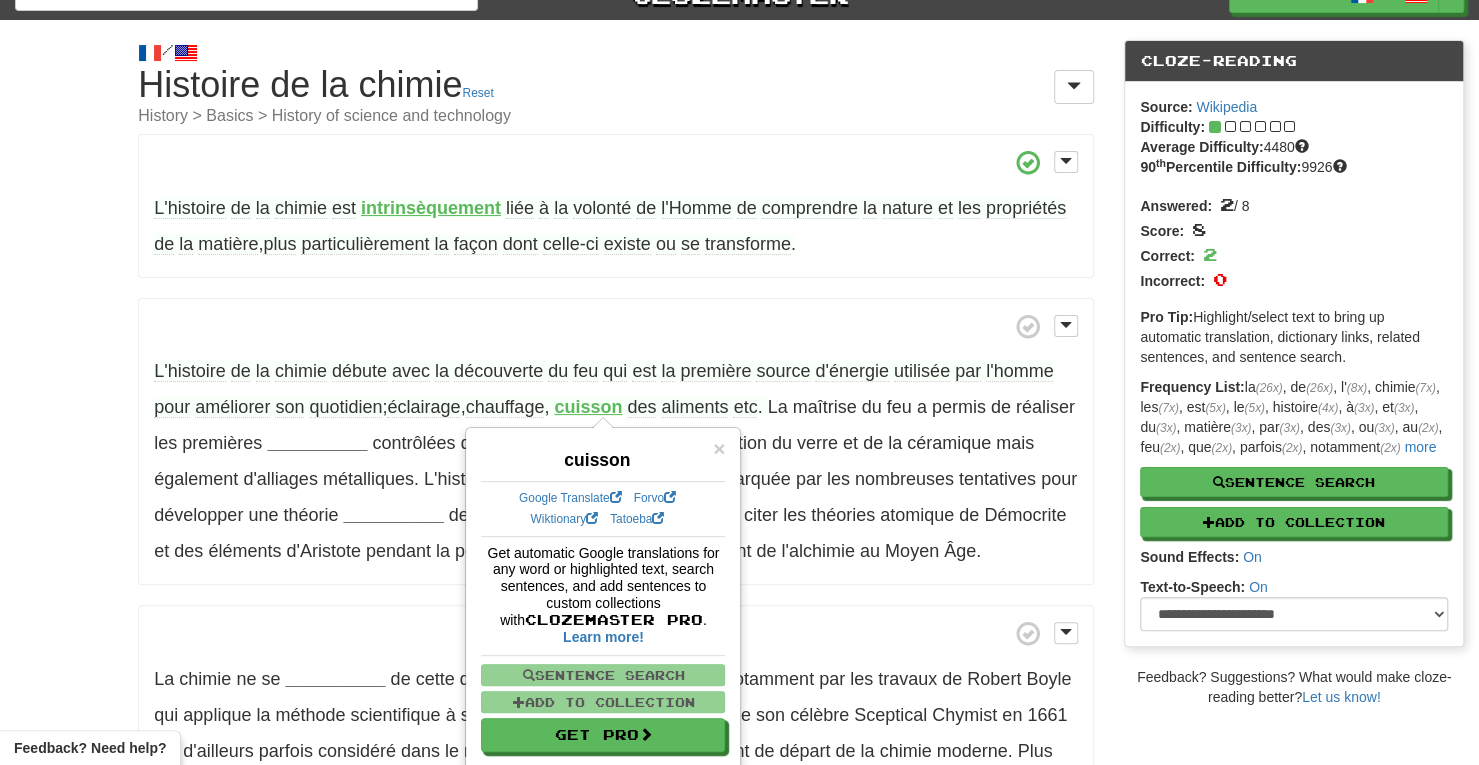 click on "L'histoire   de   la   chimie   débute   avec   la   découverte   du   feu   qui   est   la   première   source   d'énergie   utilisée   par   l'homme   pour   améliorer   son   quotidien  ;  éclairage ,  chauffage ,
cuisson
des   aliments   etc .
La   maîtrise   du   feu   a   permis   de   réaliser   les   premières
__________
contrôlées   de   la   matière ,  notamment   la   fabrication   du   verre   et   de   la   céramique   mais   également   d'alliages   métalliques .
L'histoire   de   la   chimie   est   également   marquée   par   les   nombreuses   tentatives   pour   développer   une   théorie
__________
de   la   matière   parmi   lesquels   on   peut   citer   les   théories   atomique   de   Démocrite   et   des   éléments   d'Aristote   pendant   la   période   antique   ou   le   développement   de   l'alchimie   au   Moyen   Âge ." at bounding box center [616, 442] 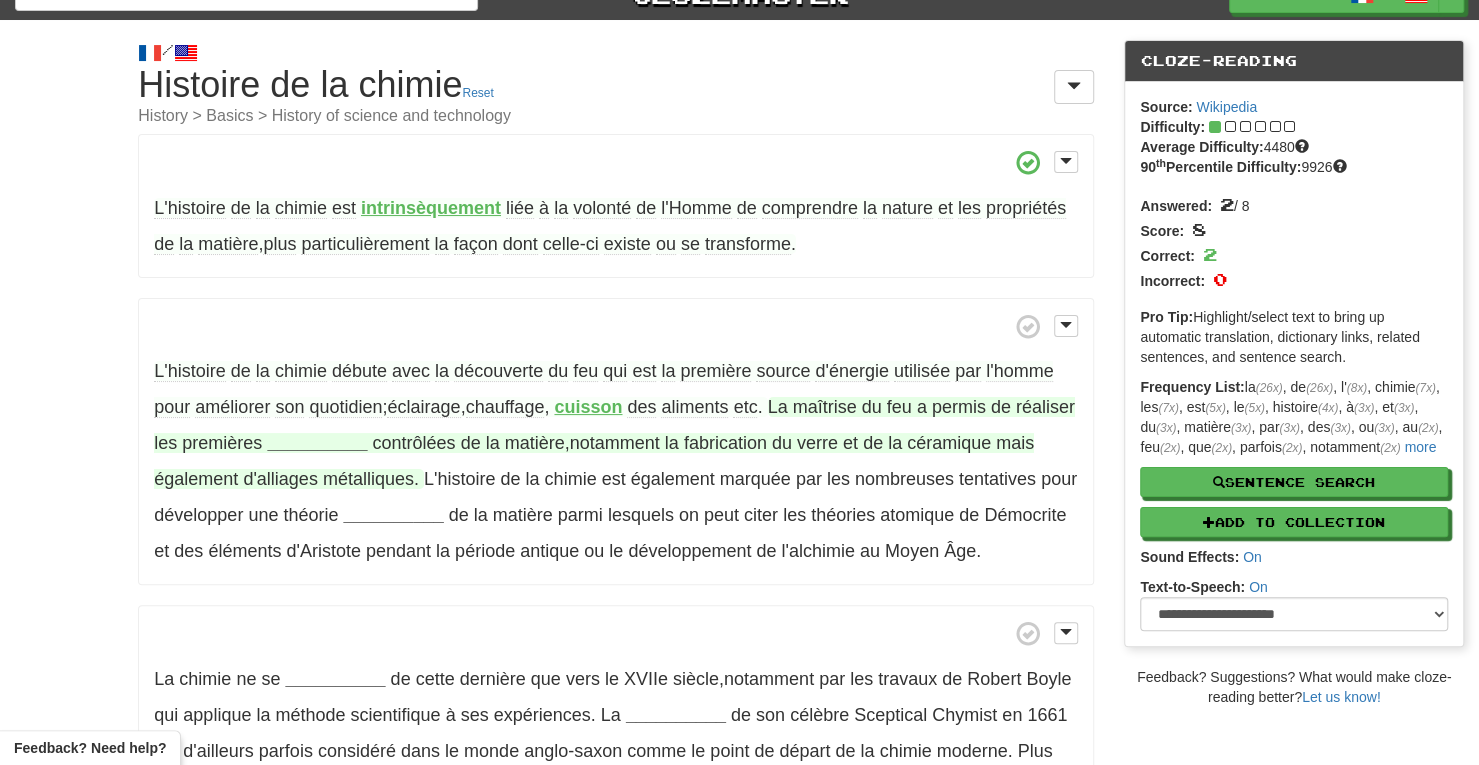 click on "__________" at bounding box center (317, 443) 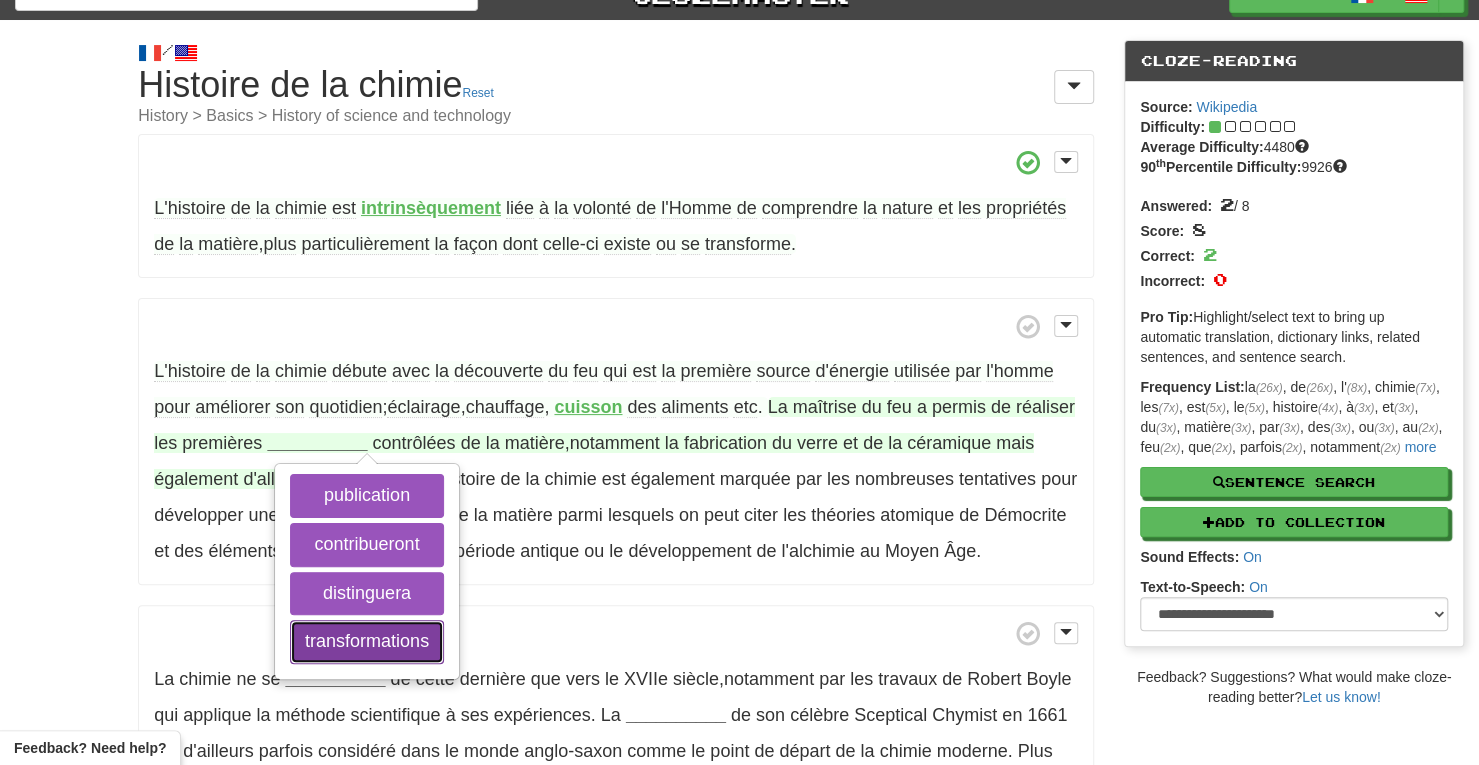 click on "transformations" at bounding box center (367, 642) 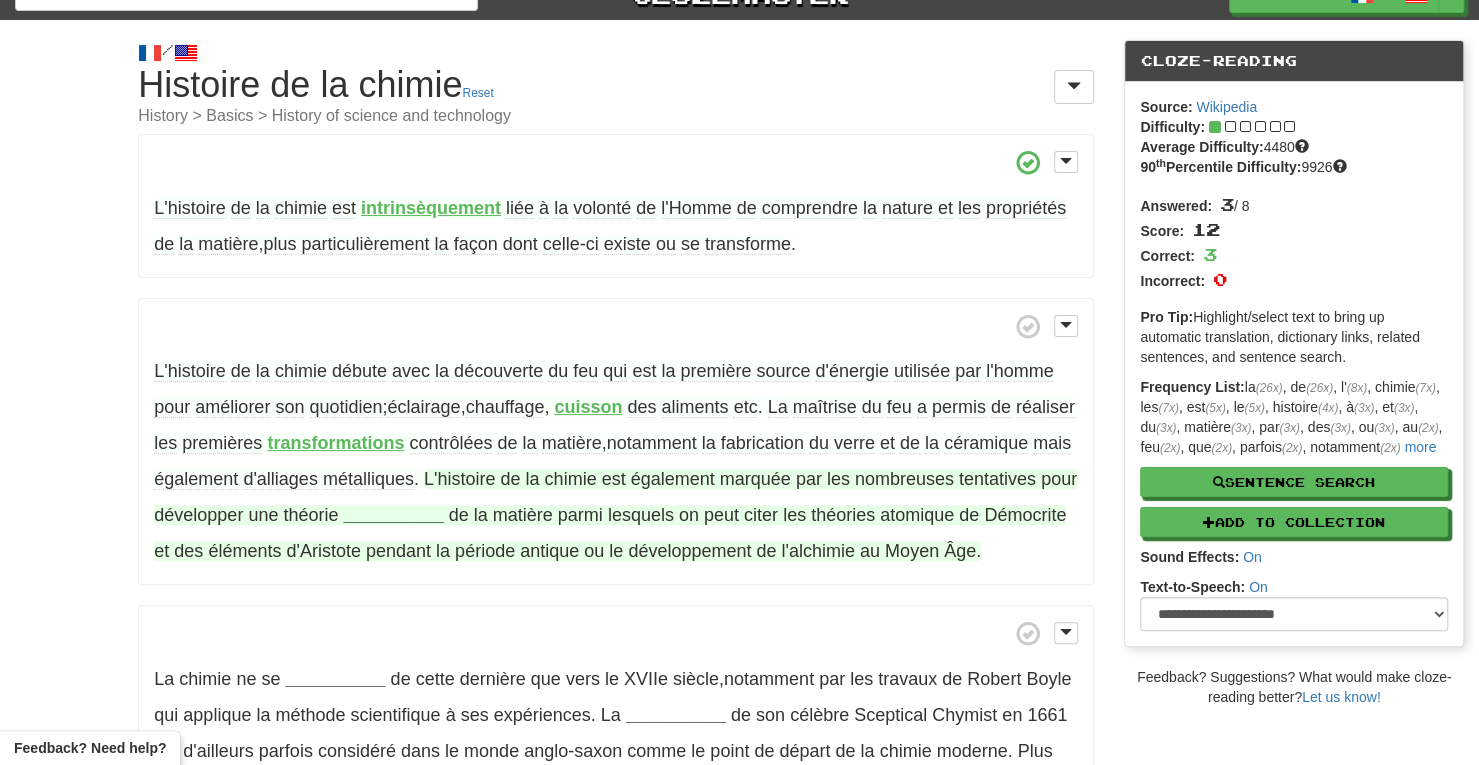 click on "__________" at bounding box center [393, 515] 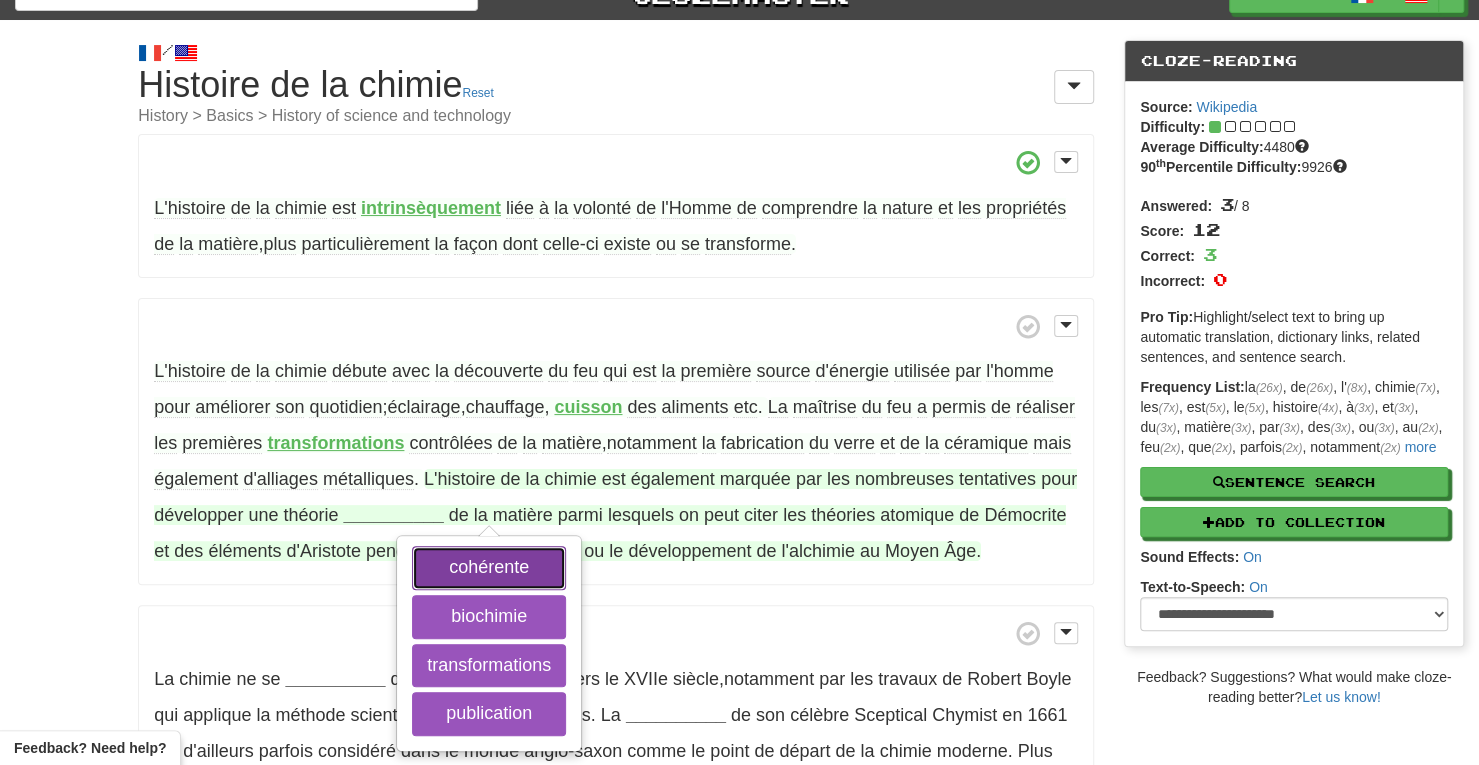 click on "cohérente" at bounding box center (489, 568) 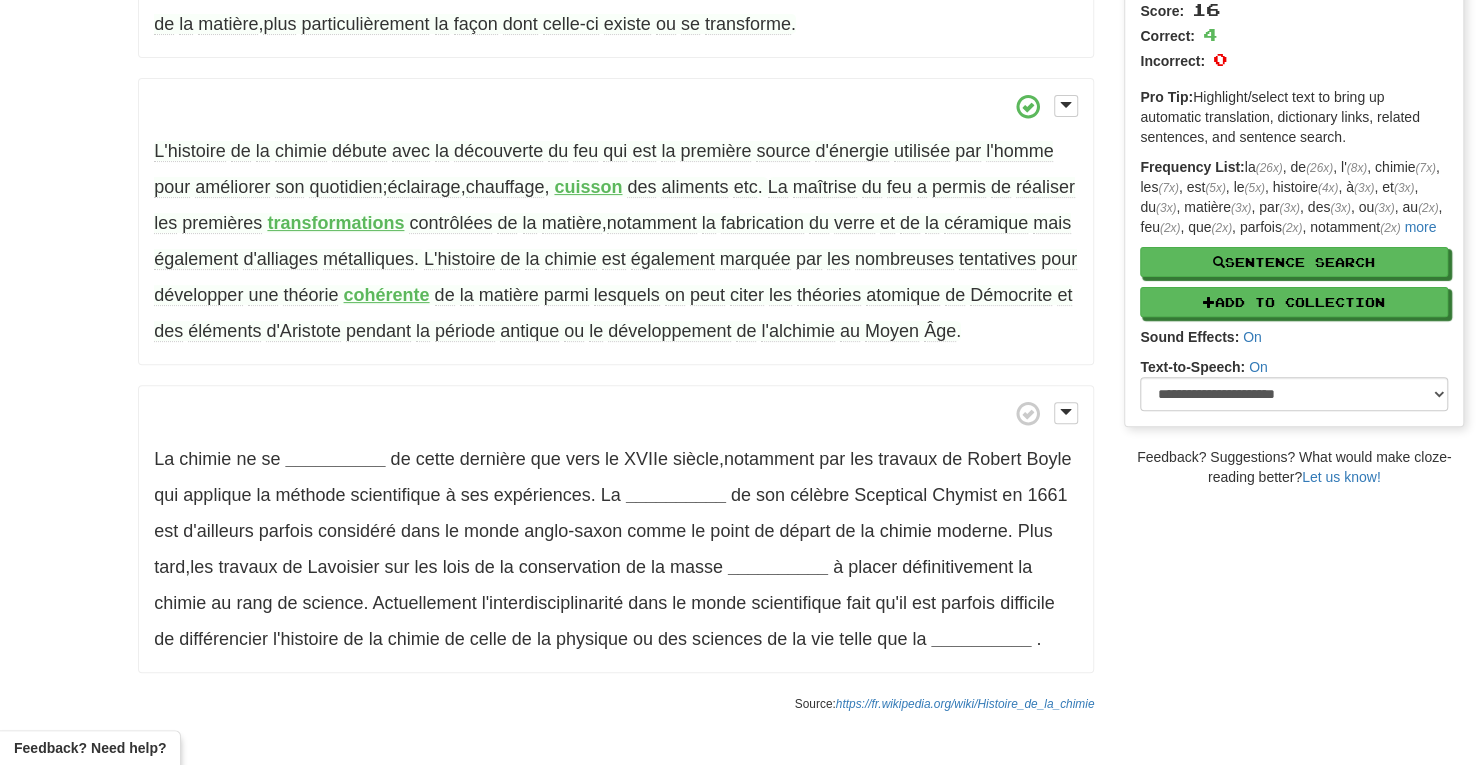 scroll, scrollTop: 354, scrollLeft: 0, axis: vertical 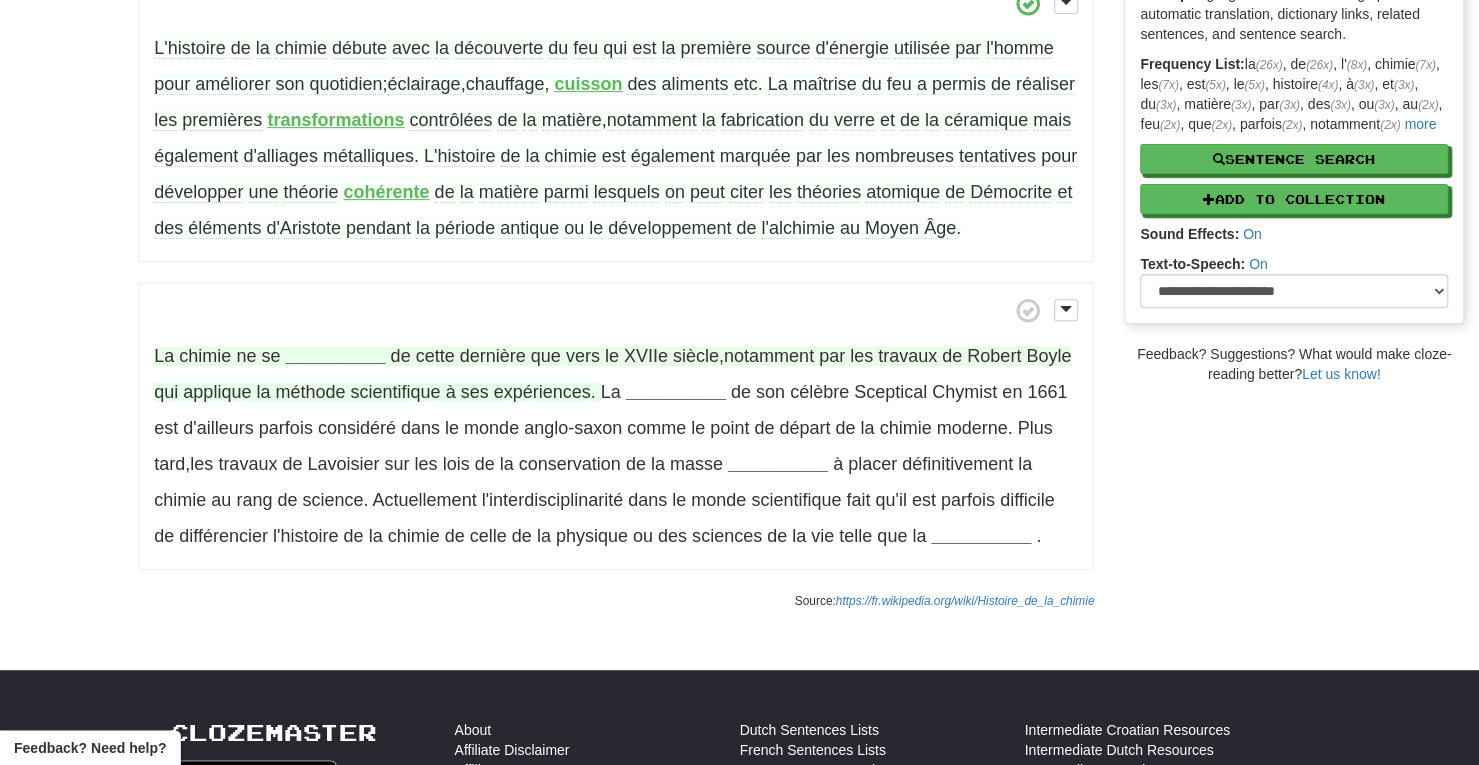 click on "__________" at bounding box center [335, 356] 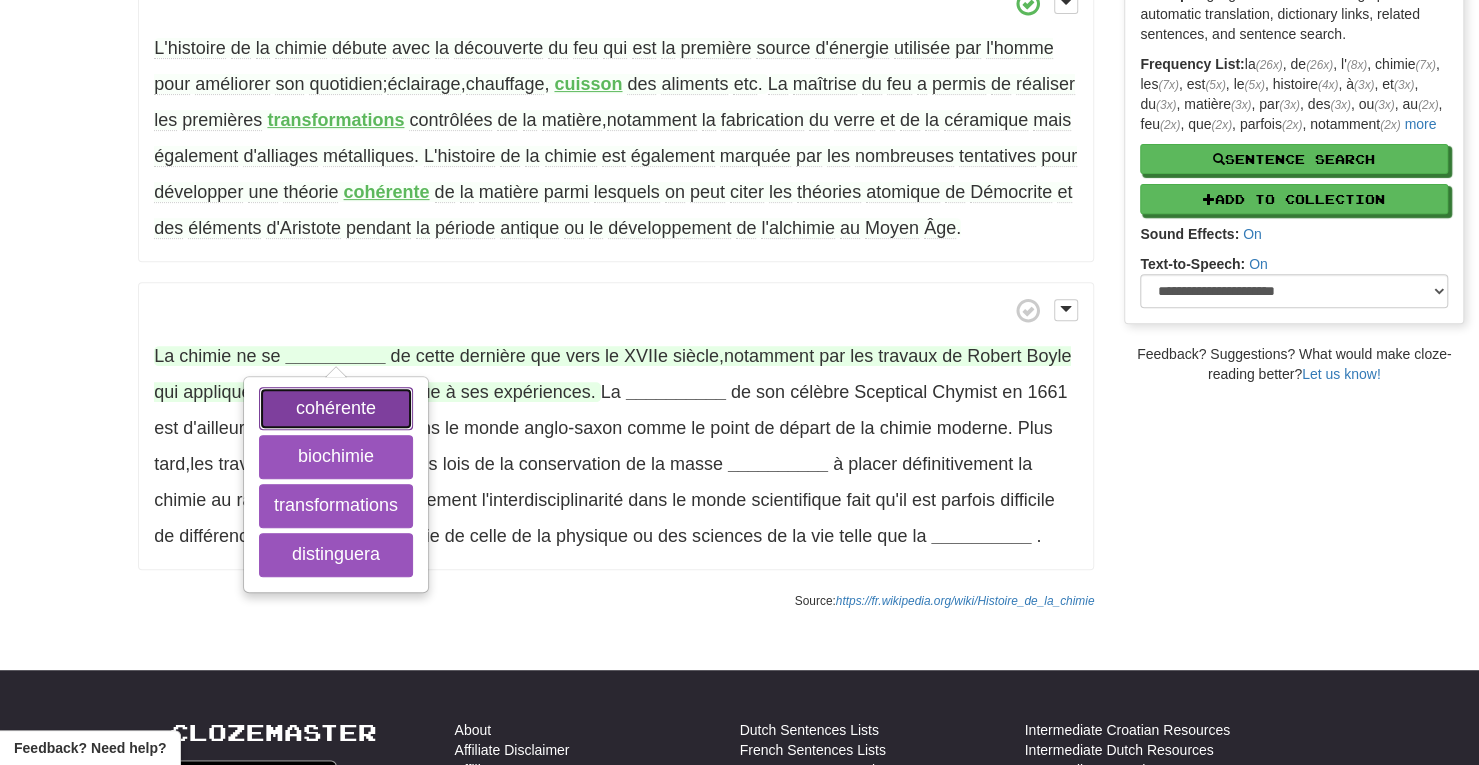 click on "cohérente" at bounding box center (336, 409) 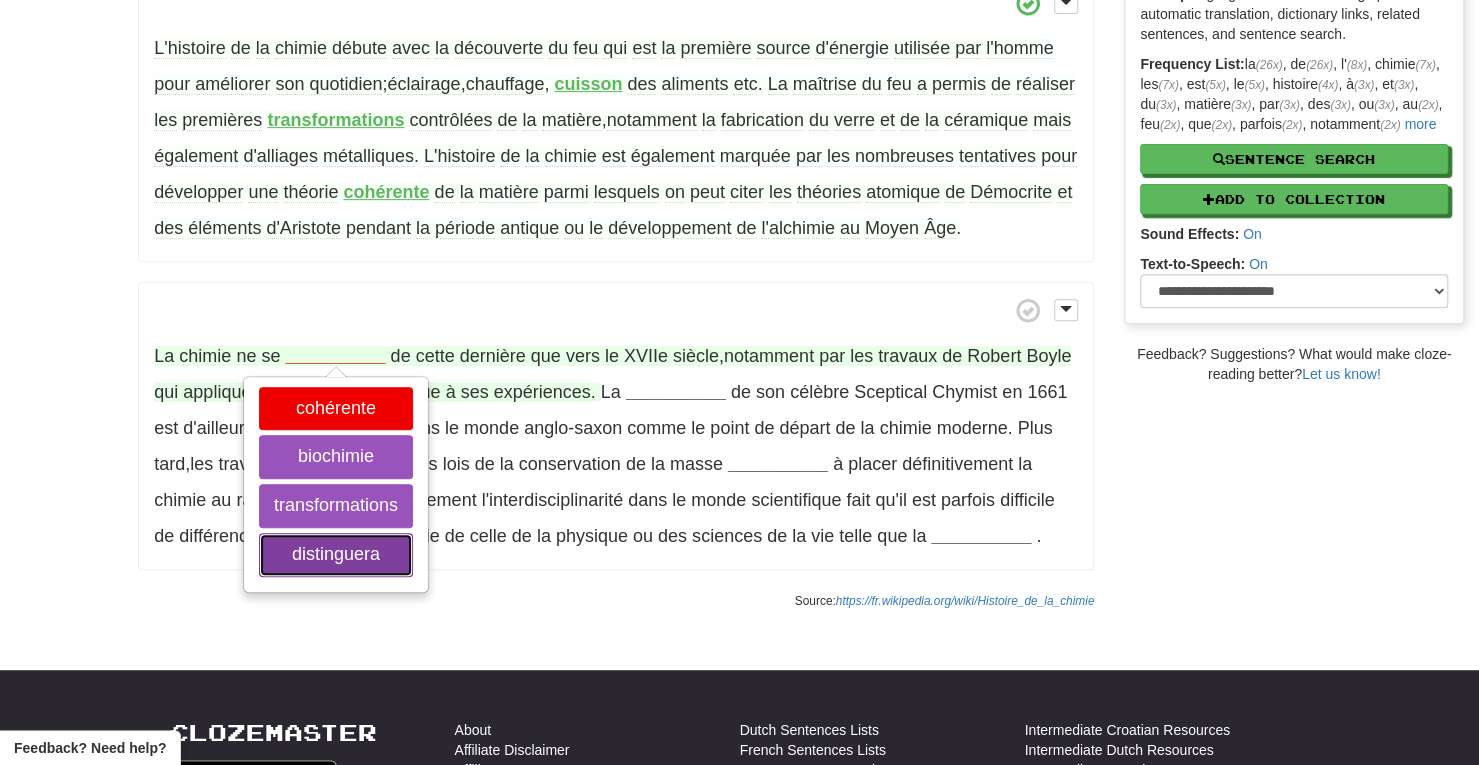 click on "distinguera" at bounding box center (336, 555) 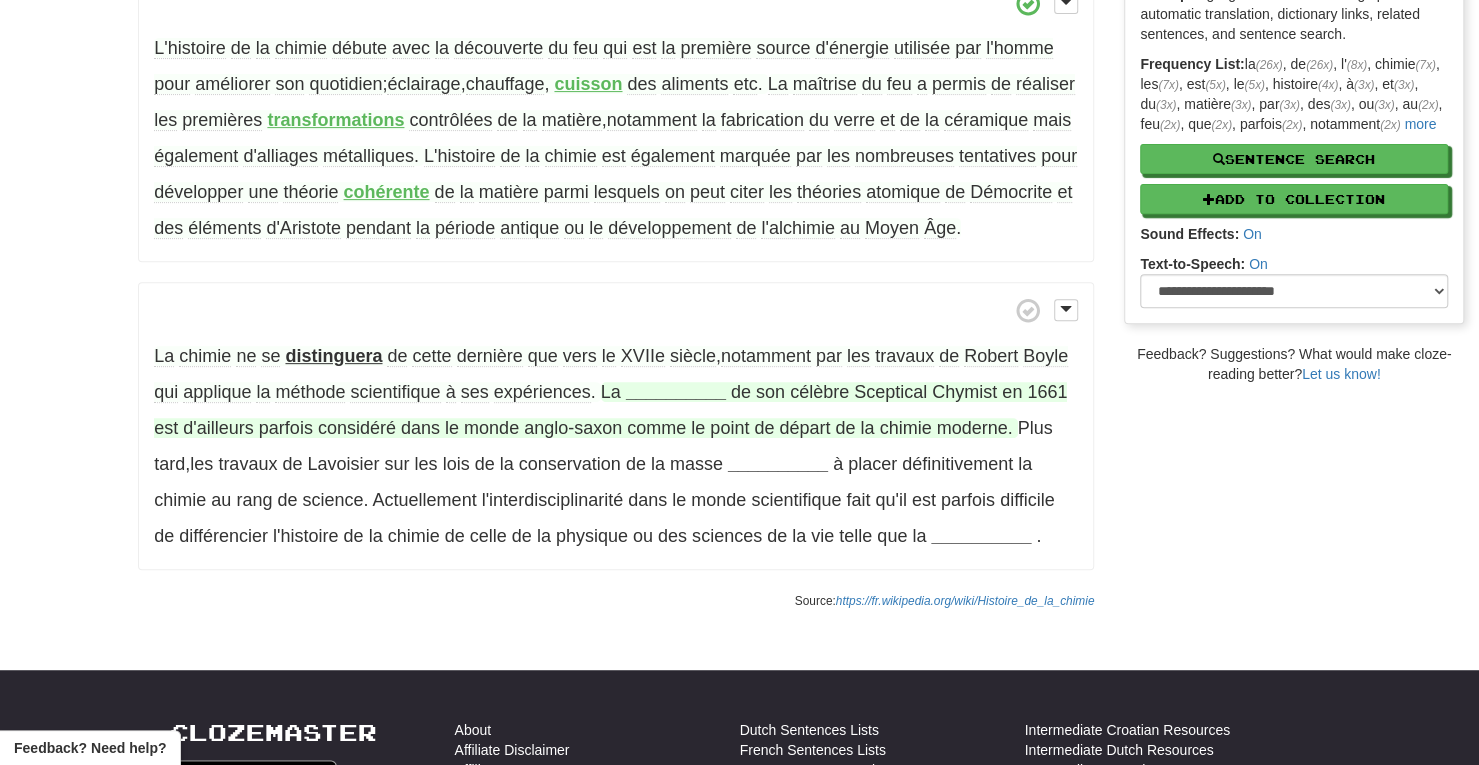click on "__________" at bounding box center (676, 392) 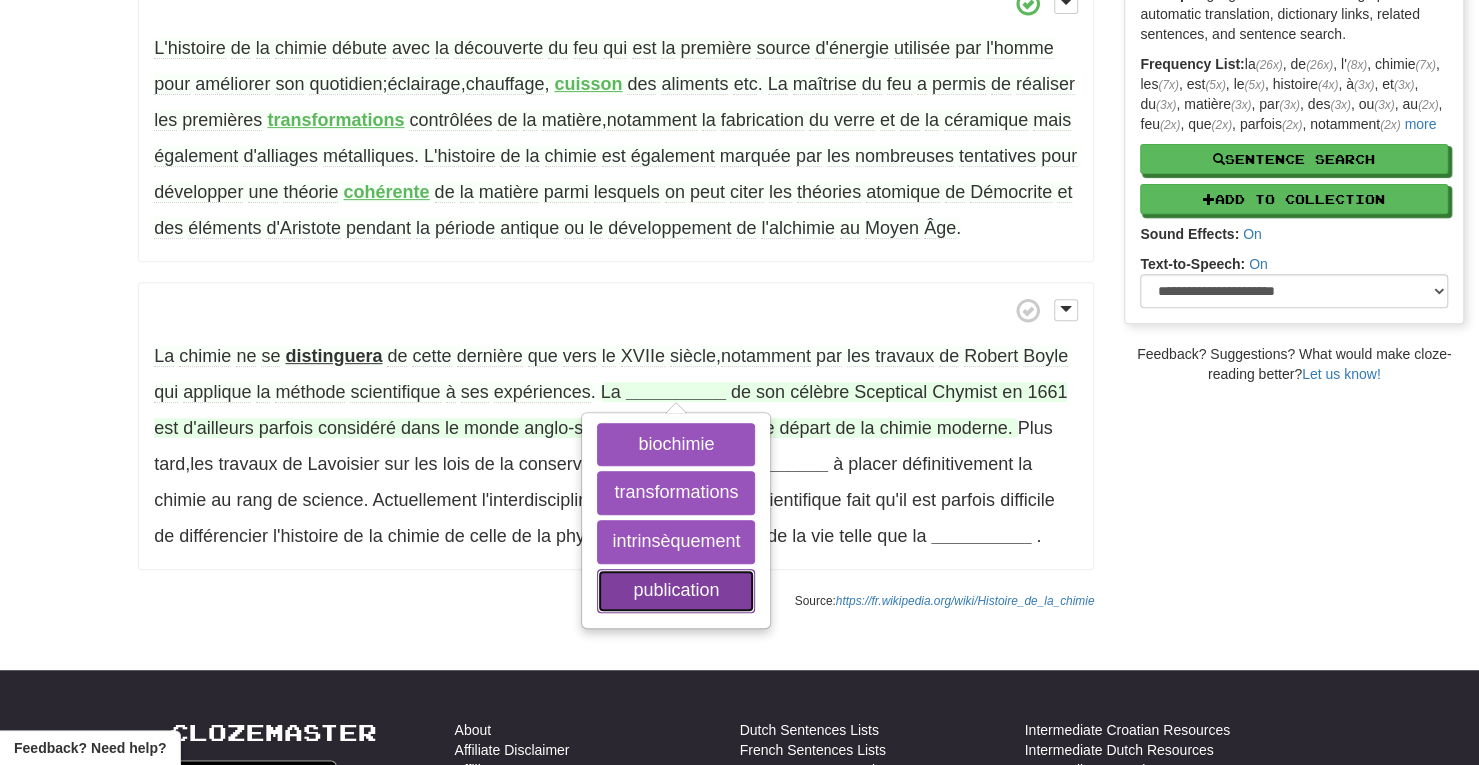 click on "publication" at bounding box center (676, 591) 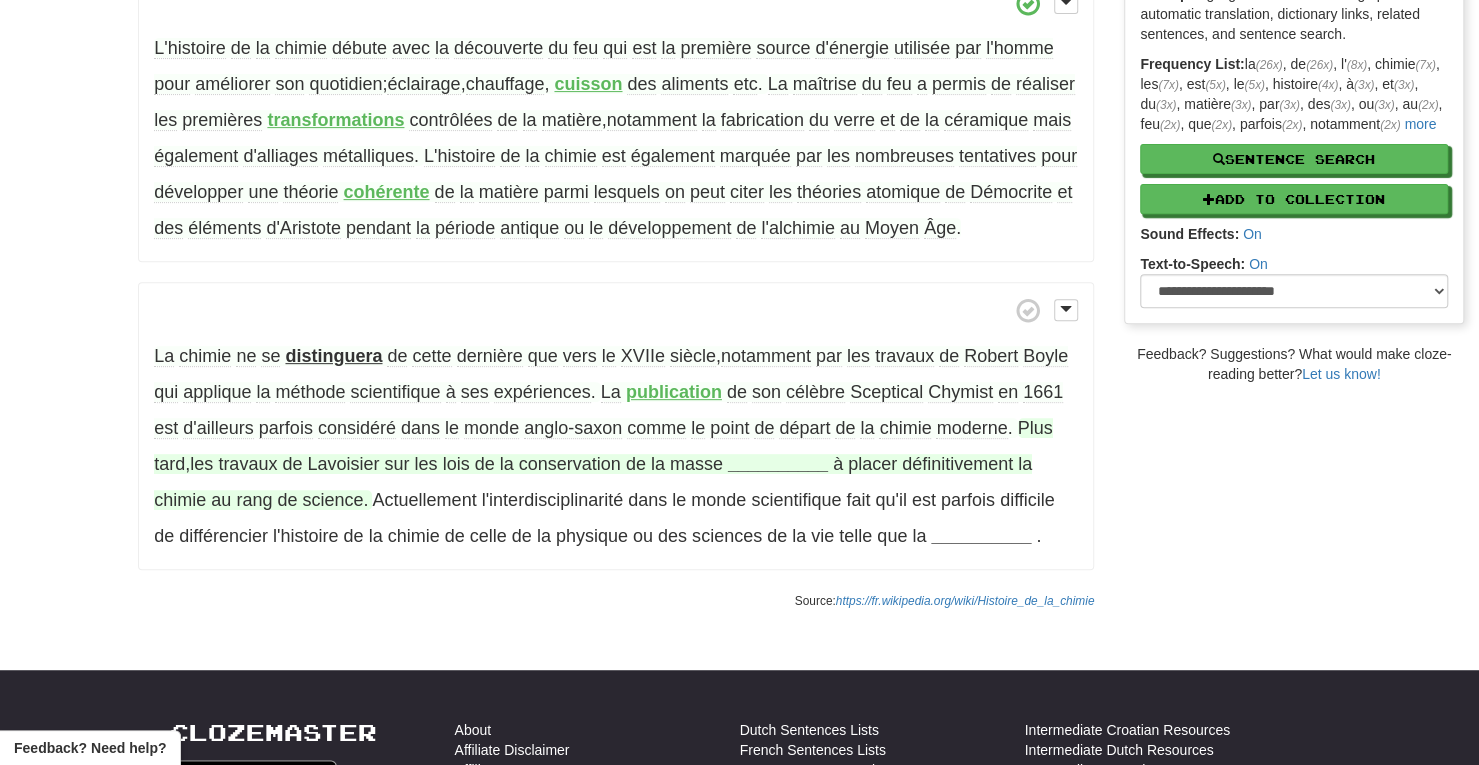 click on "__________" at bounding box center [778, 464] 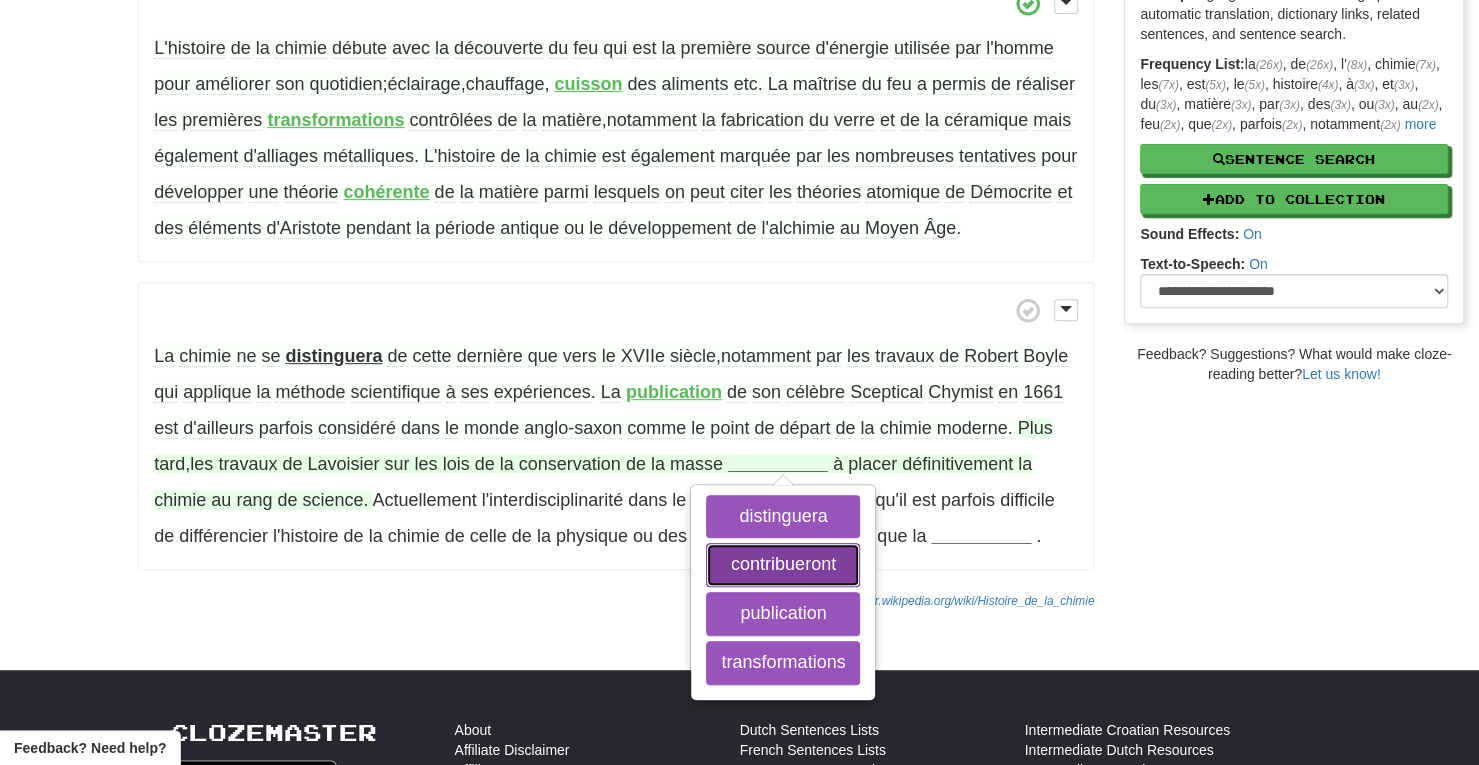 click on "contribueront" at bounding box center (783, 565) 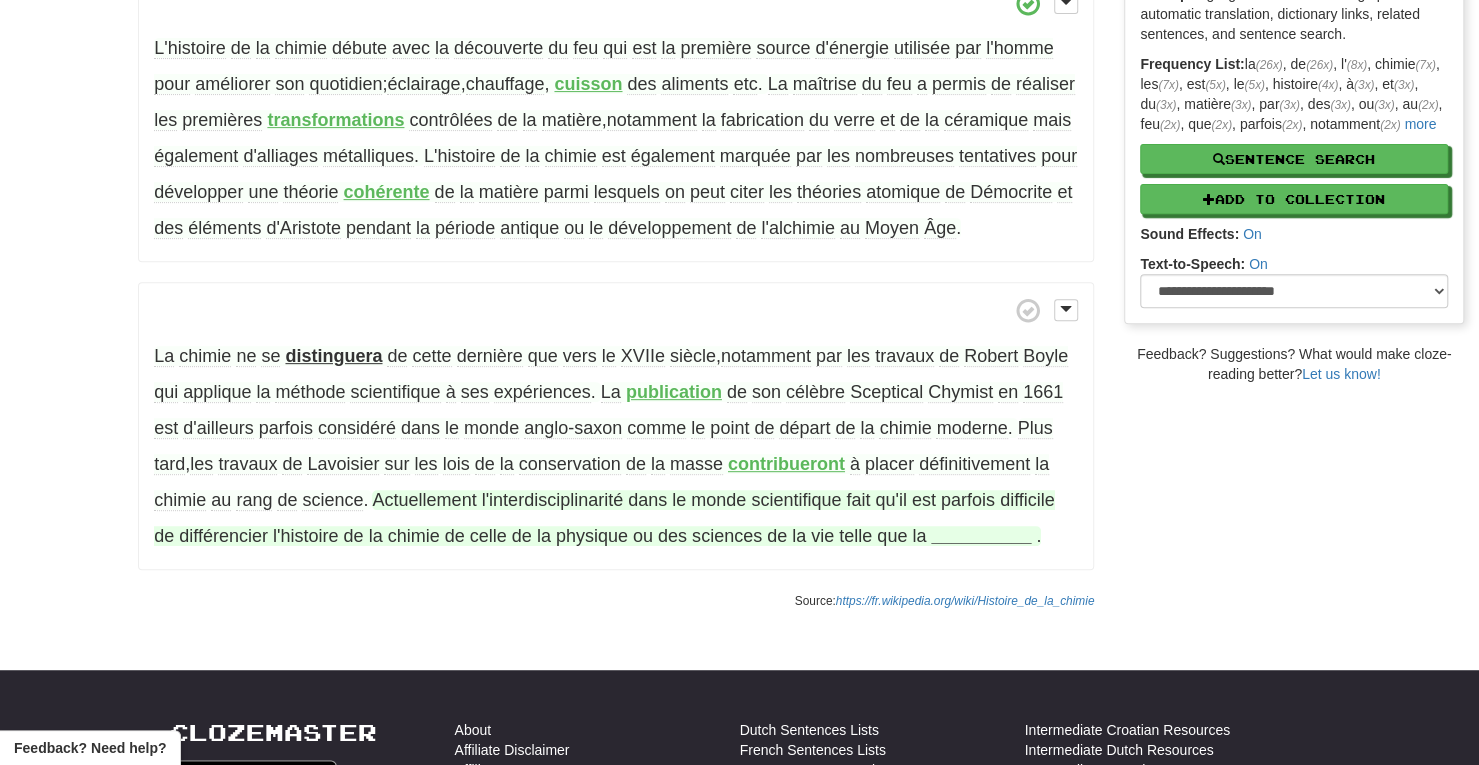 click on "__________" at bounding box center [981, 536] 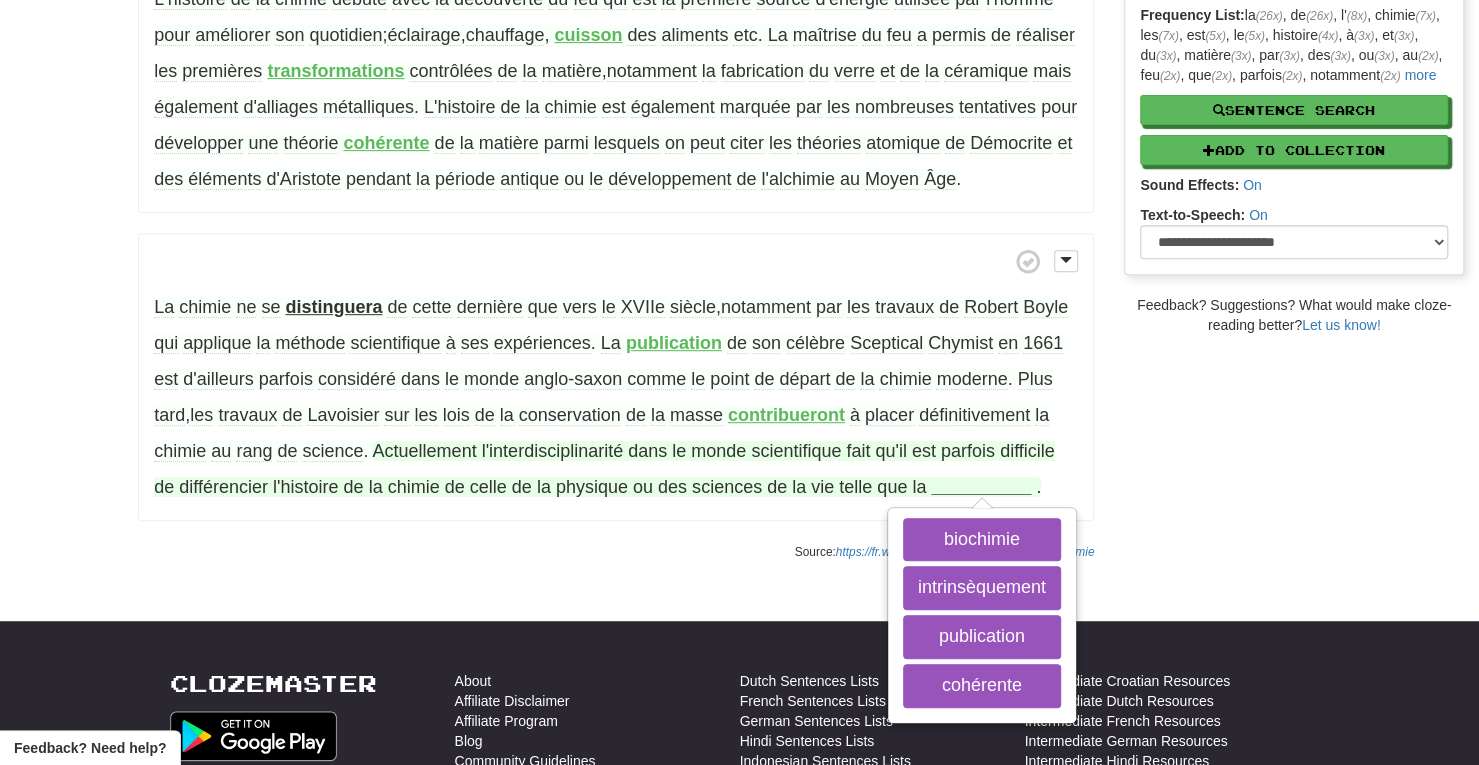 scroll, scrollTop: 407, scrollLeft: 0, axis: vertical 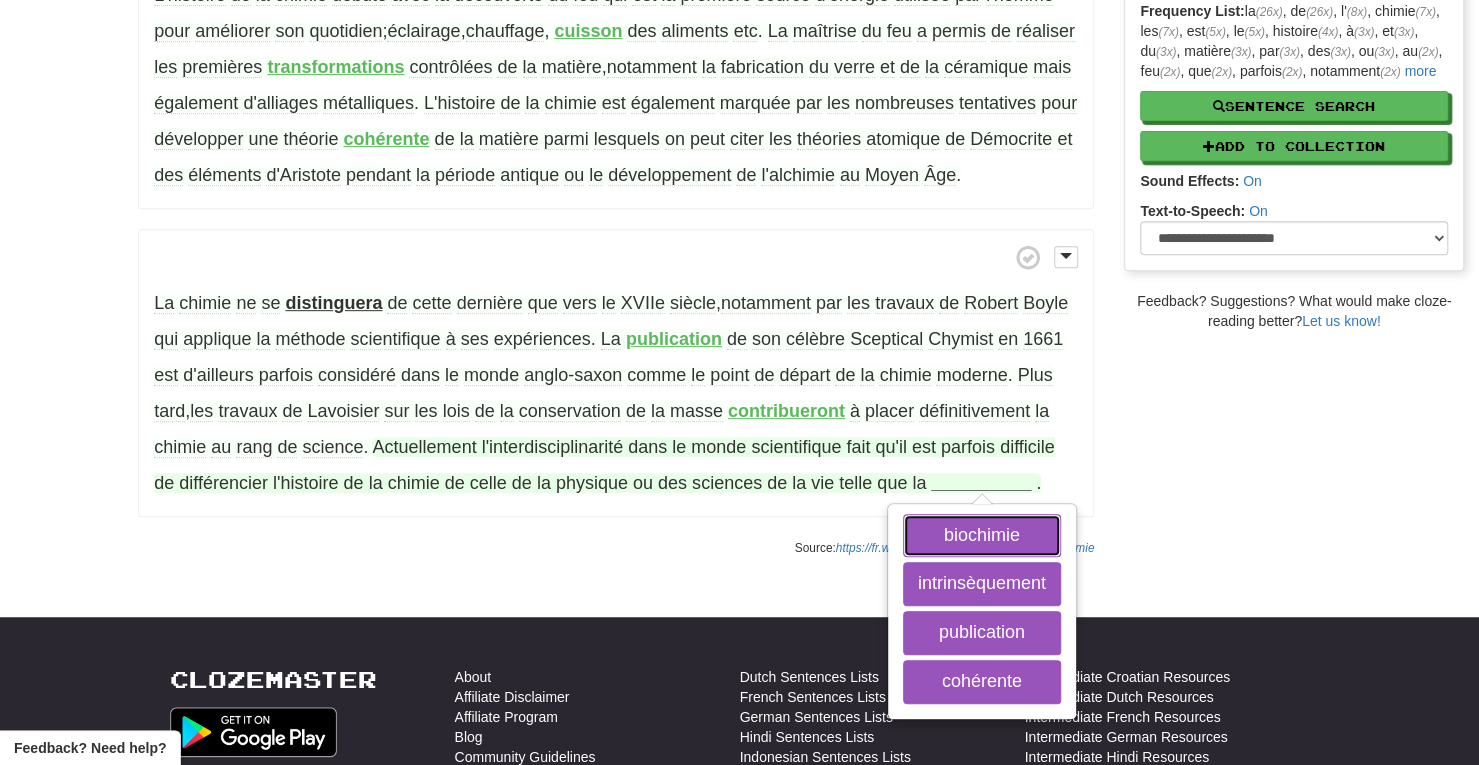 click on "biochimie" at bounding box center [982, 536] 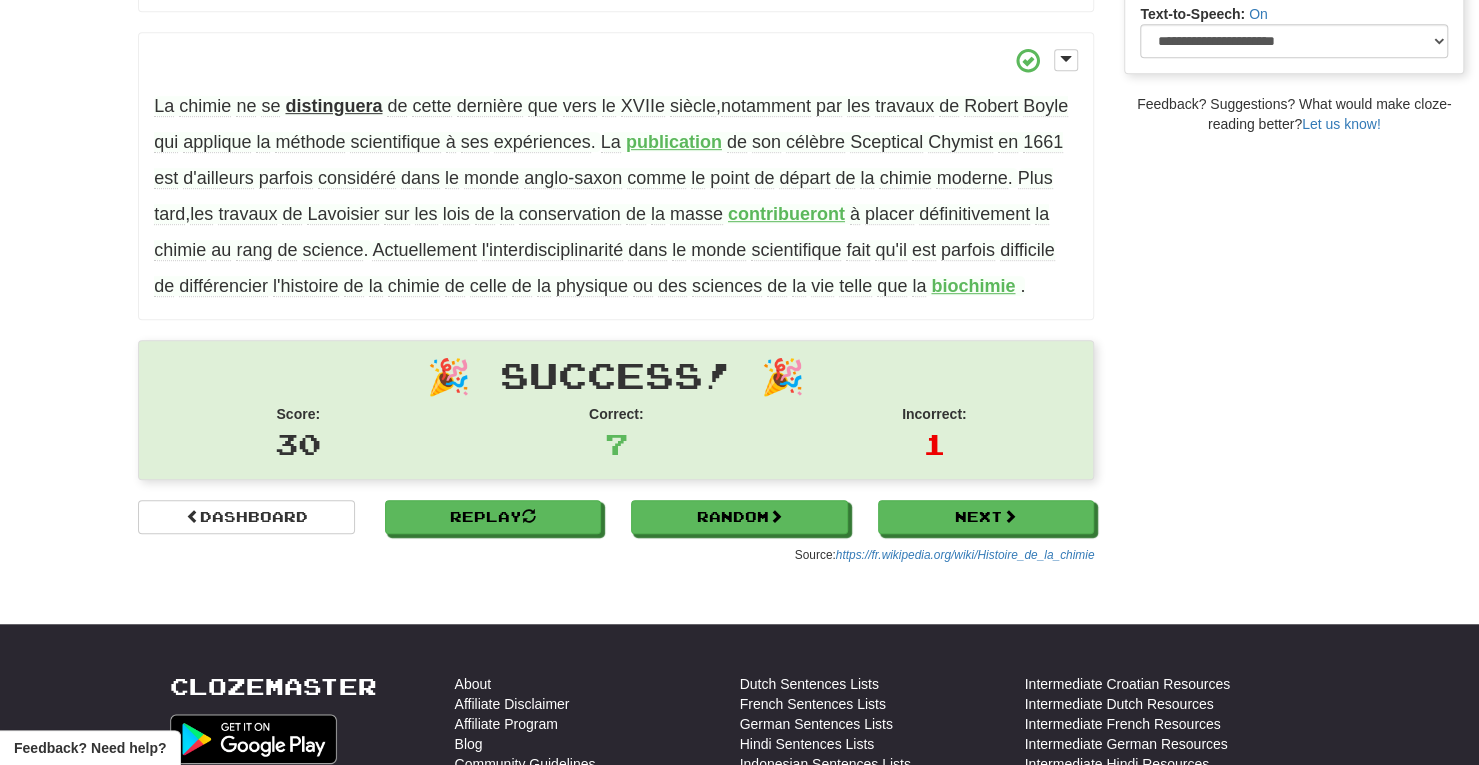 scroll, scrollTop: 608, scrollLeft: 0, axis: vertical 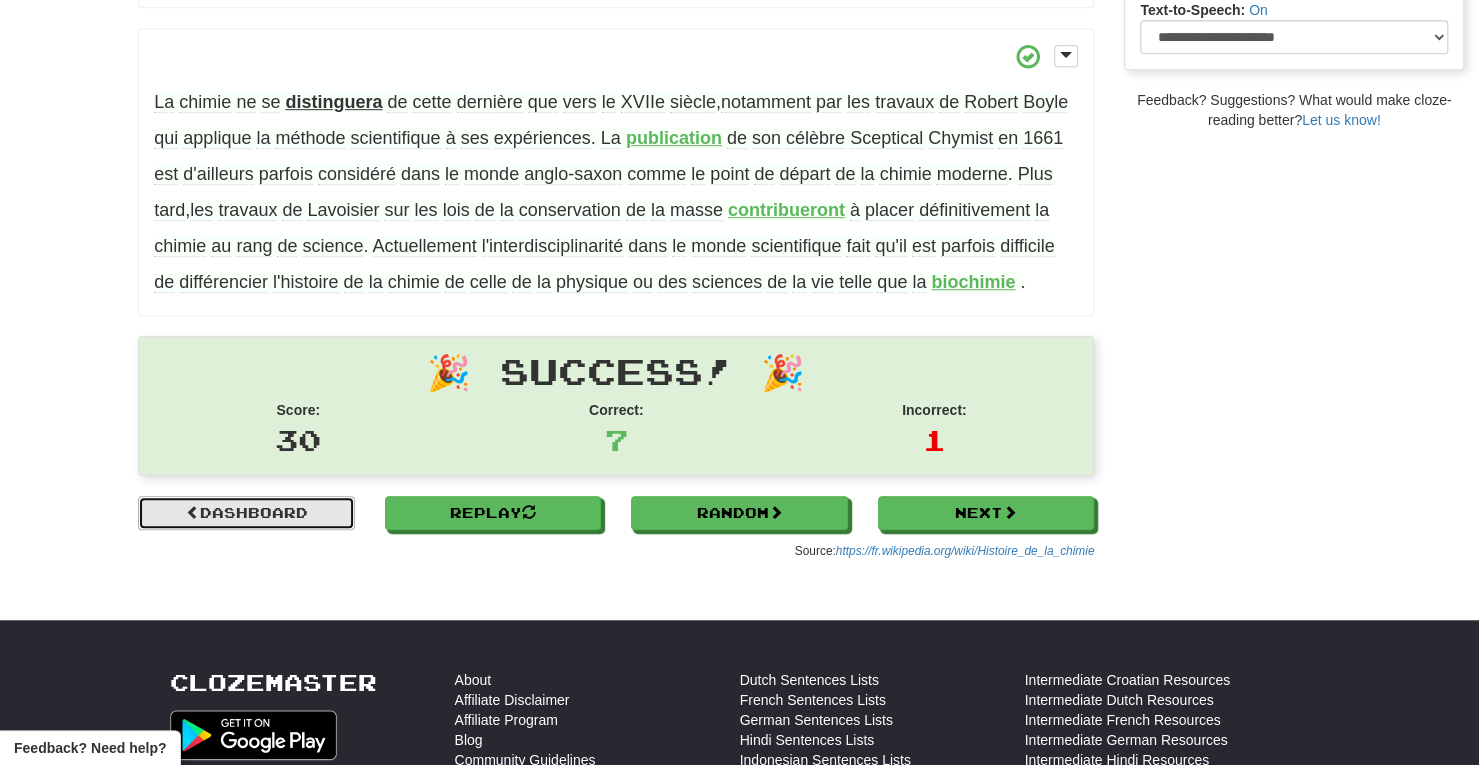 click on "Dashboard" at bounding box center (246, 513) 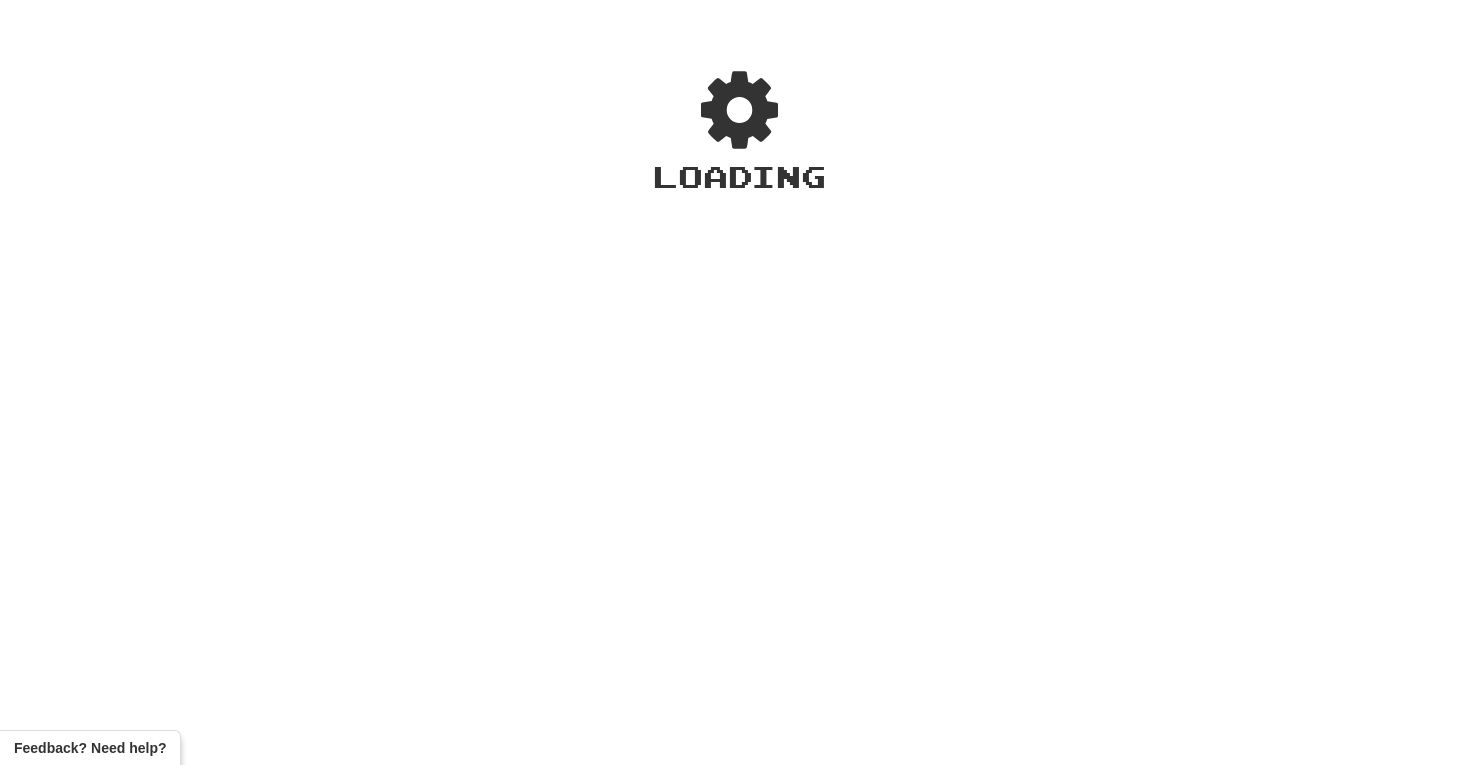 scroll, scrollTop: 0, scrollLeft: 0, axis: both 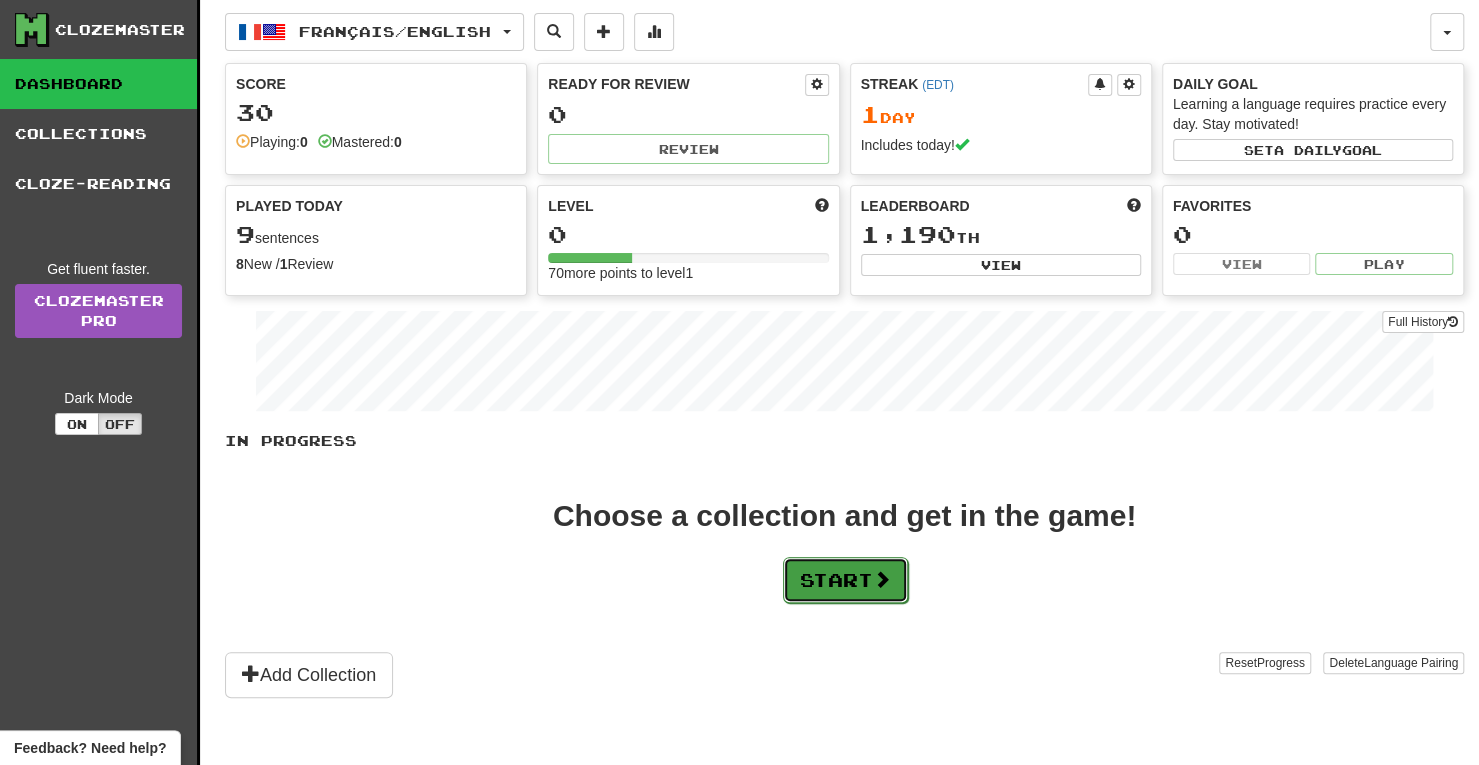 click at bounding box center (882, 579) 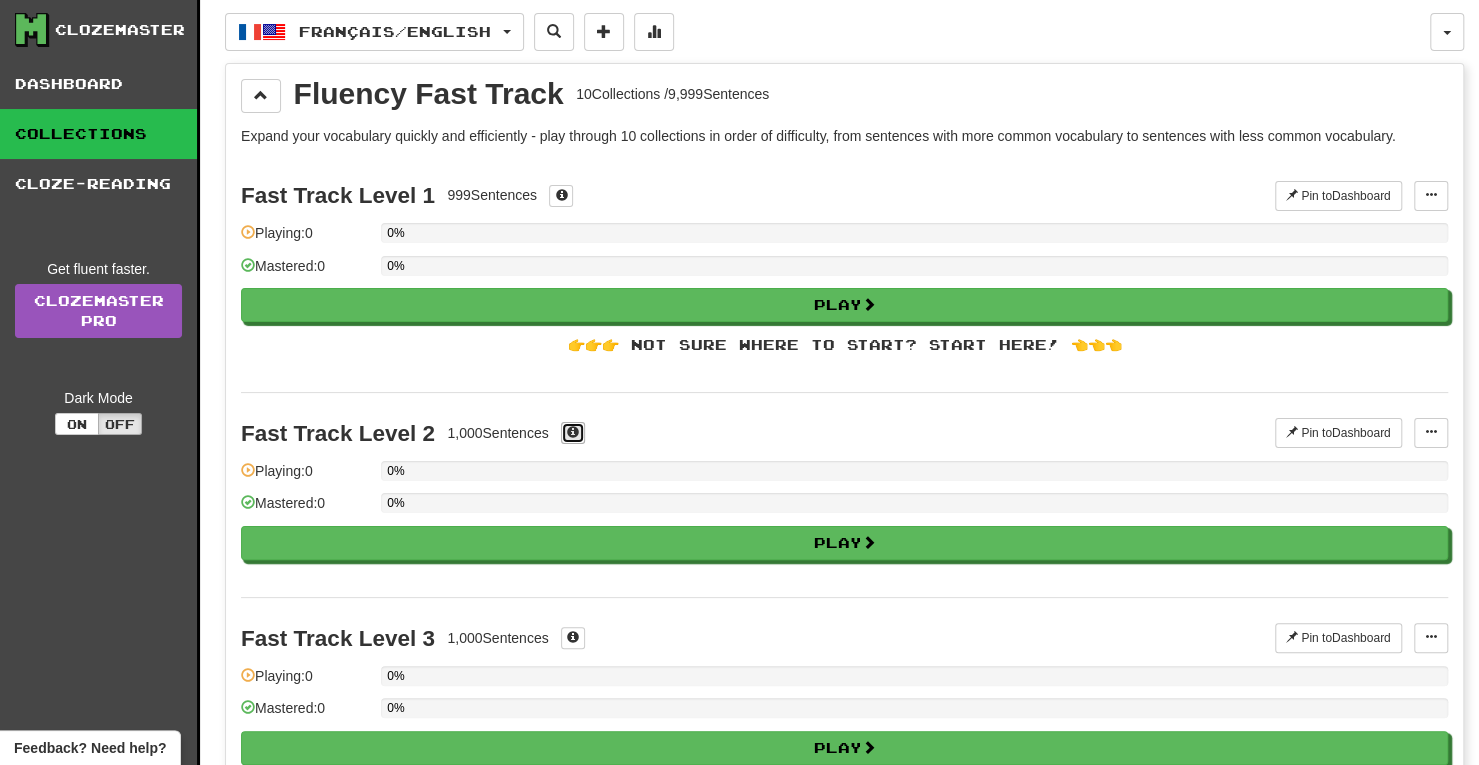 click at bounding box center [573, 432] 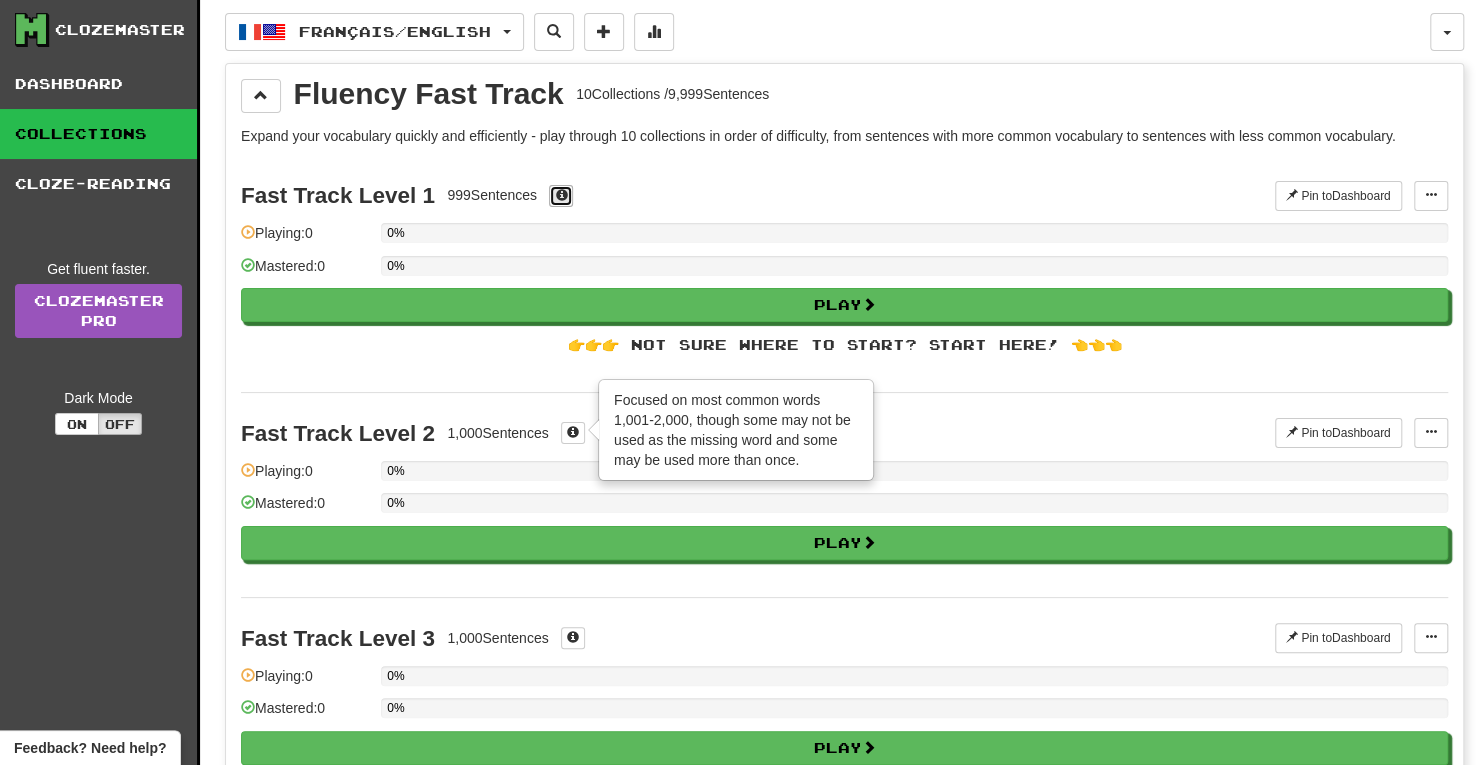 click at bounding box center [561, 195] 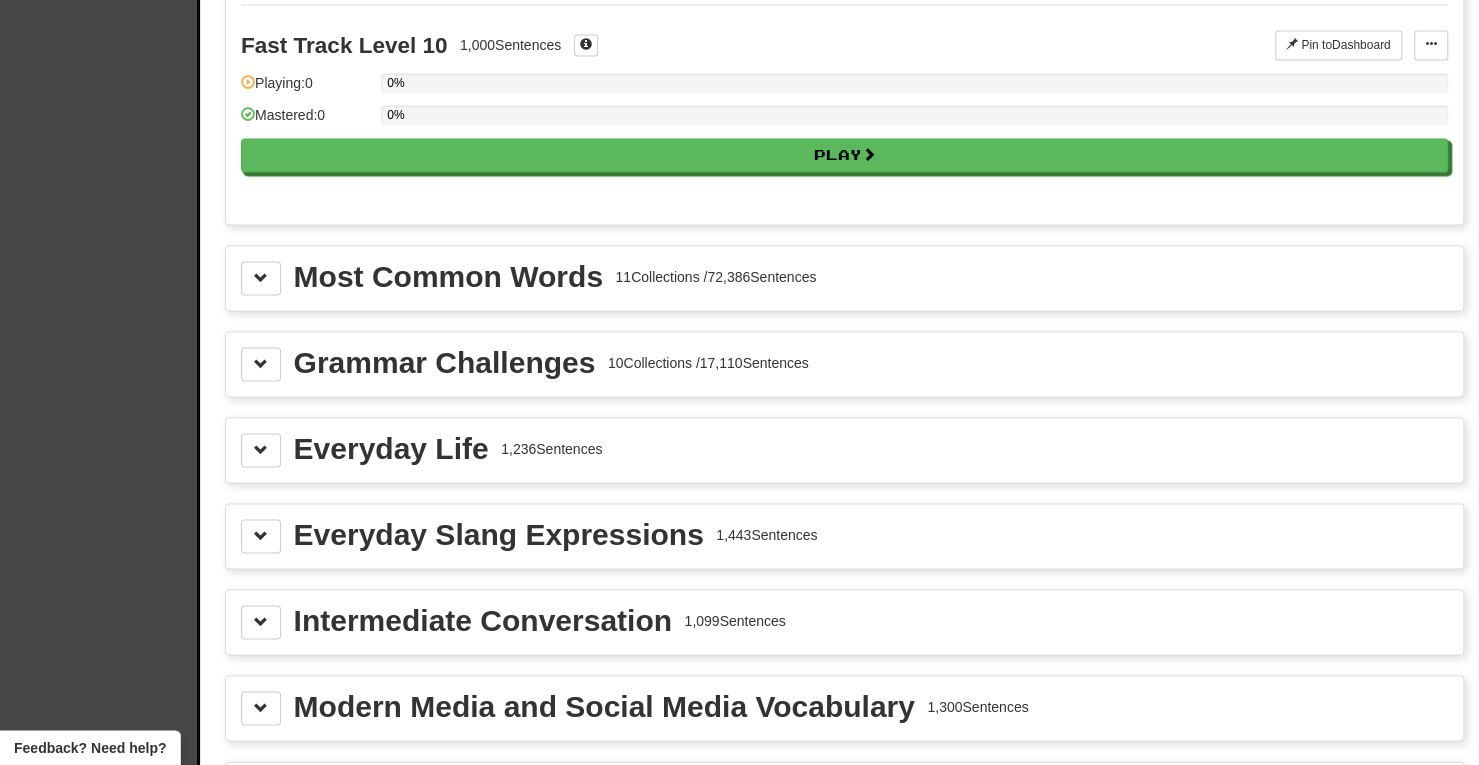 scroll, scrollTop: 2030, scrollLeft: 0, axis: vertical 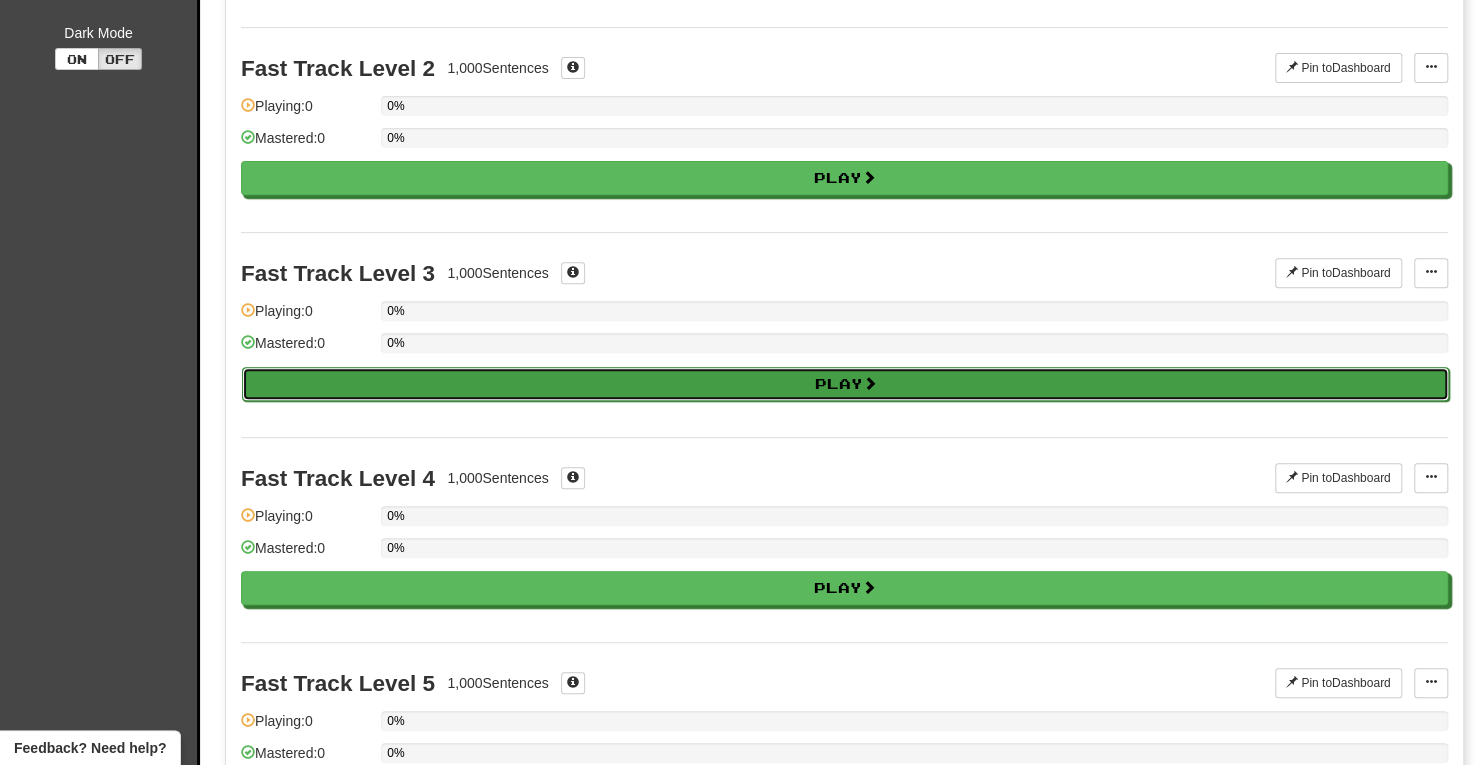 click on "Play" at bounding box center (845, 384) 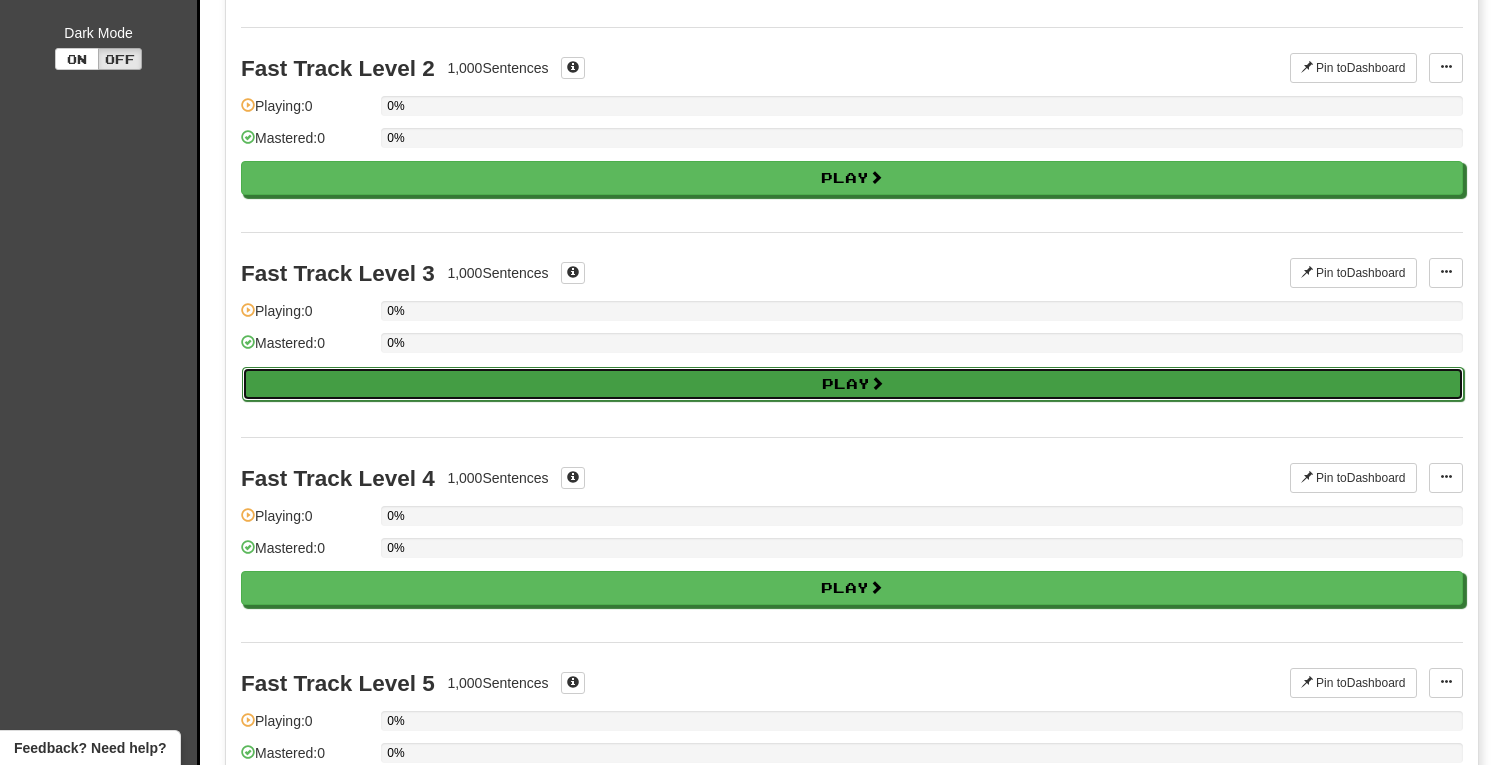 select on "**" 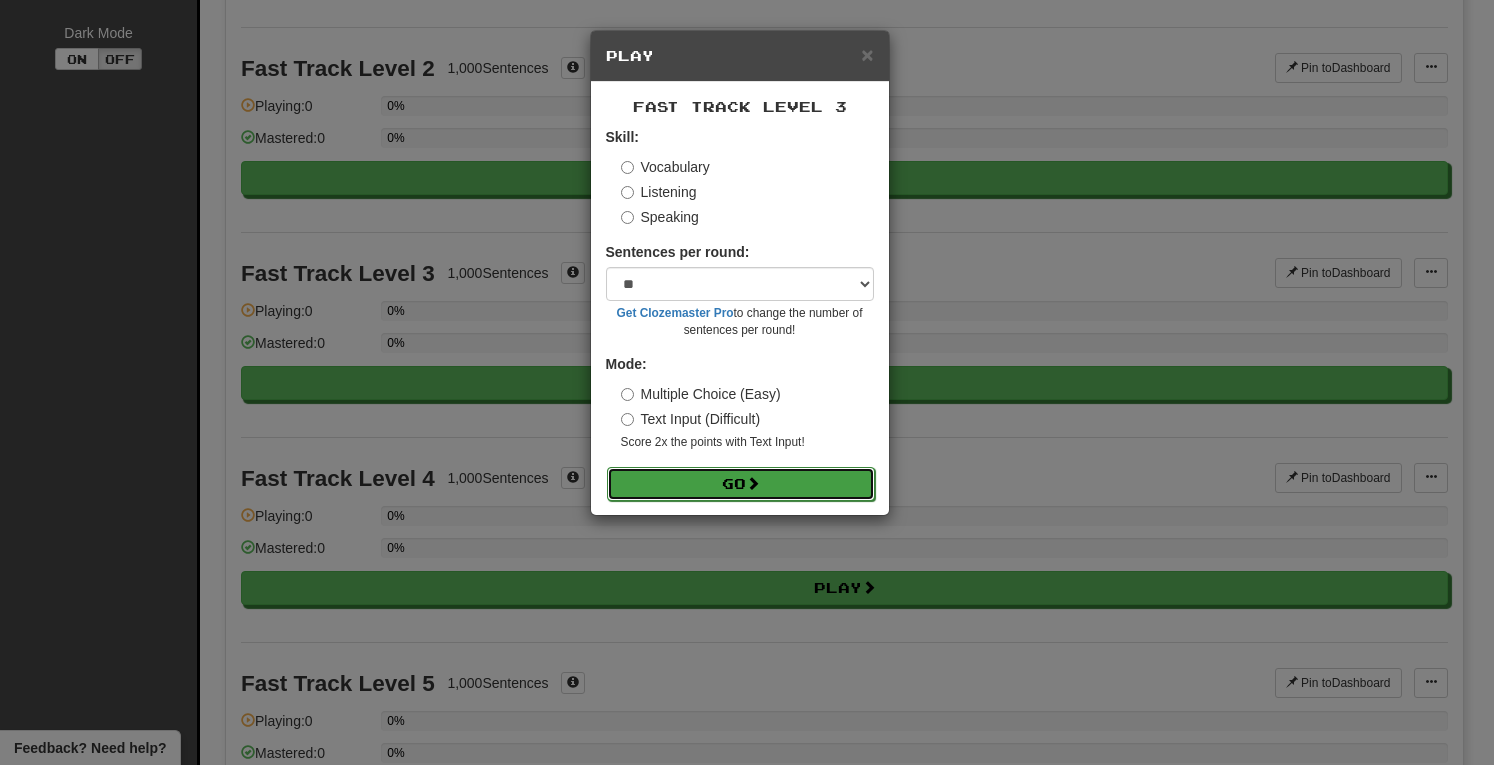 click at bounding box center [753, 483] 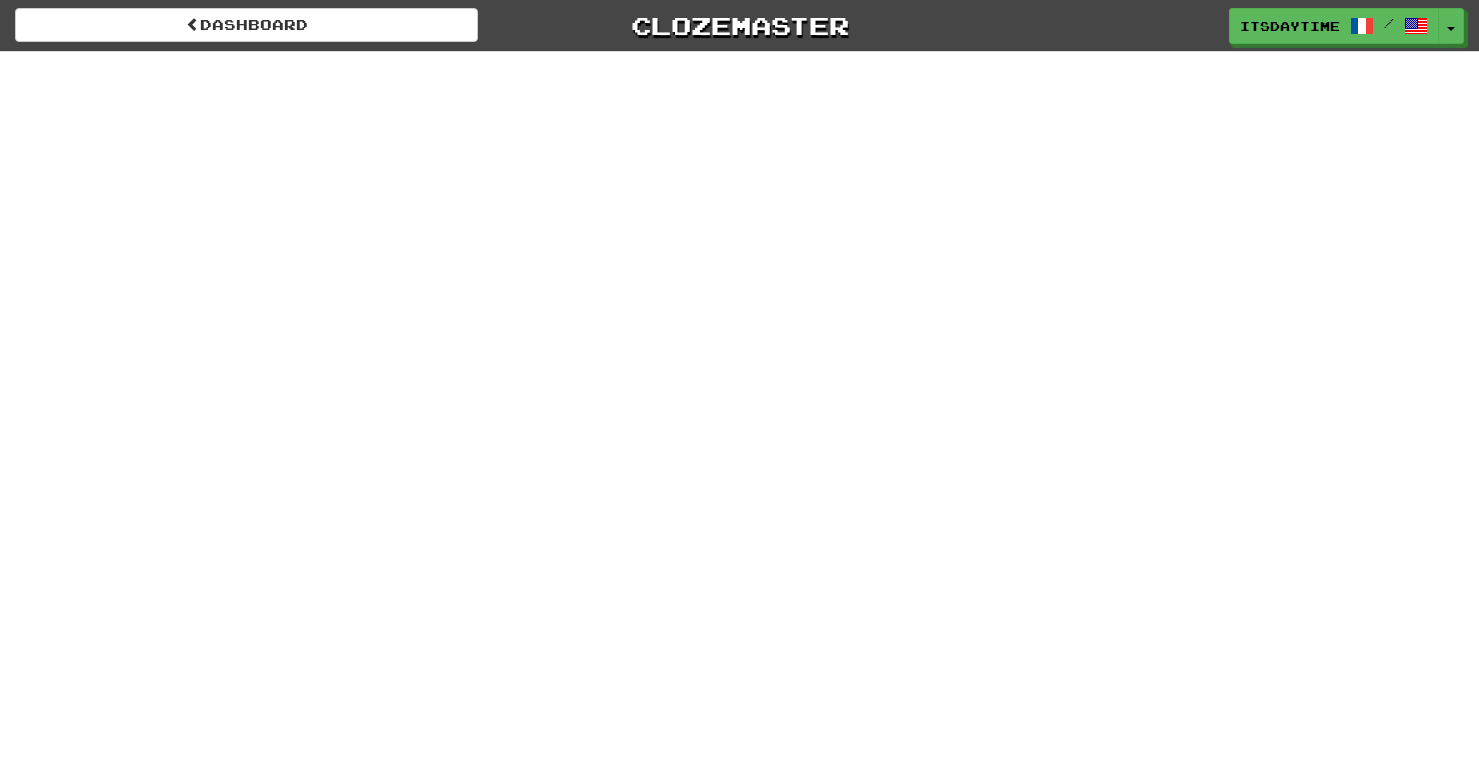 scroll, scrollTop: 0, scrollLeft: 0, axis: both 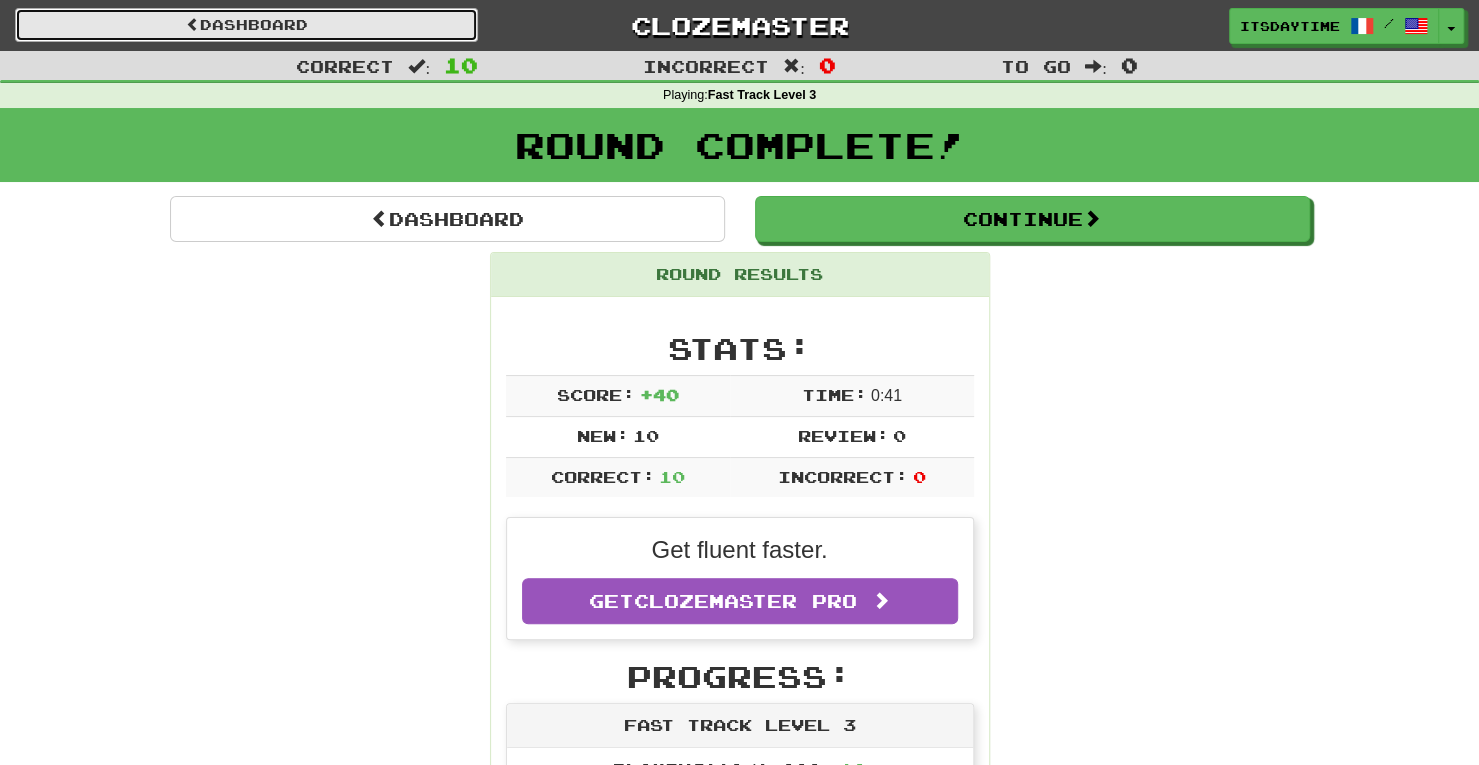 click on "Dashboard" at bounding box center (246, 25) 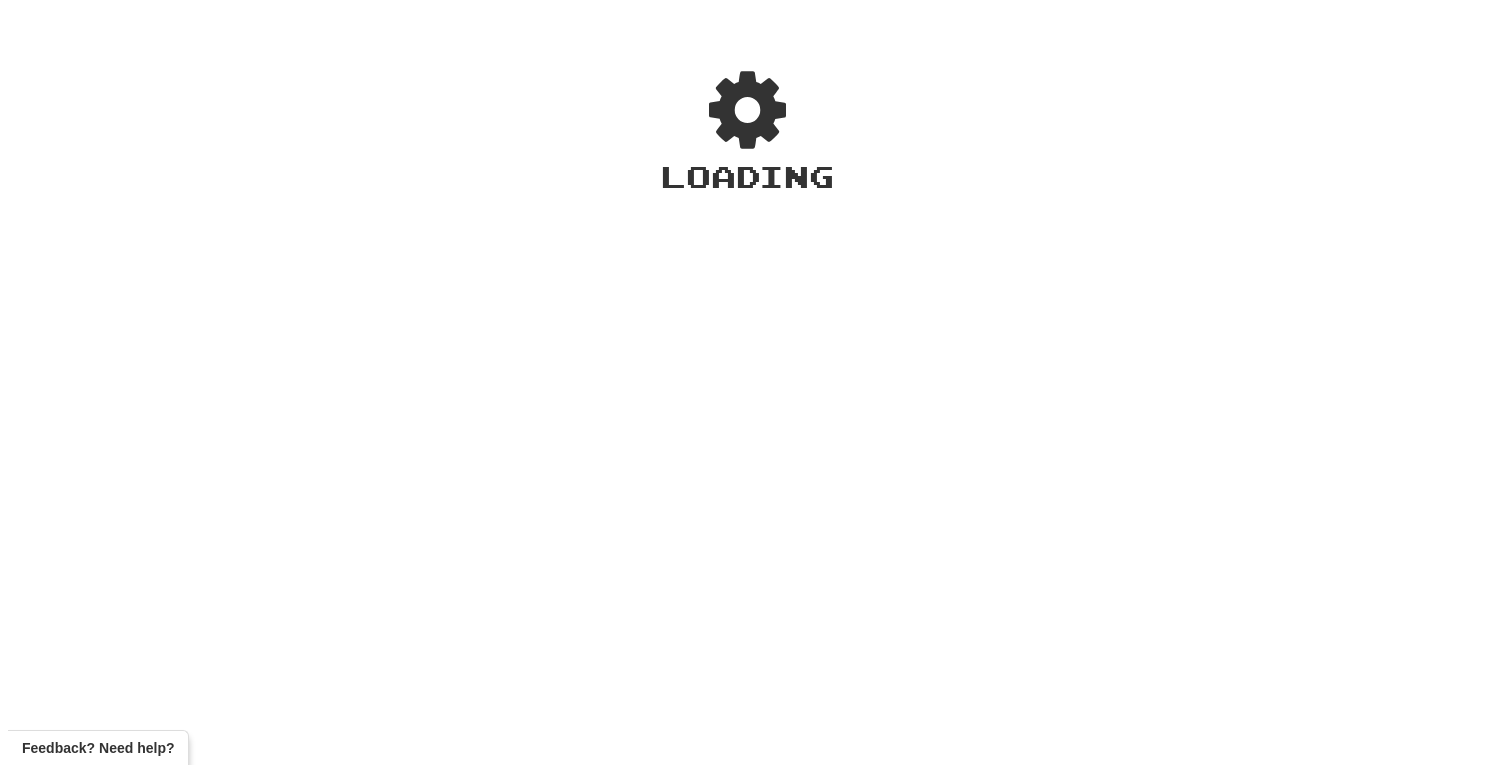 scroll, scrollTop: 0, scrollLeft: 0, axis: both 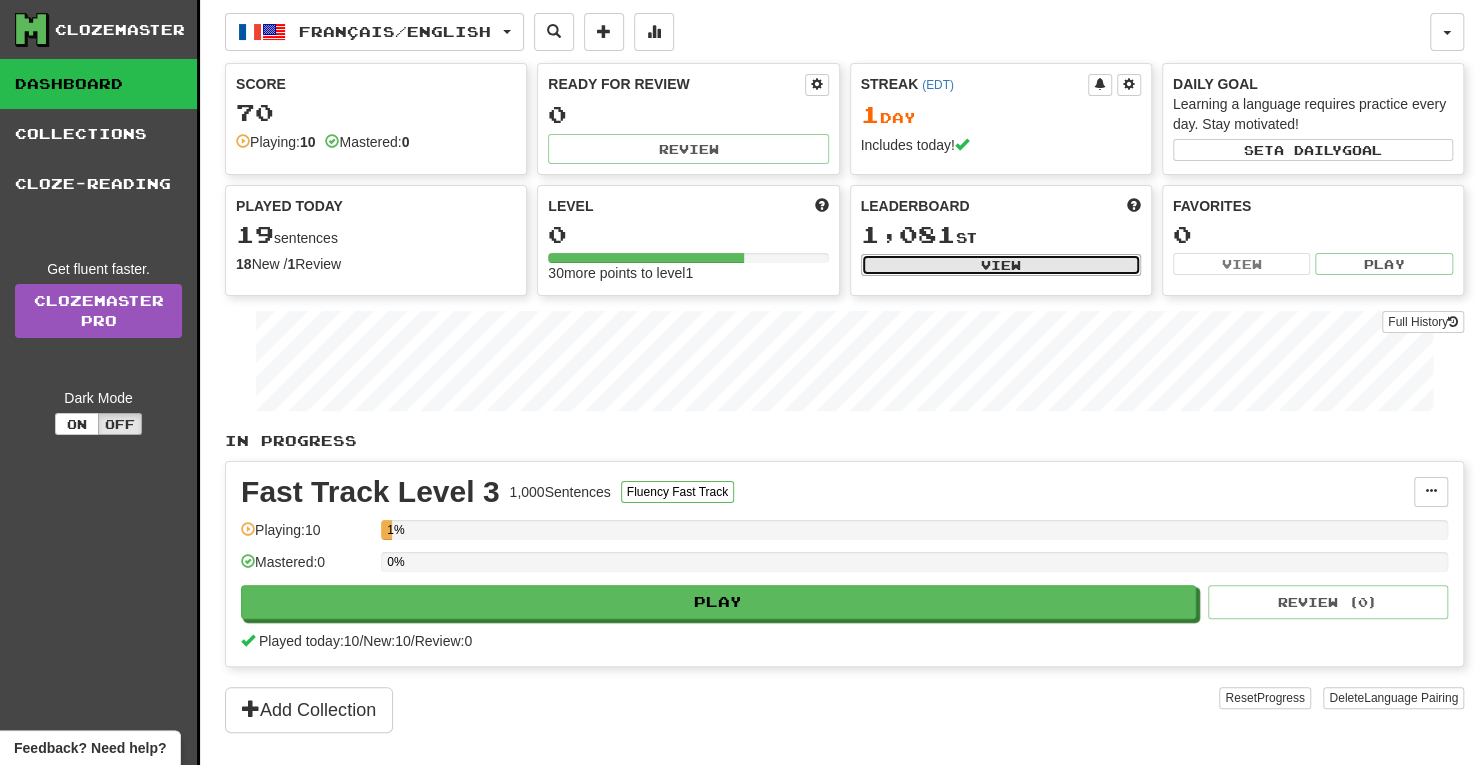 click on "View" at bounding box center [1001, 265] 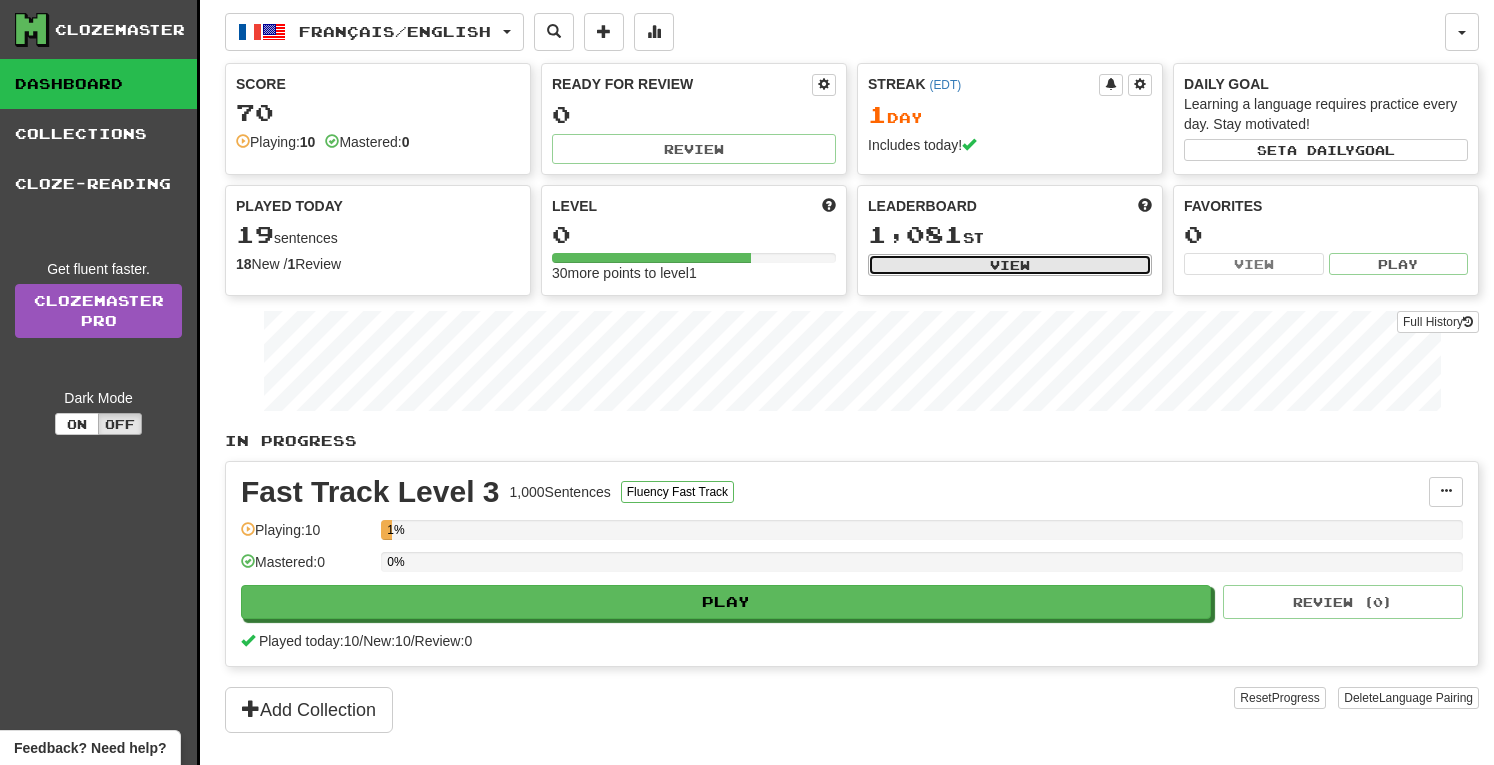 select on "**********" 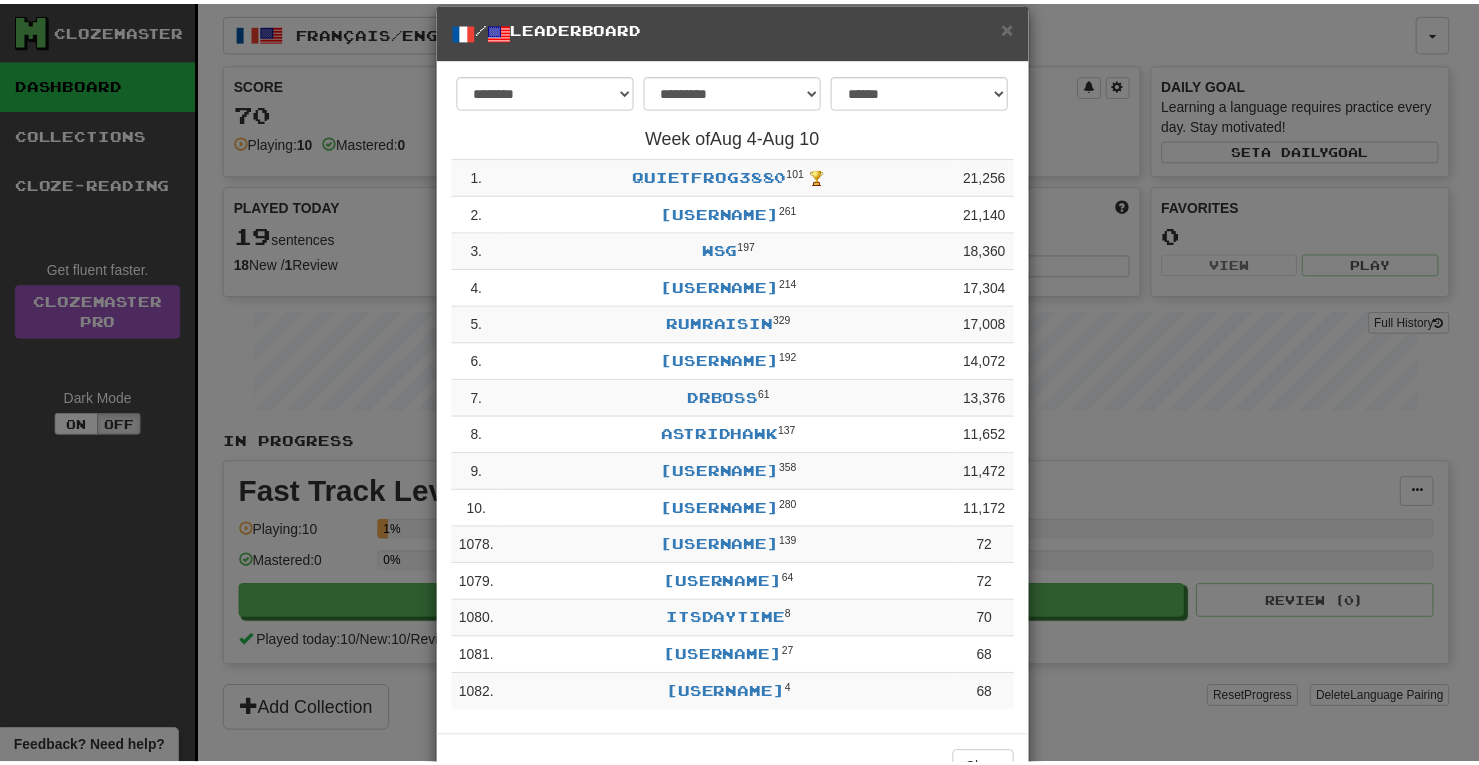 scroll, scrollTop: 33, scrollLeft: 0, axis: vertical 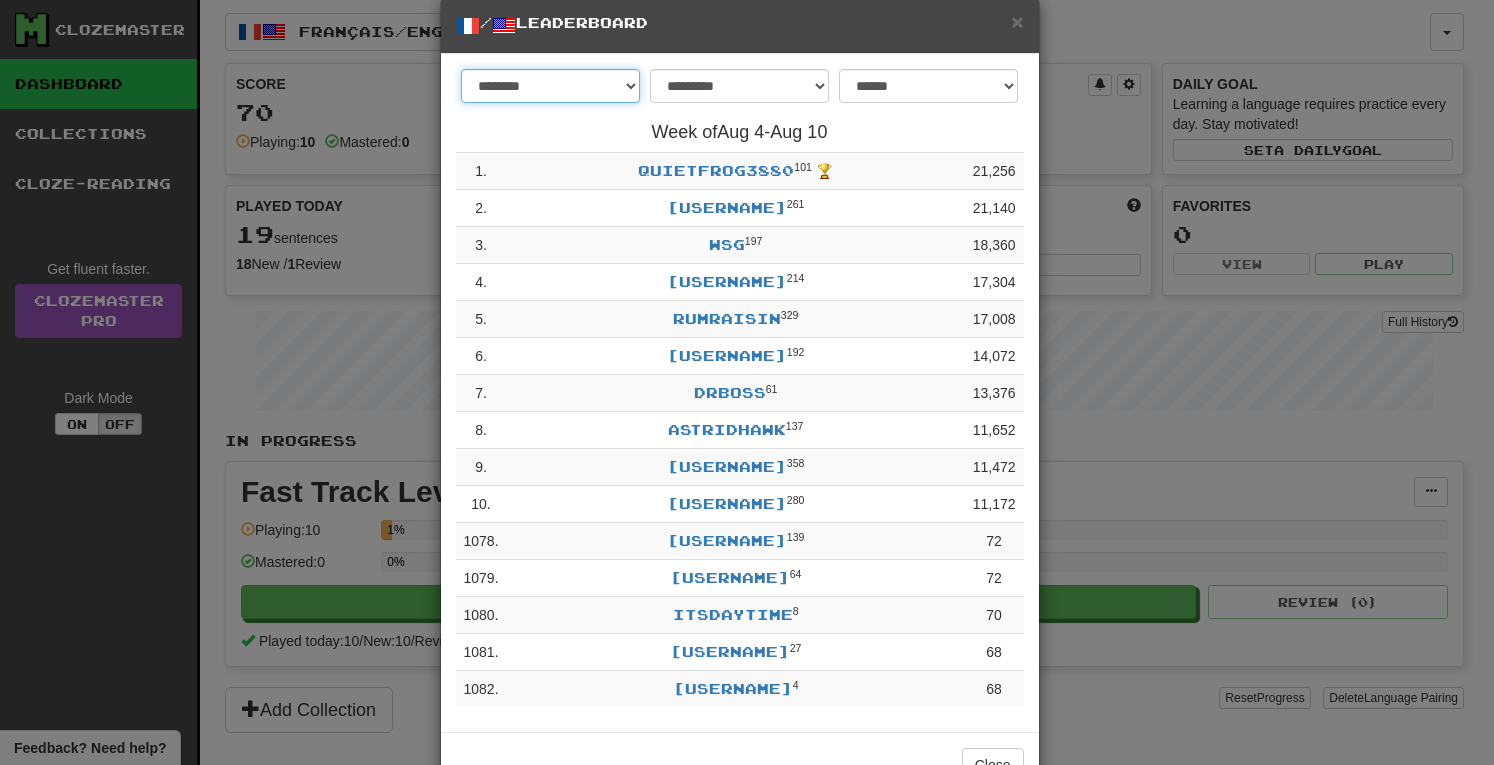 click on "******** *********" at bounding box center (550, 86) 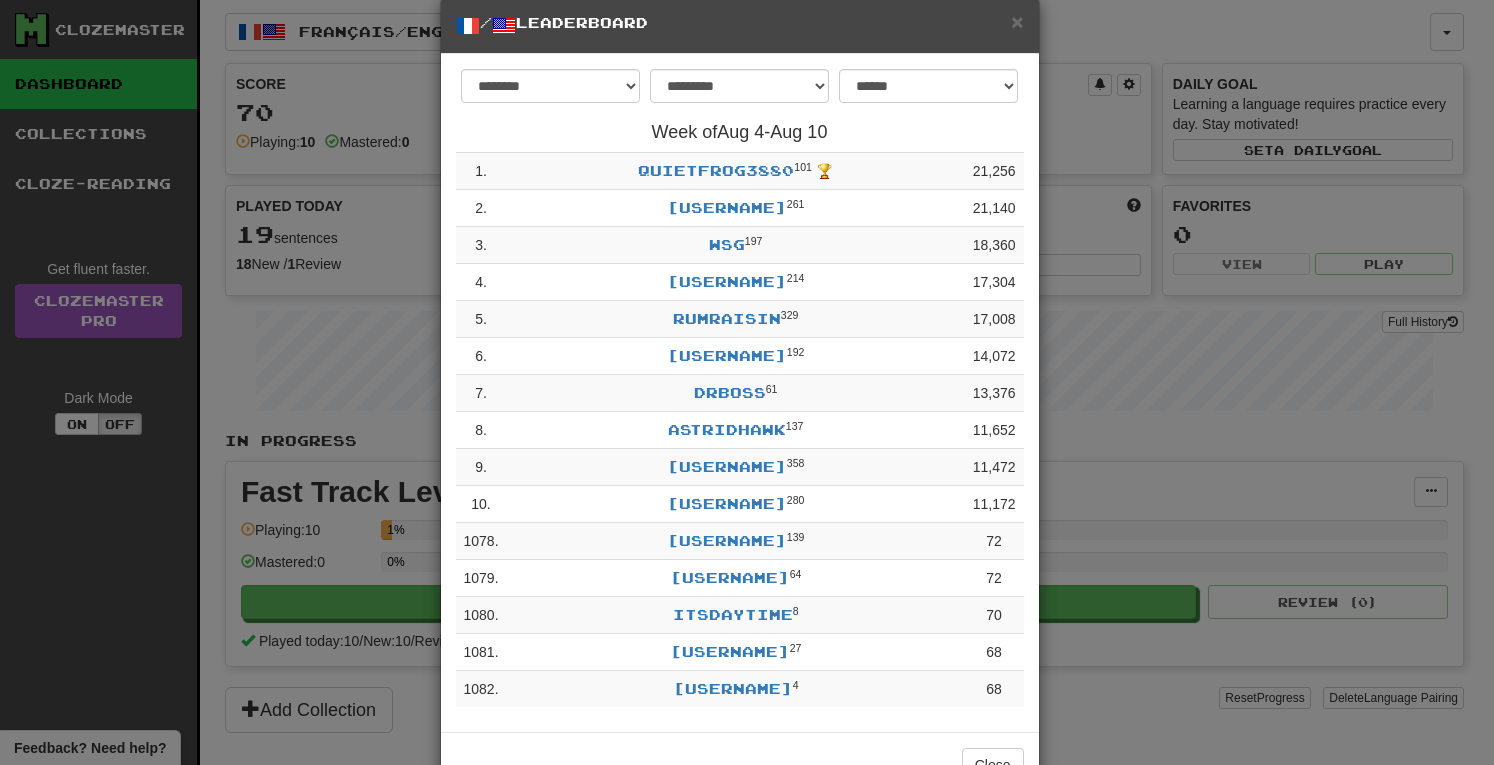 click on "**********" at bounding box center [740, 91] 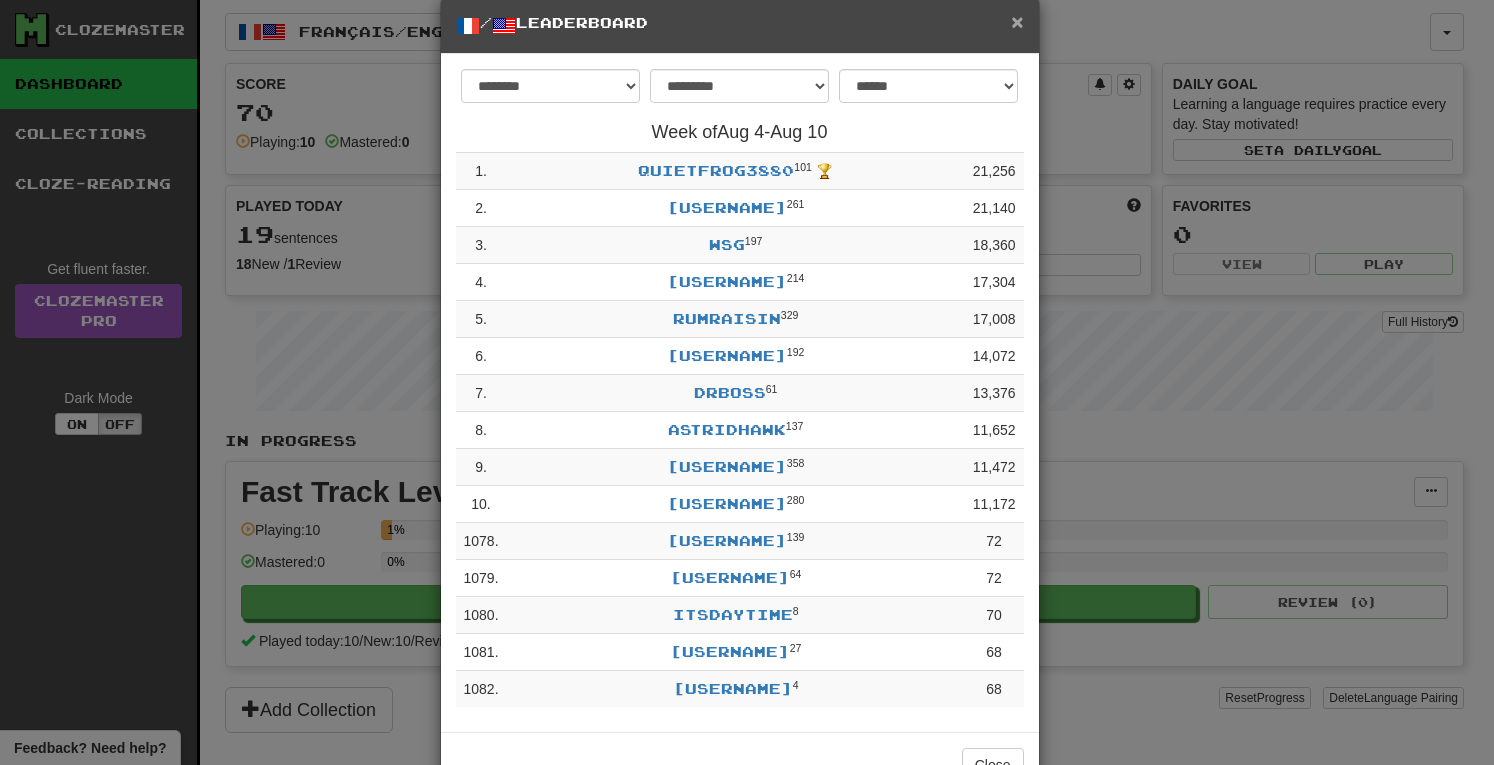 click on "×" at bounding box center [1017, 21] 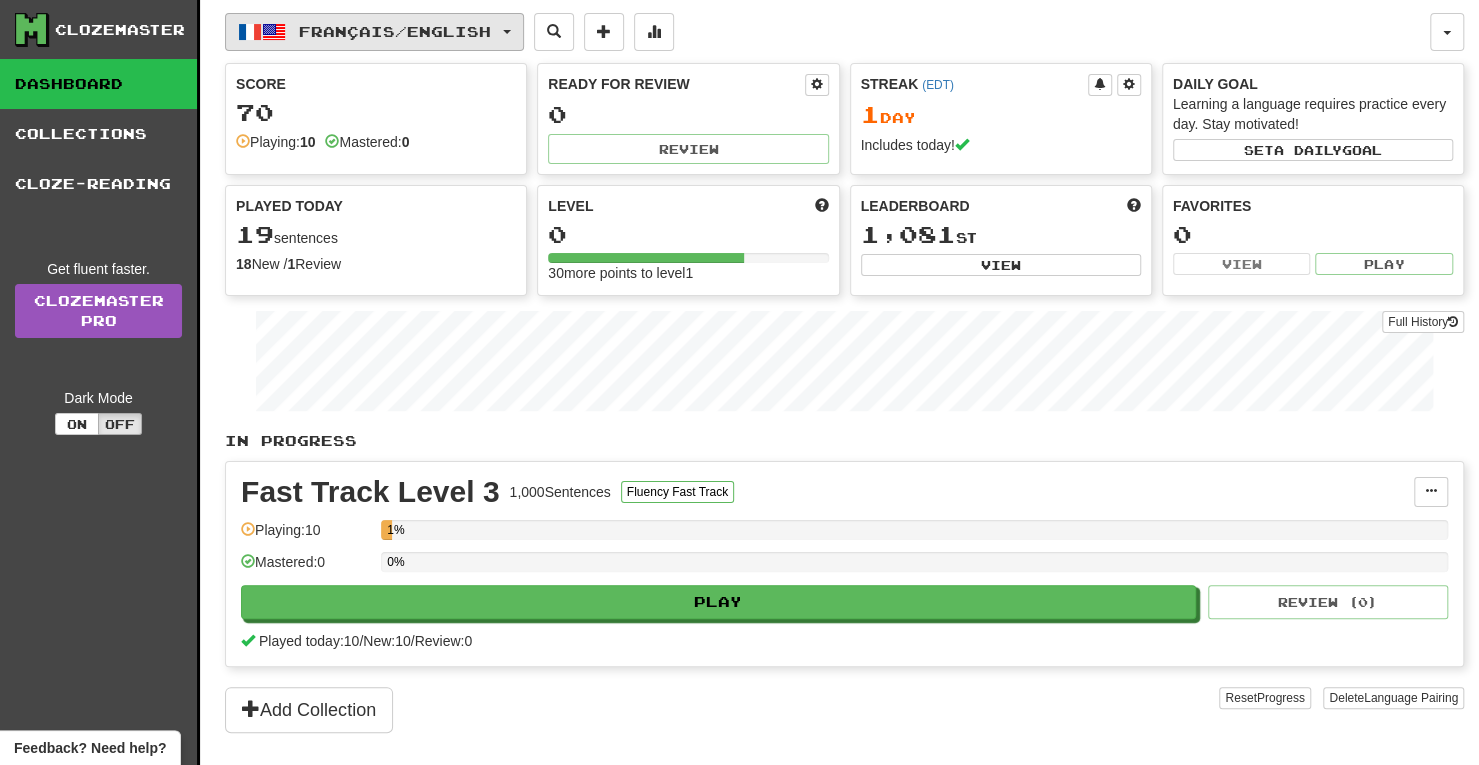 click on "Français  /  English" at bounding box center [395, 31] 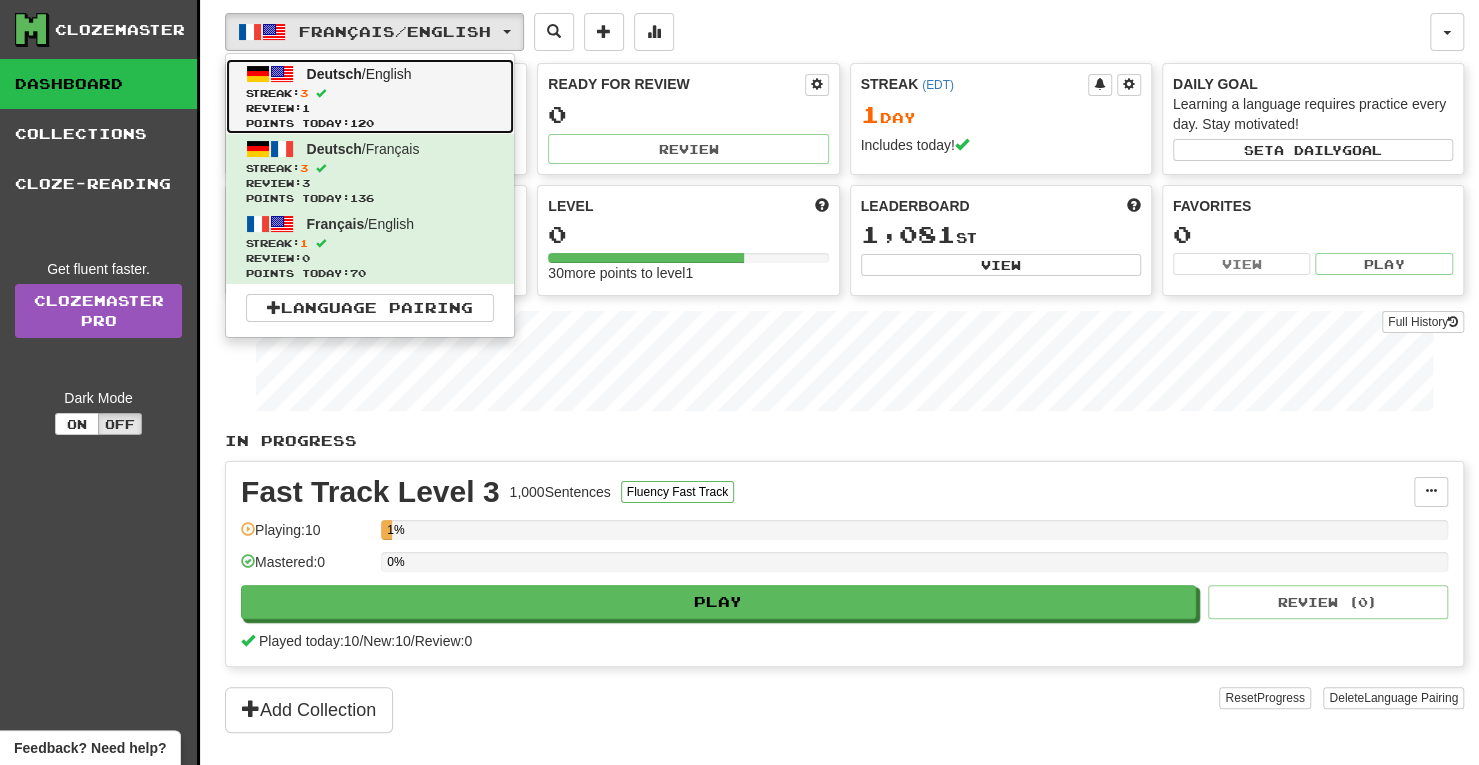 click on "Review:  1" at bounding box center [370, 108] 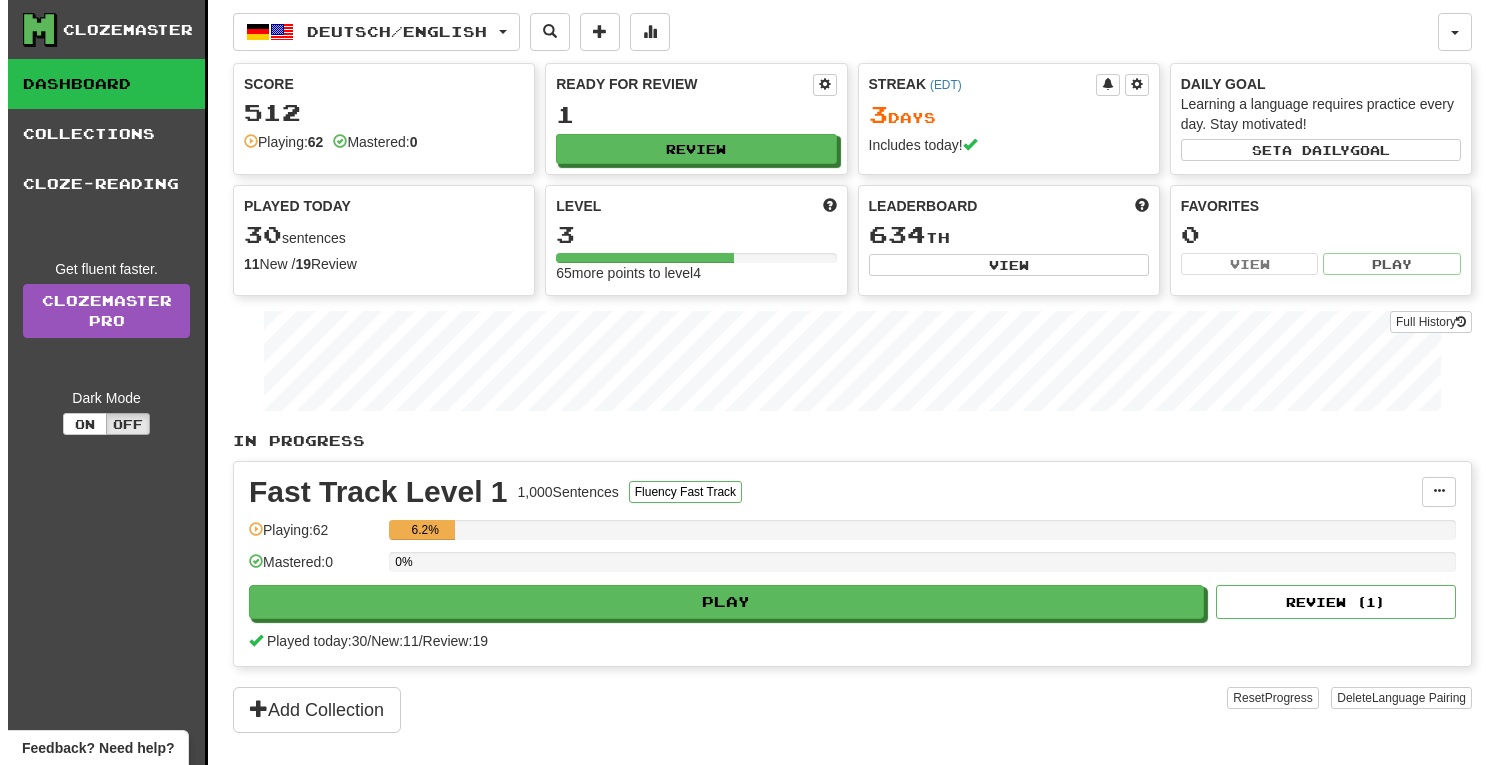 scroll, scrollTop: 0, scrollLeft: 0, axis: both 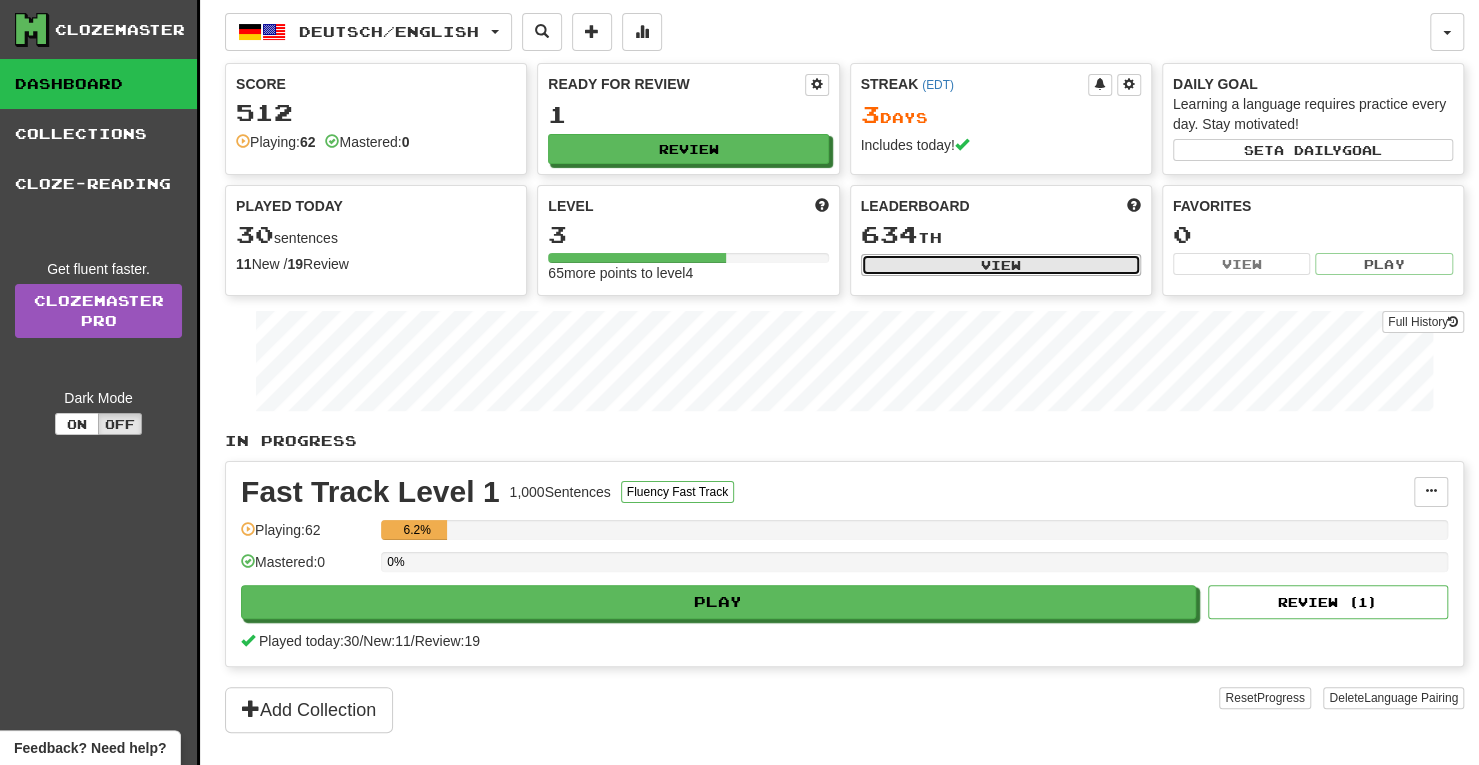 click on "View" at bounding box center (1001, 265) 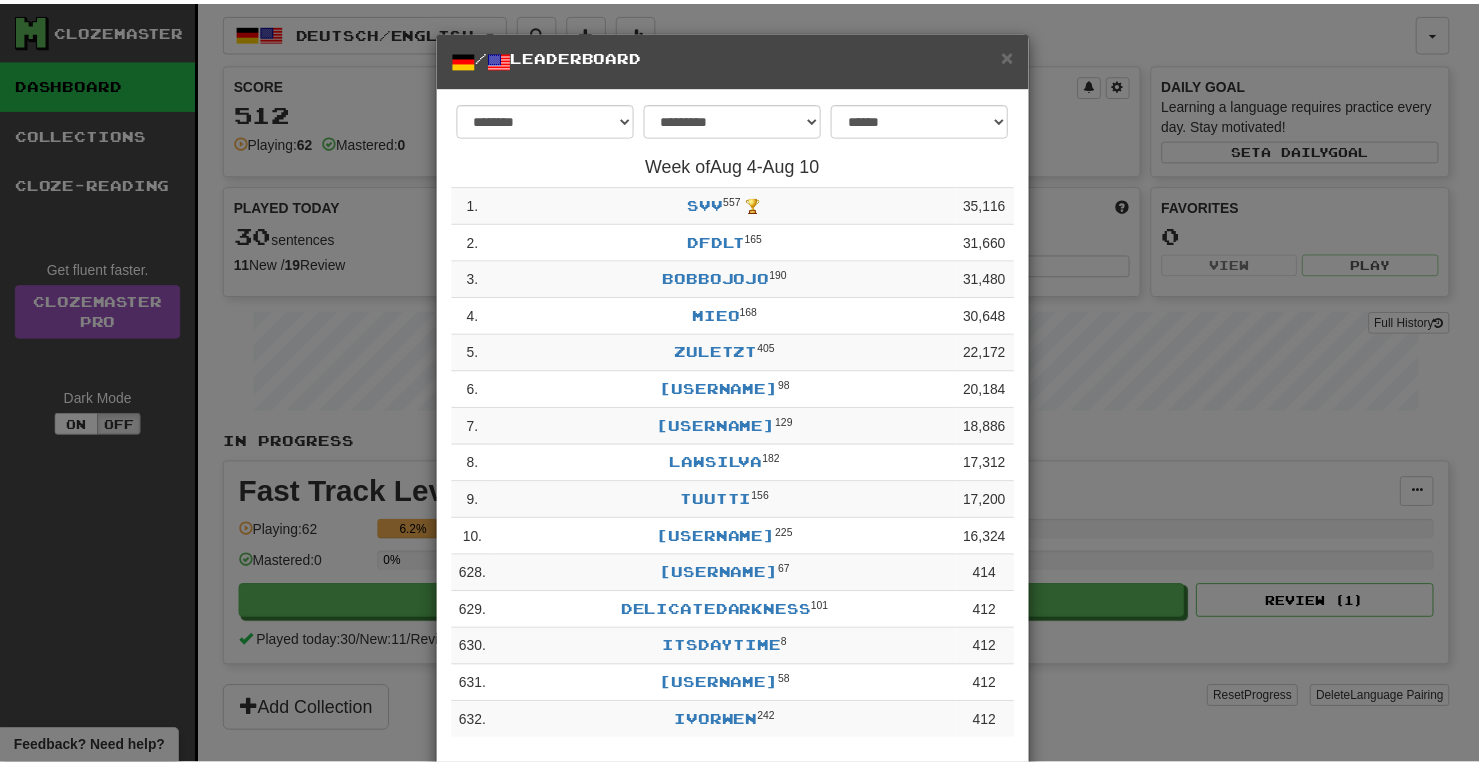 scroll, scrollTop: 99, scrollLeft: 0, axis: vertical 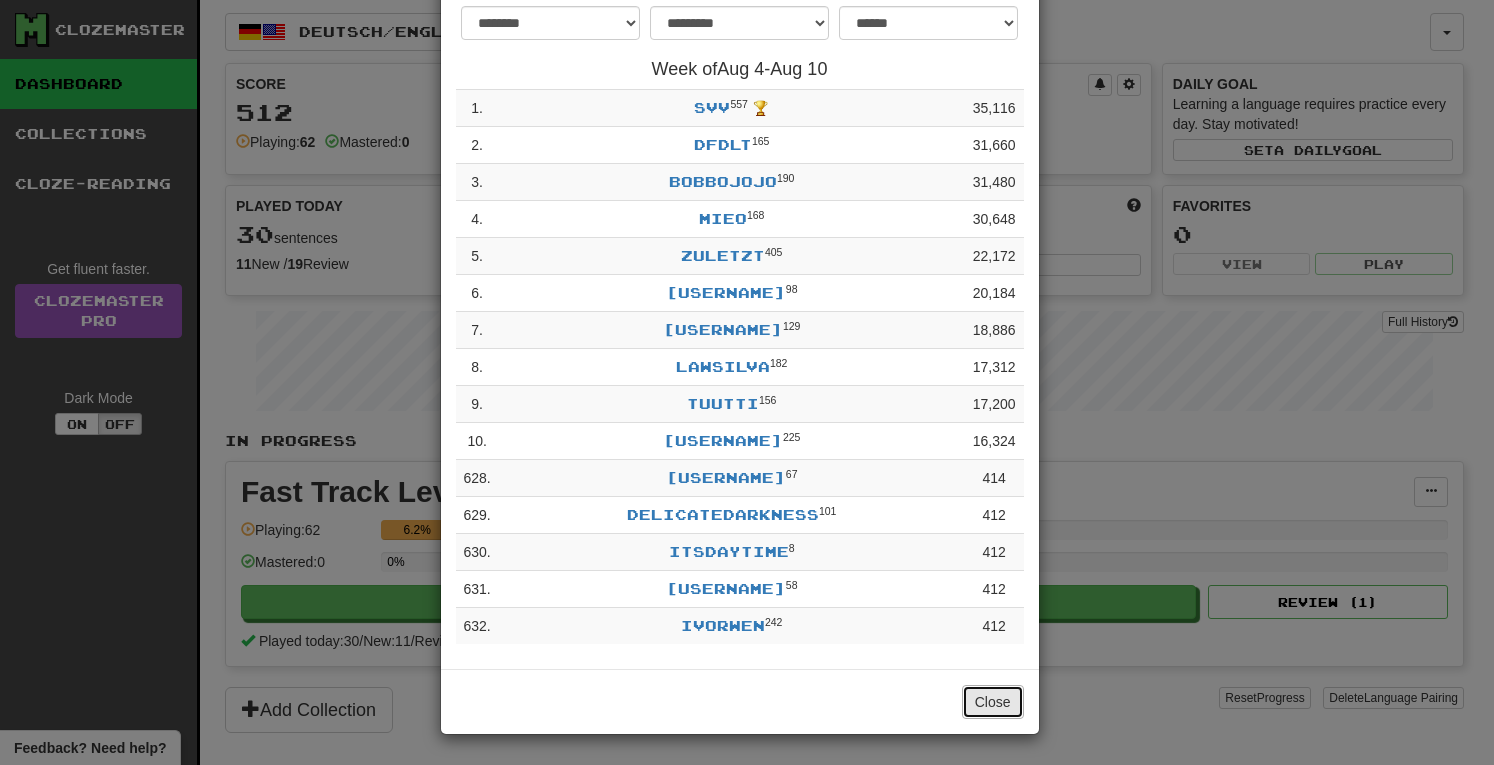 click on "Close" at bounding box center (993, 702) 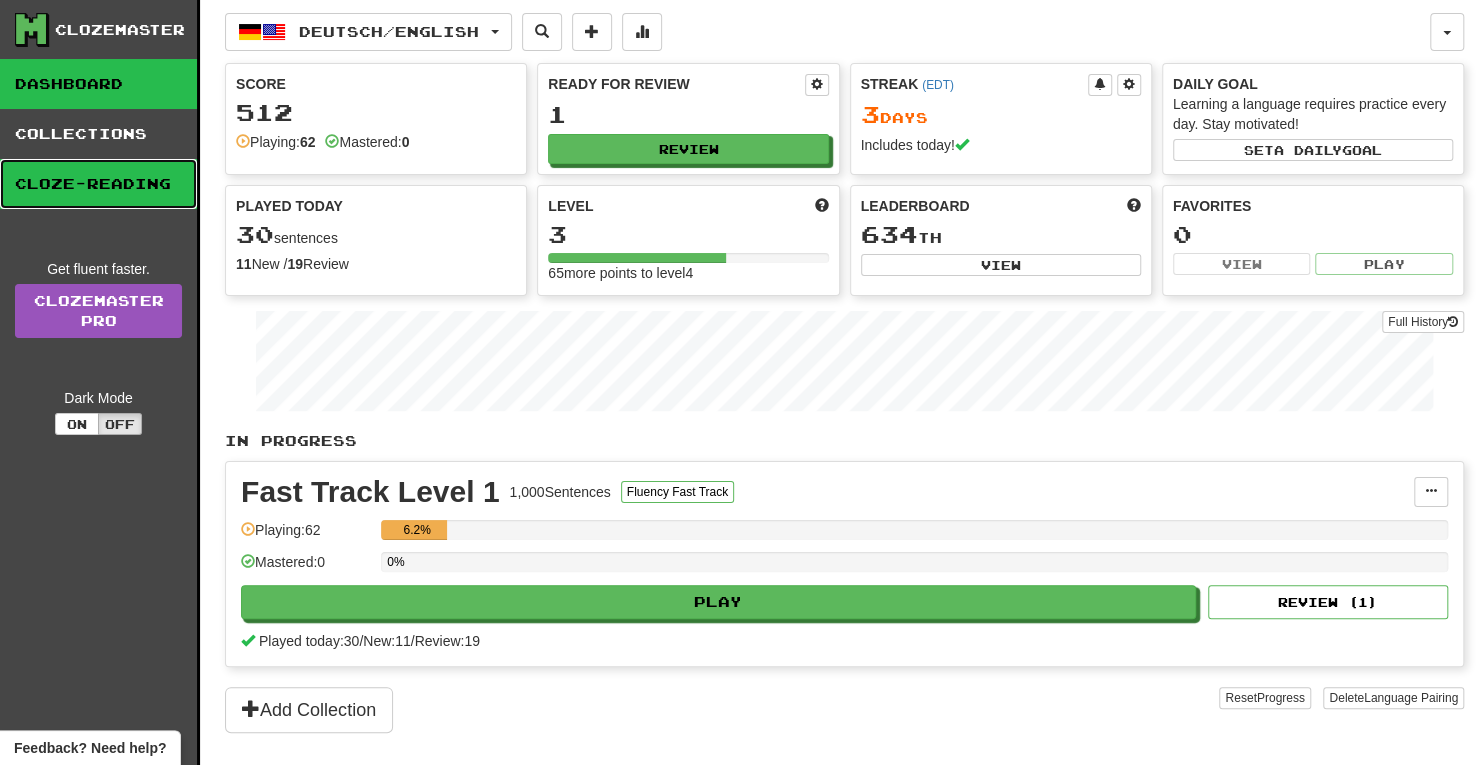 click on "Cloze-Reading" at bounding box center [98, 184] 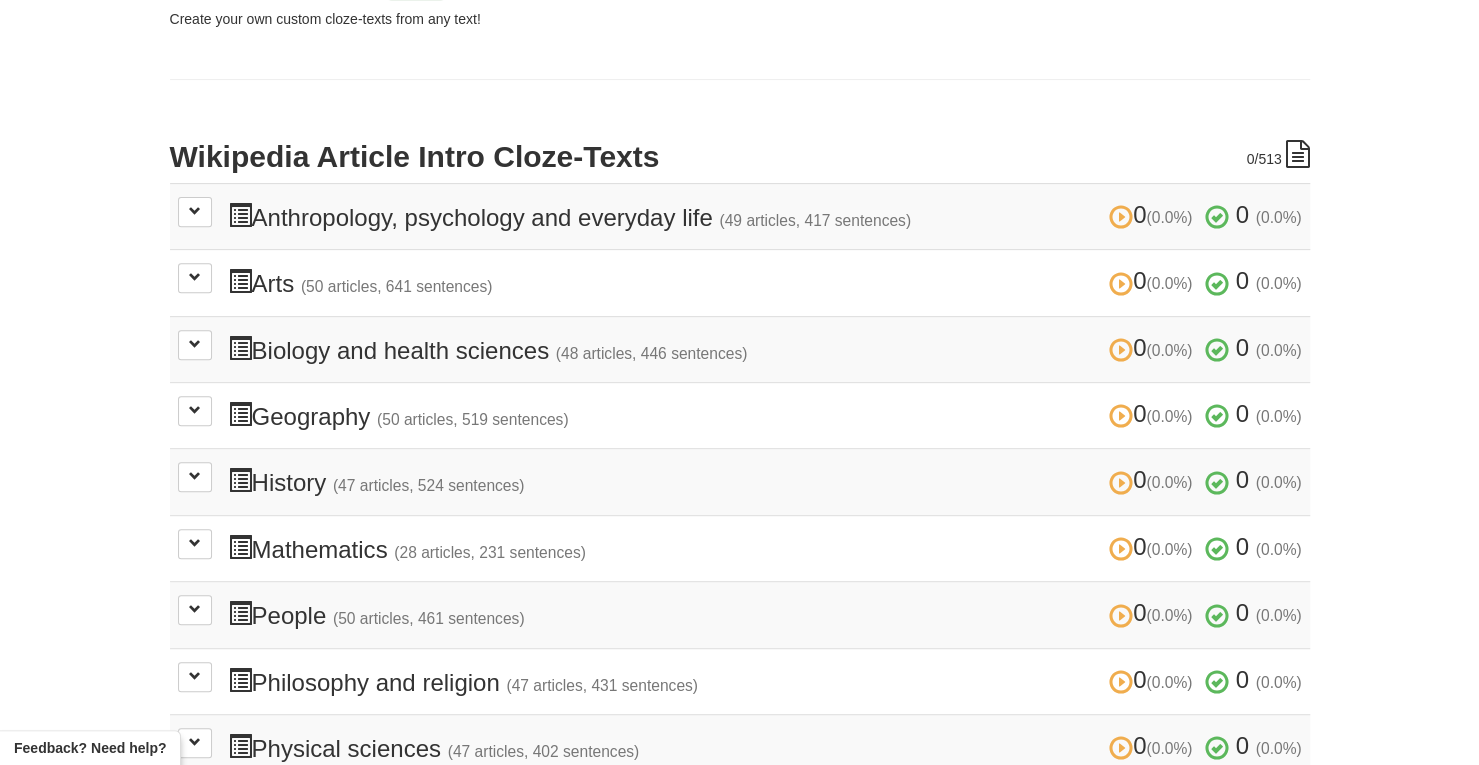 scroll, scrollTop: 360, scrollLeft: 0, axis: vertical 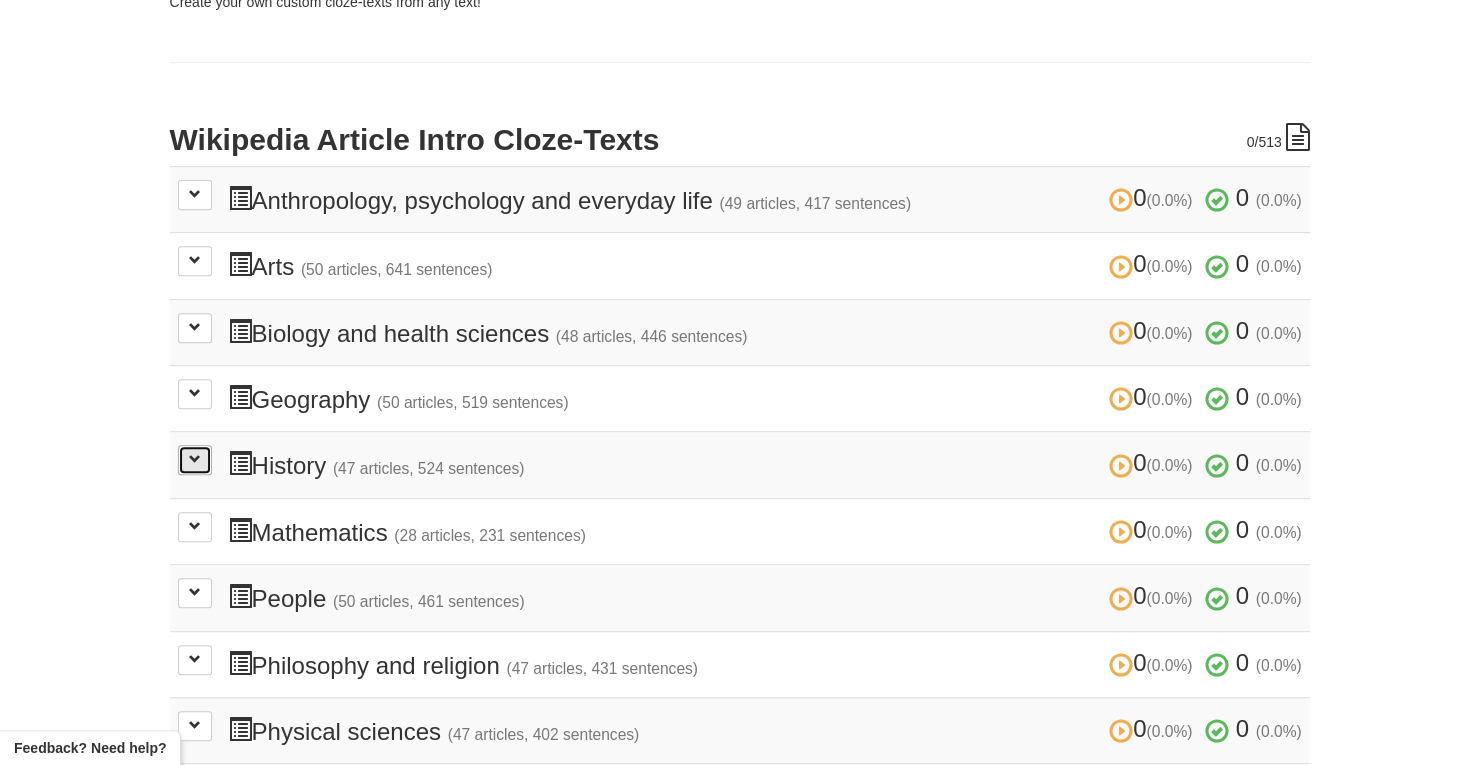 click at bounding box center (195, 460) 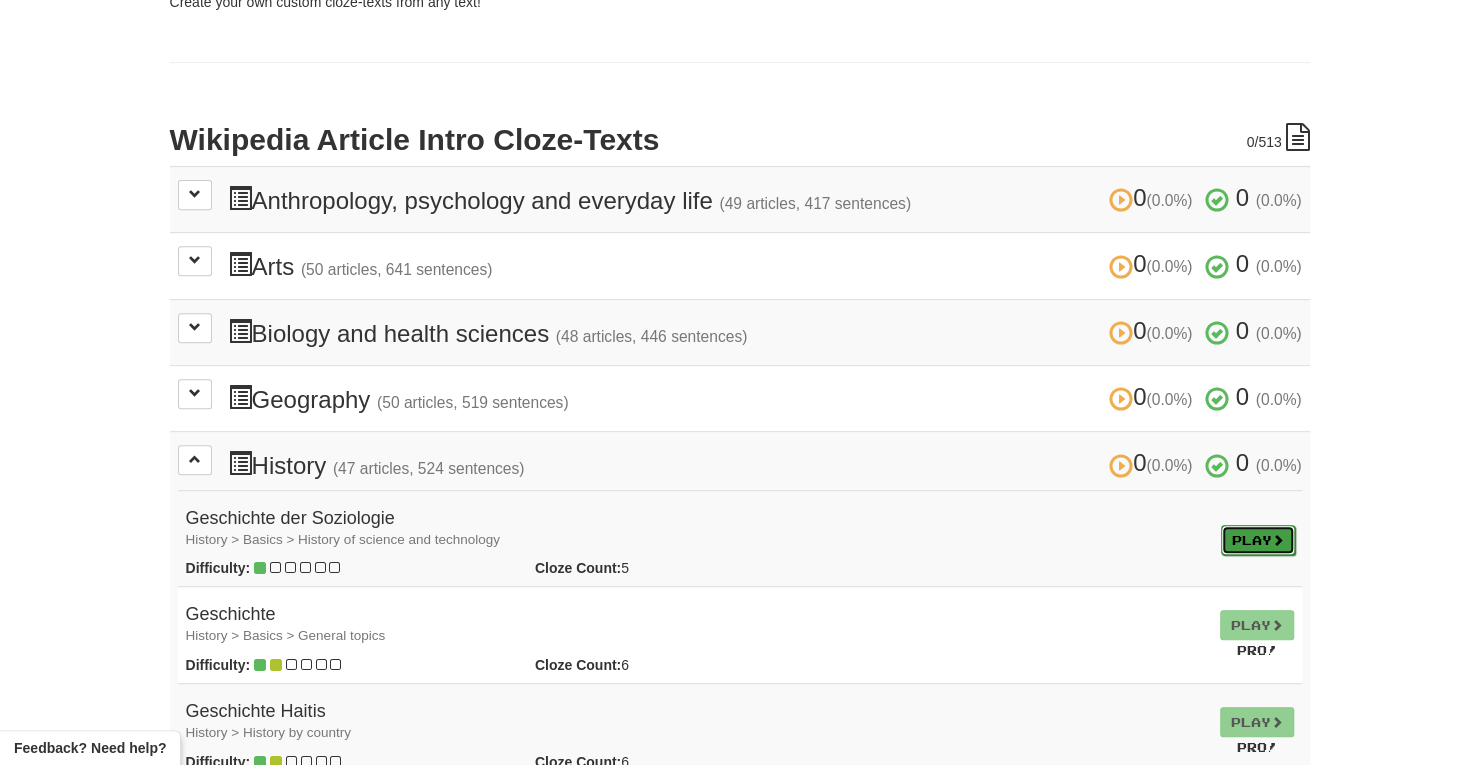 click on "Play" at bounding box center [1258, 540] 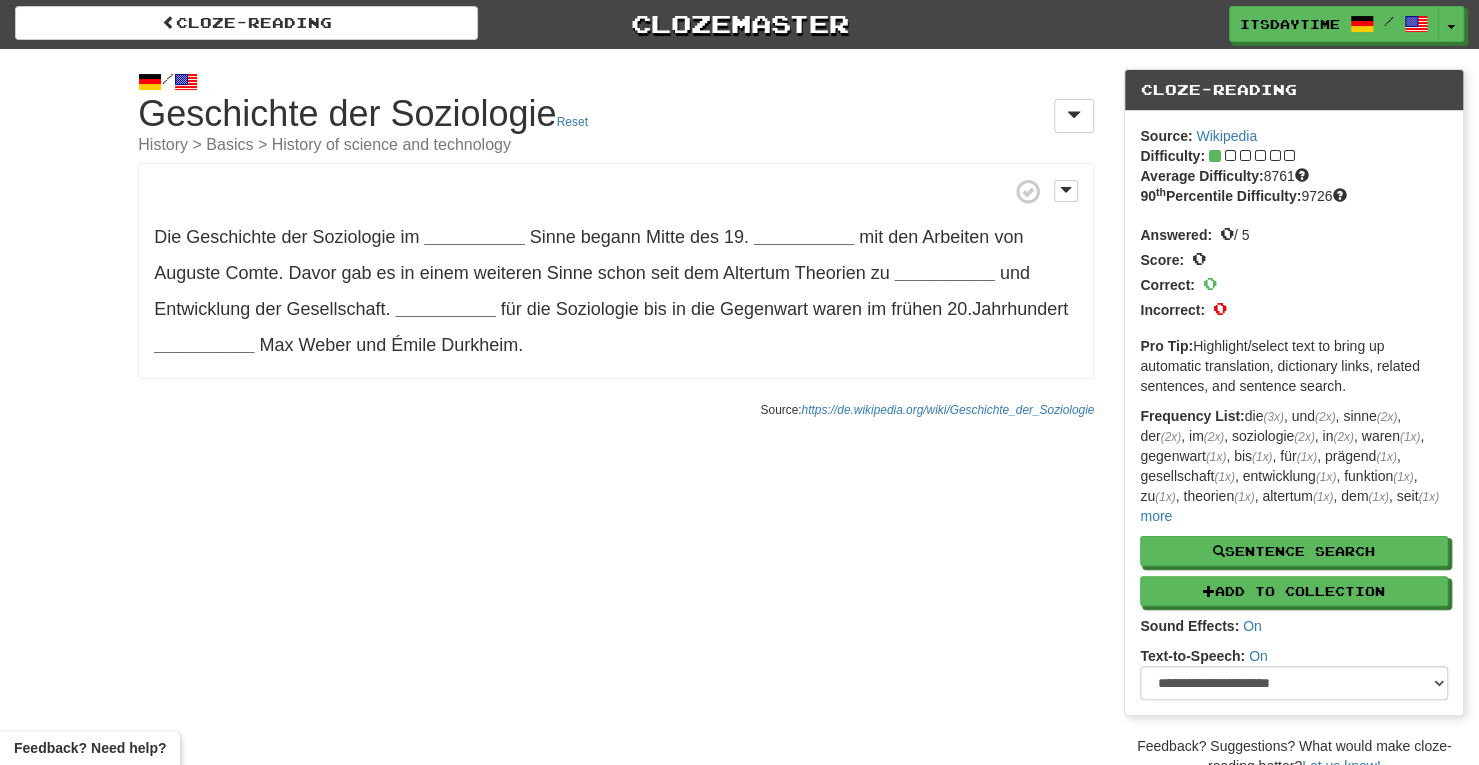 scroll, scrollTop: 0, scrollLeft: 0, axis: both 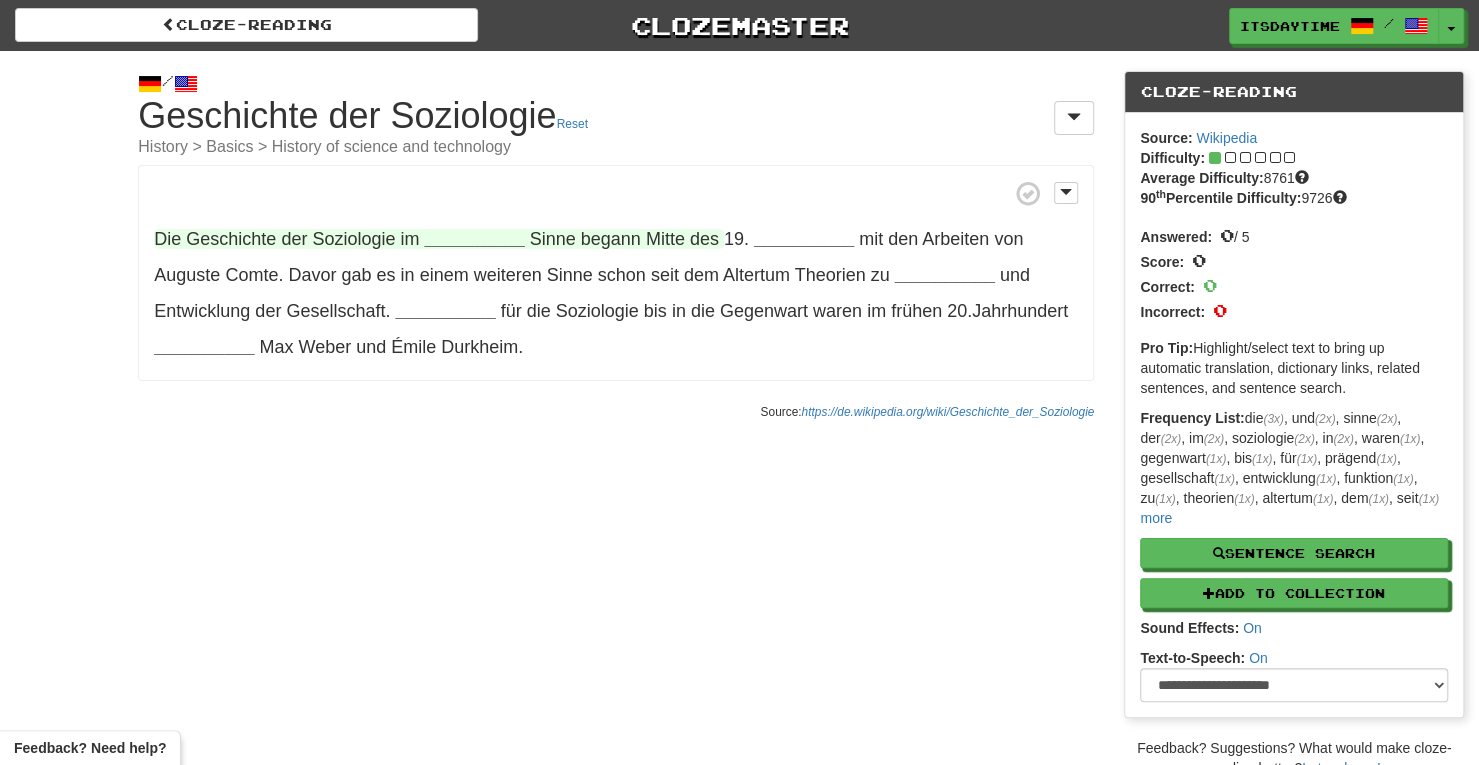 click on "__________" at bounding box center (474, 239) 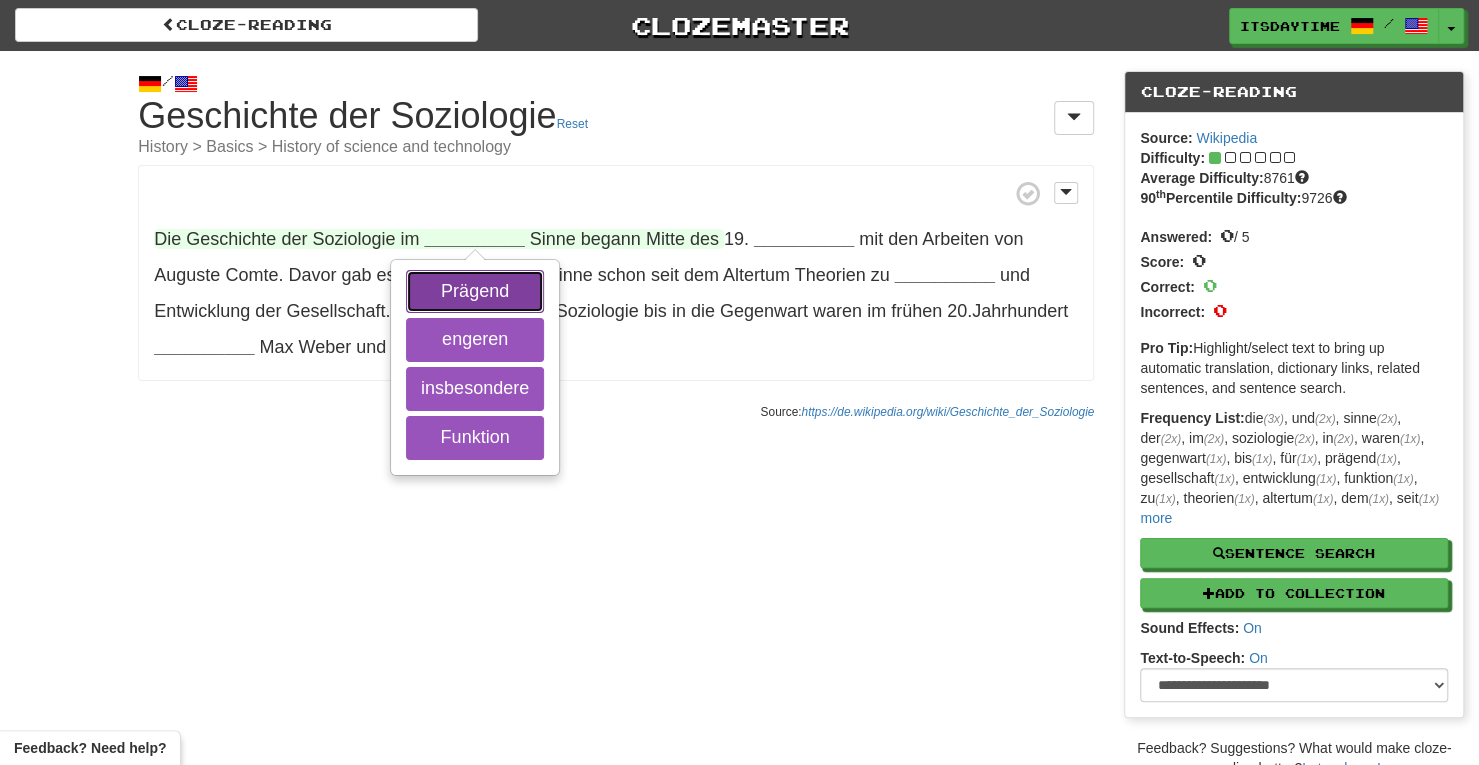 click on "Prägend" at bounding box center (475, 292) 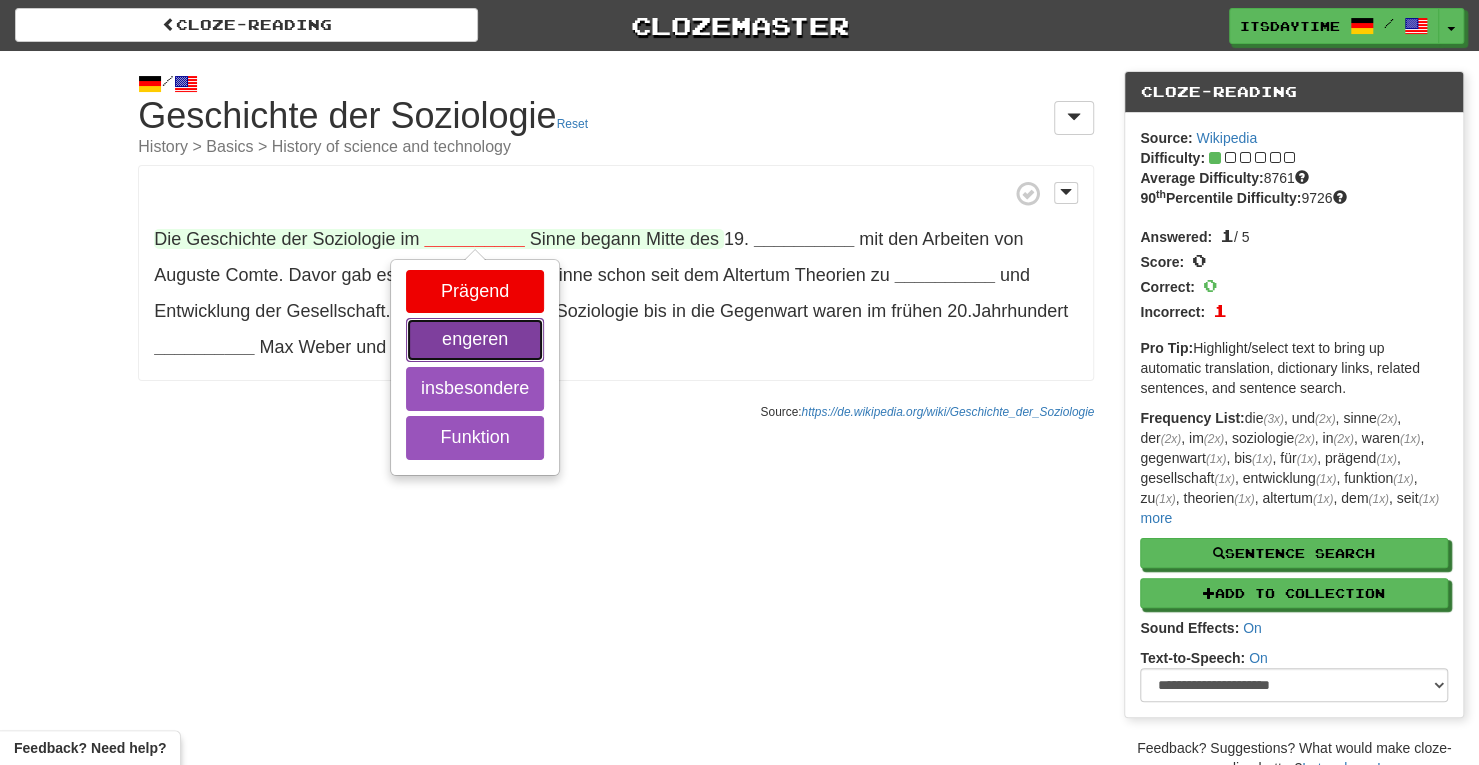 click on "engeren" at bounding box center (475, 340) 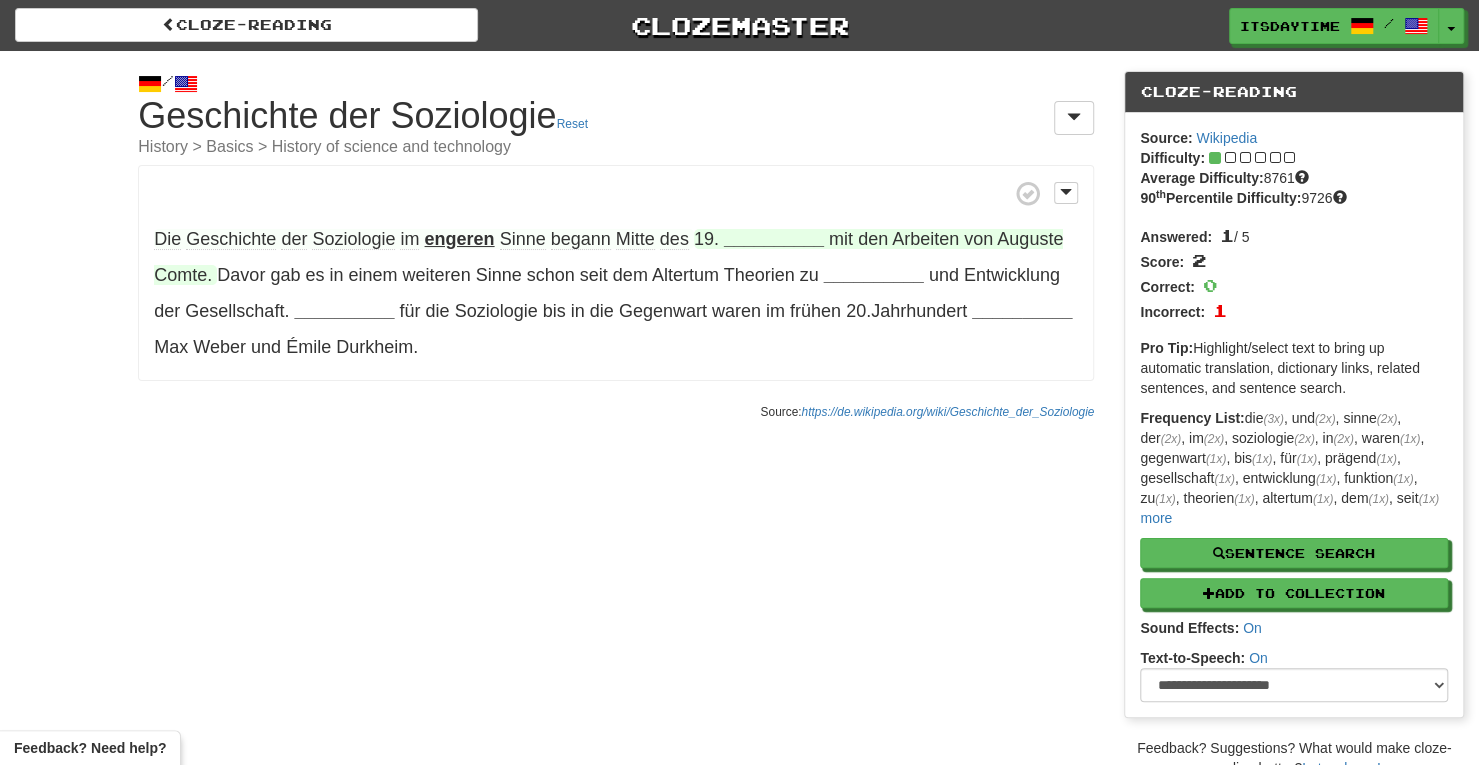 click on "__________" at bounding box center (774, 239) 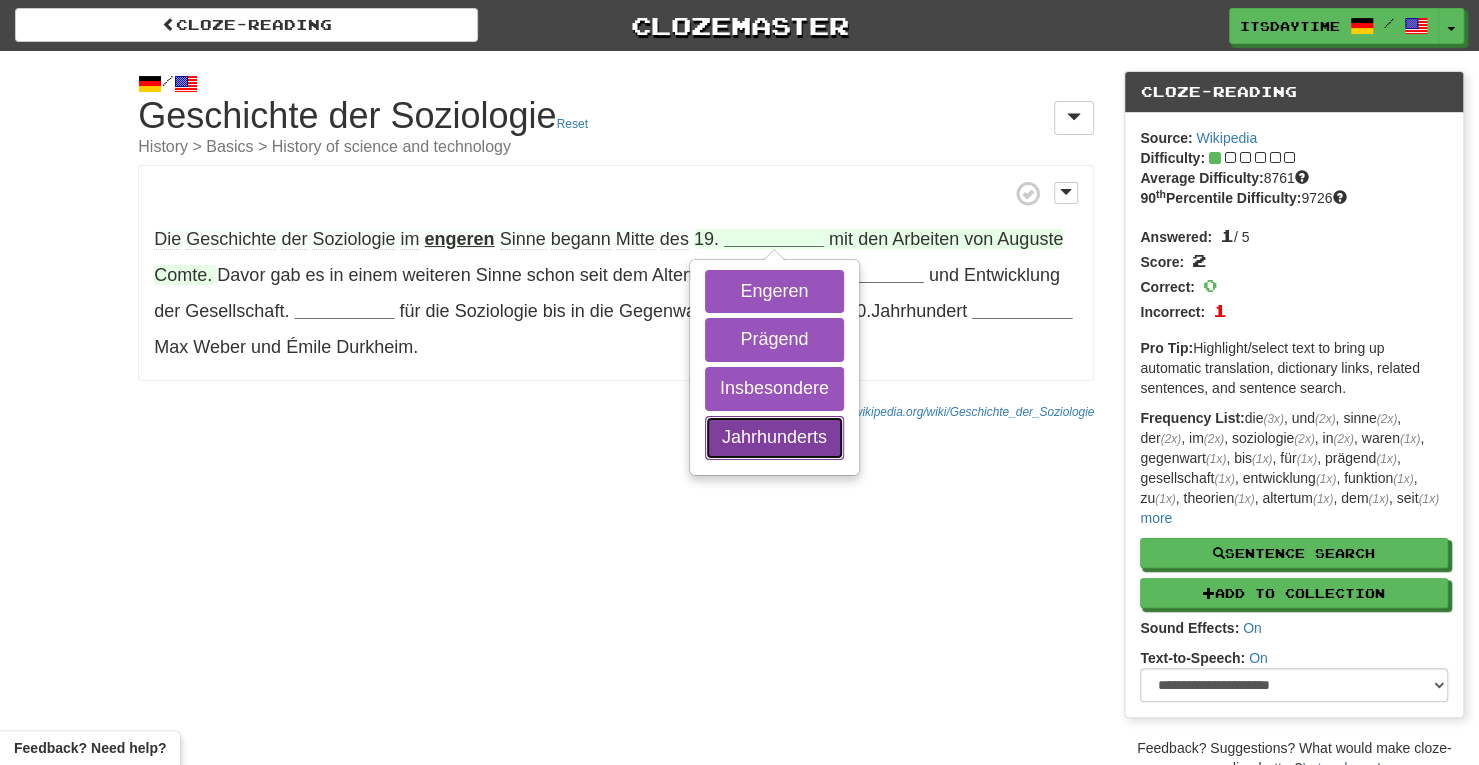 click on "Jahrhunderts" at bounding box center (774, 438) 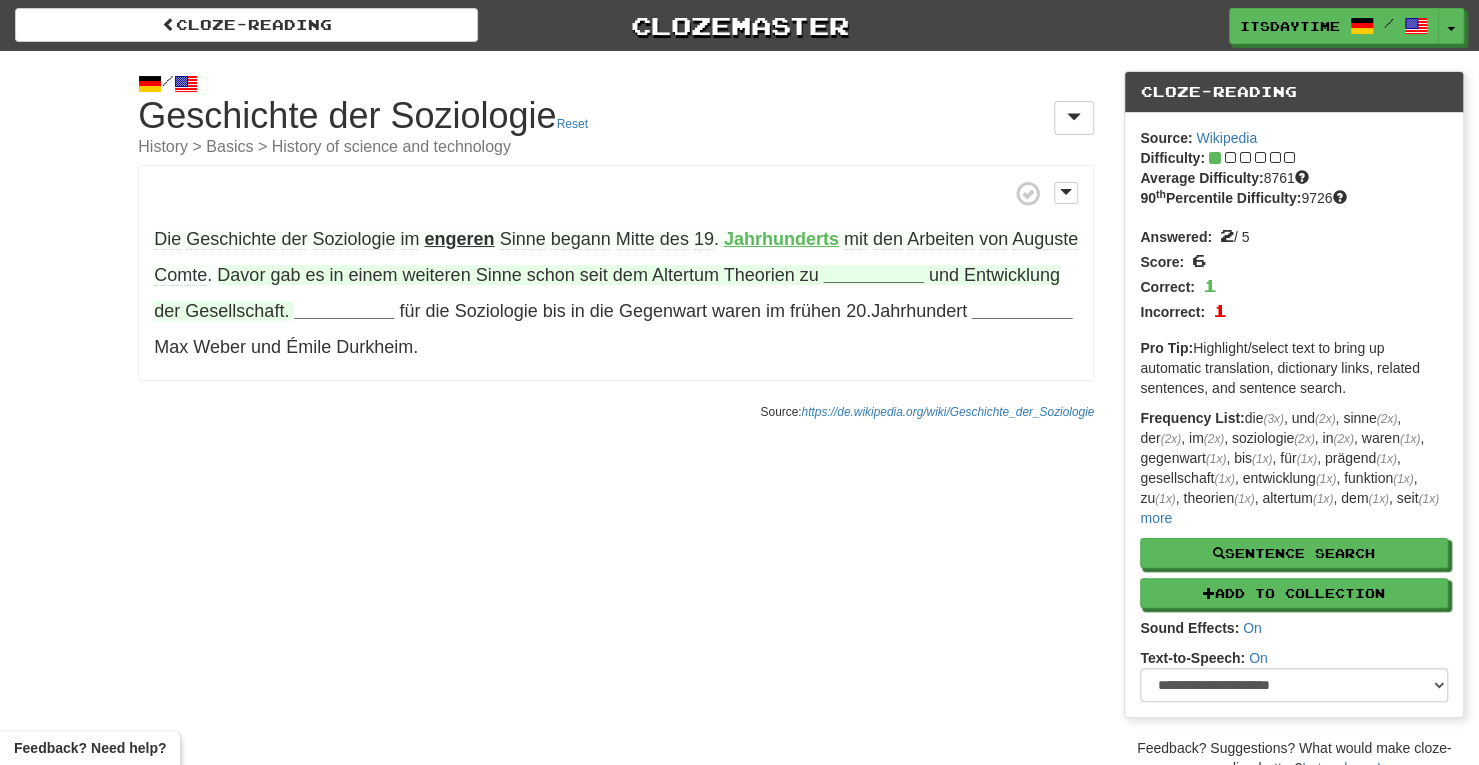 click on "__________" at bounding box center (874, 275) 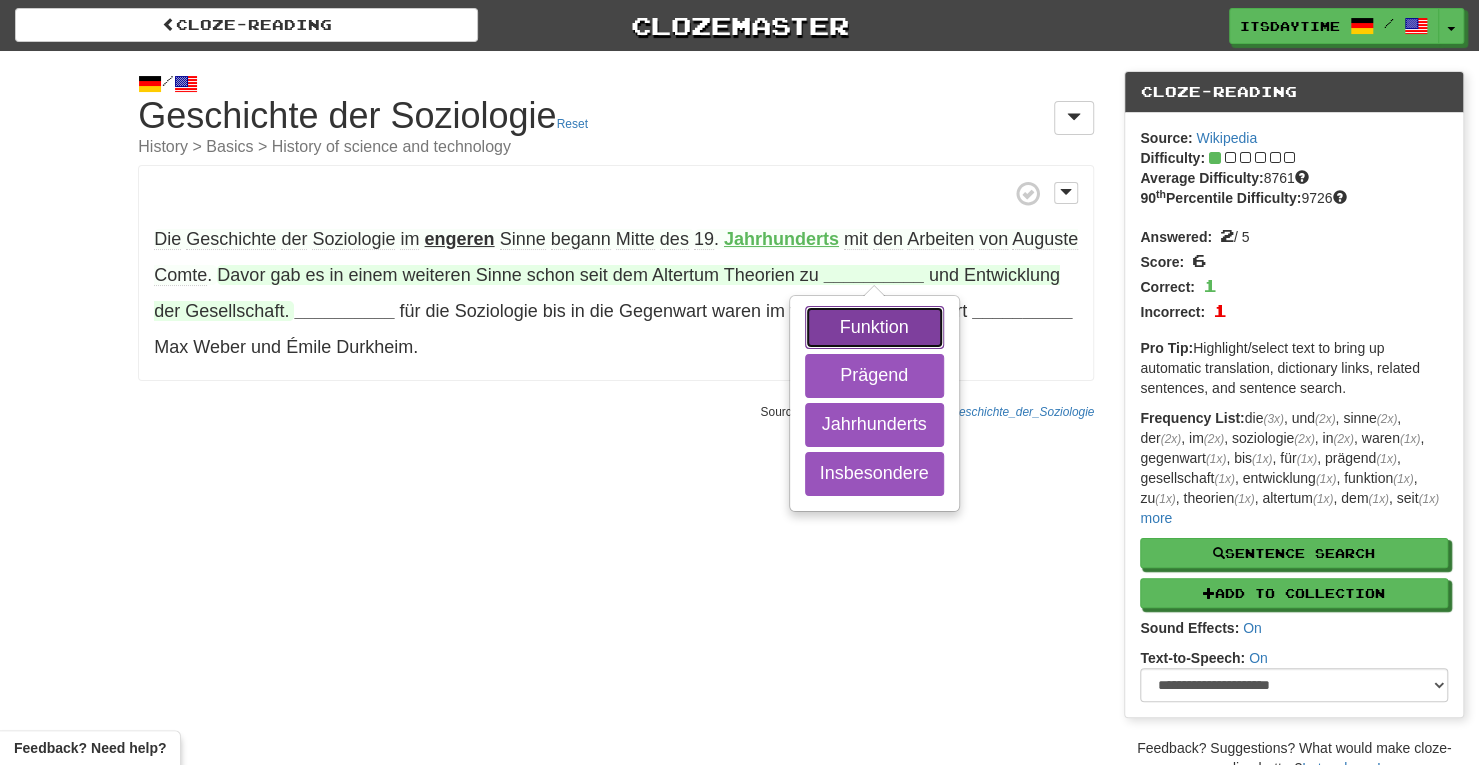 click on "Funktion" at bounding box center (874, 328) 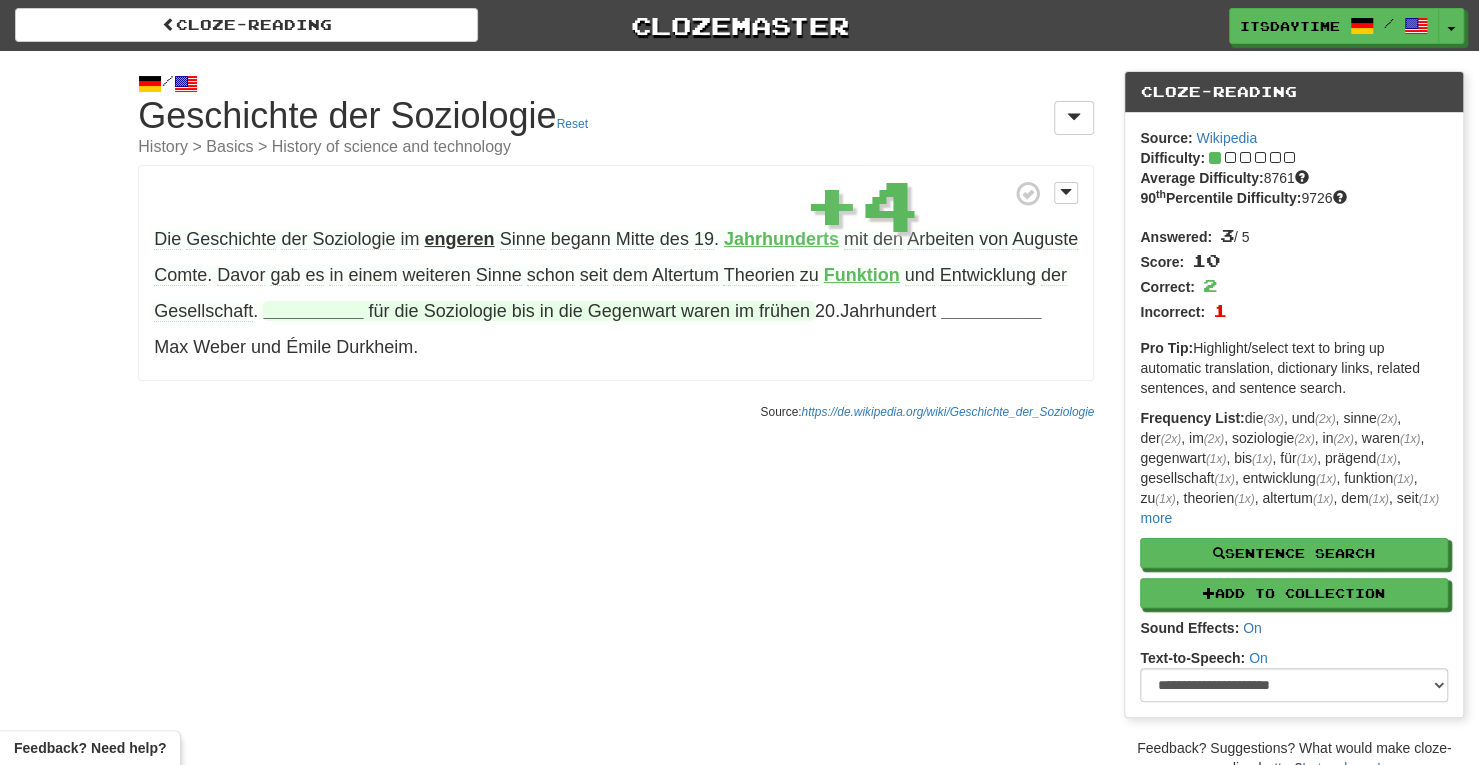 click on "__________" at bounding box center [313, 311] 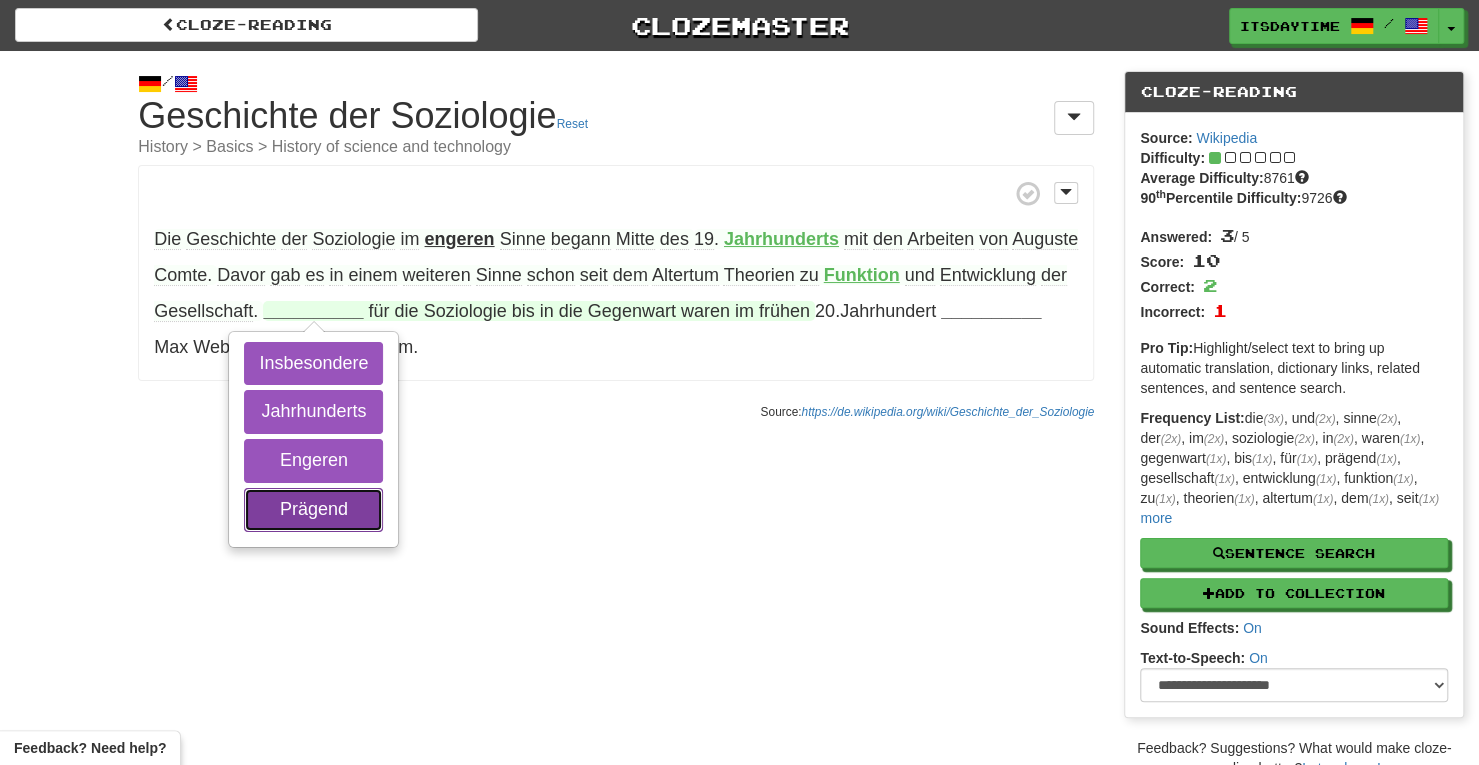 click on "Prägend" at bounding box center (313, 510) 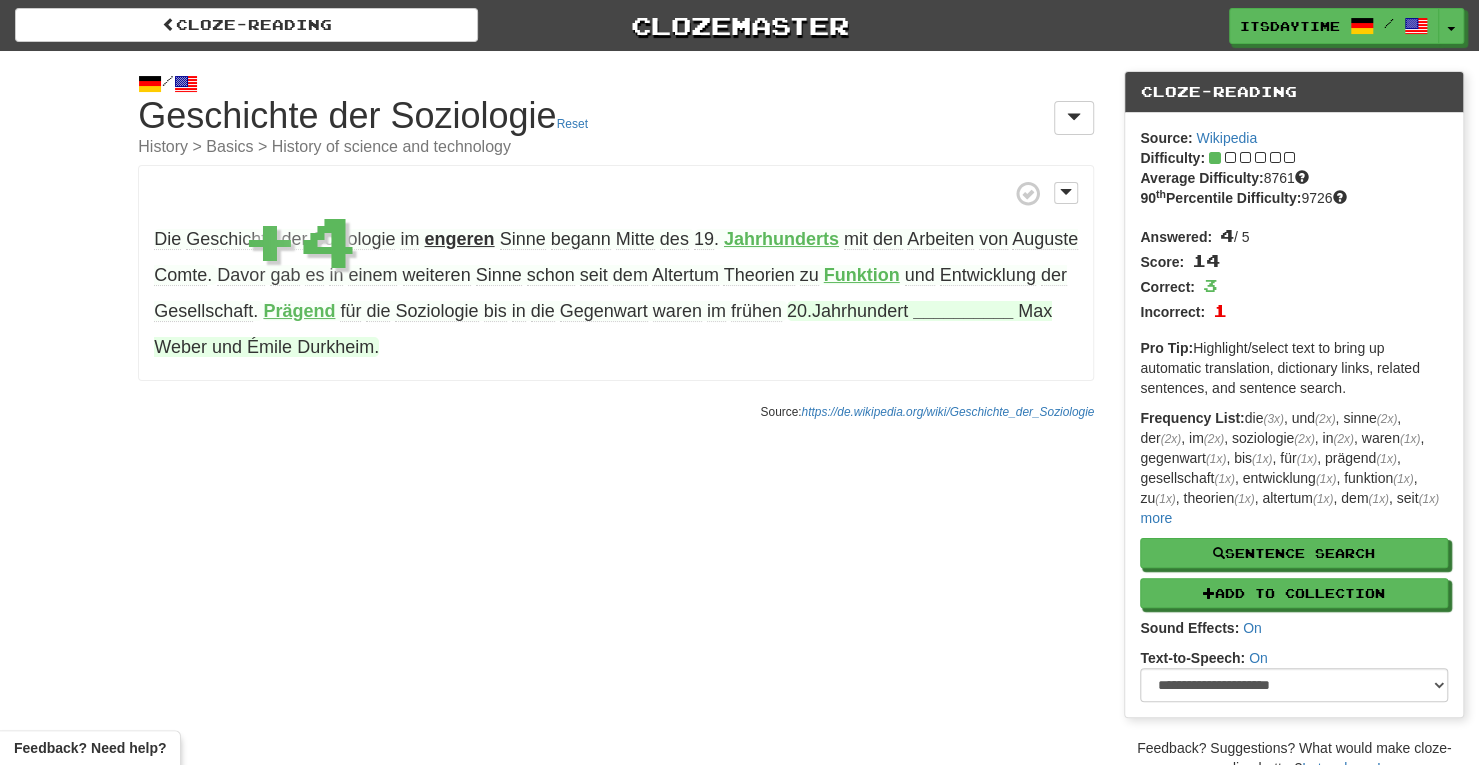 click on "__________" at bounding box center [963, 311] 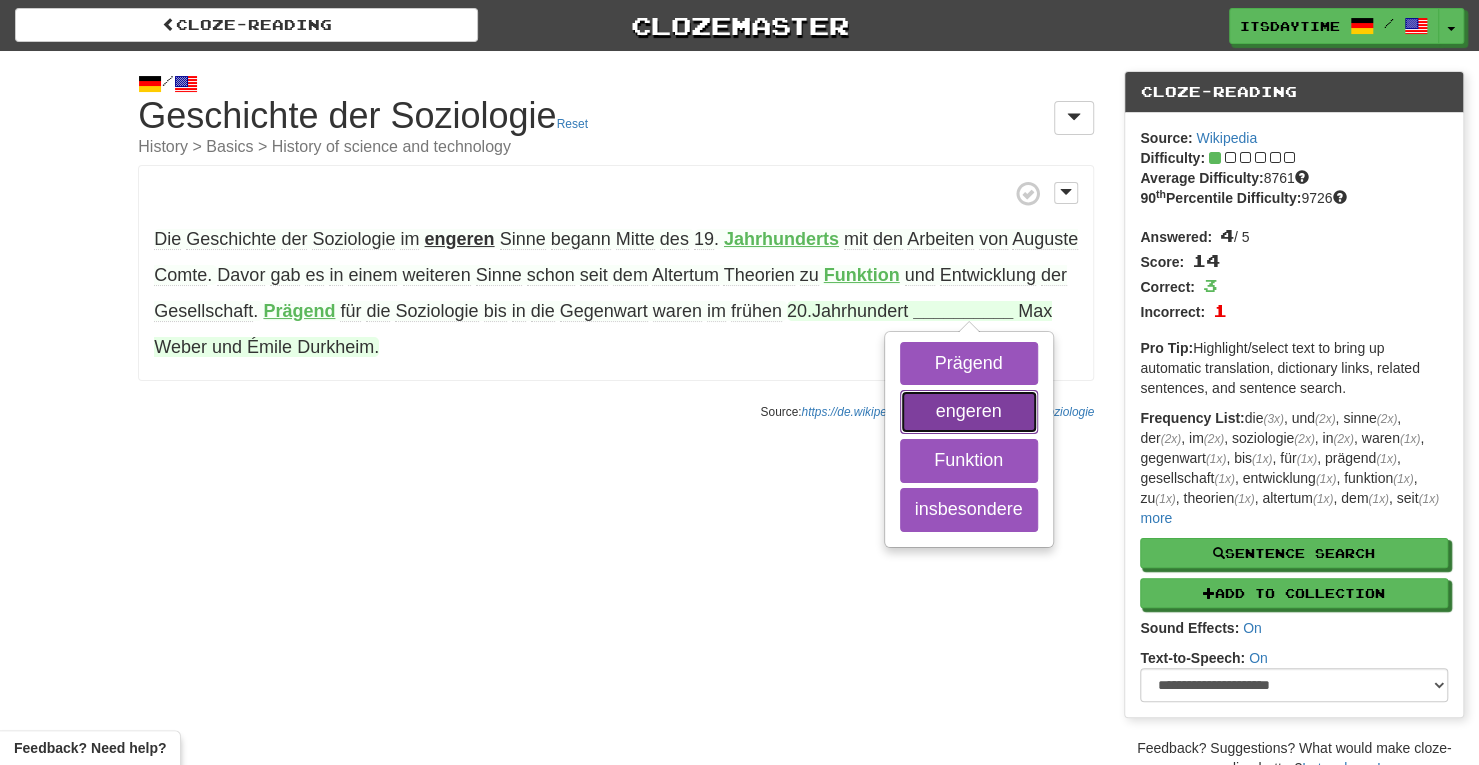 click on "engeren" at bounding box center (969, 412) 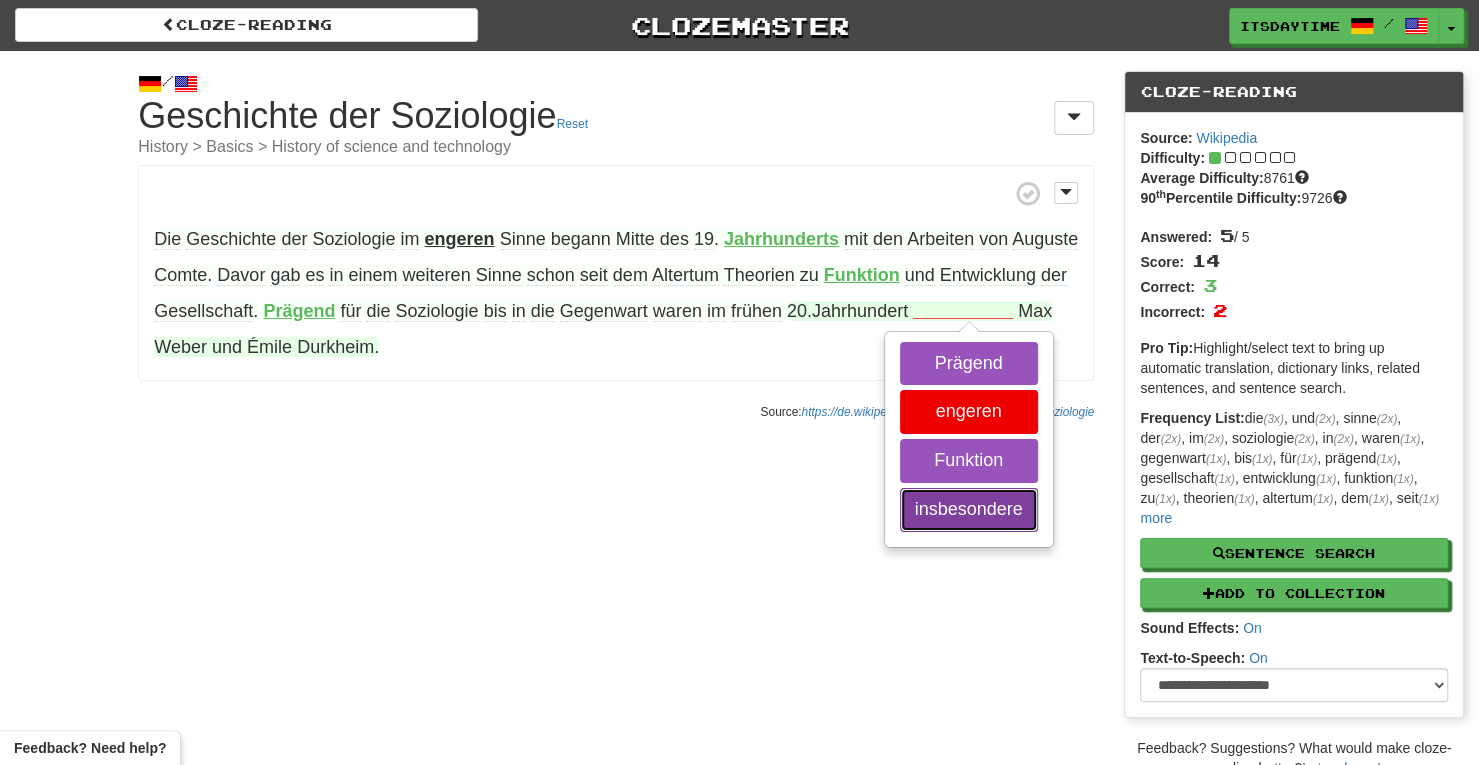 click on "insbesondere" at bounding box center [969, 510] 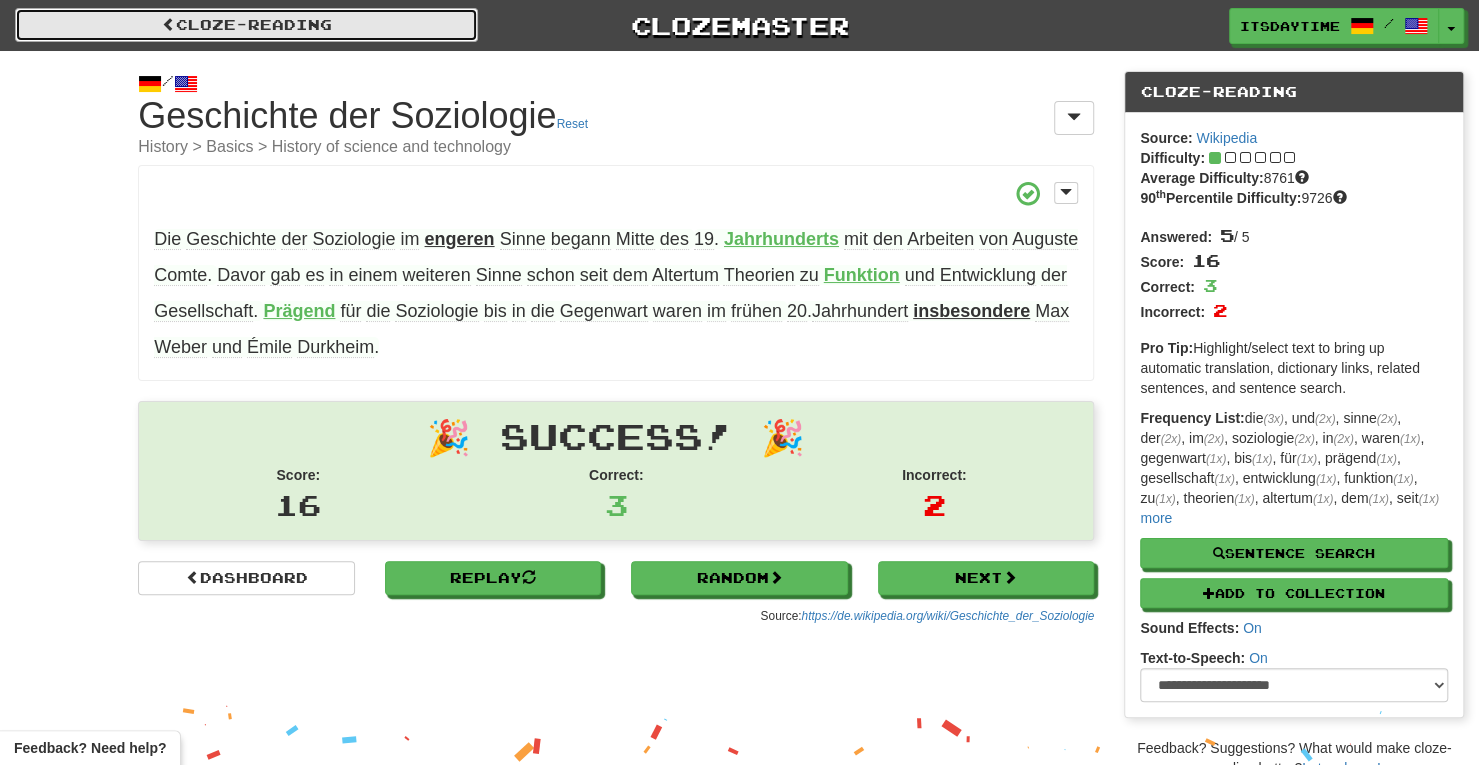 click on "Cloze-Reading" at bounding box center [246, 25] 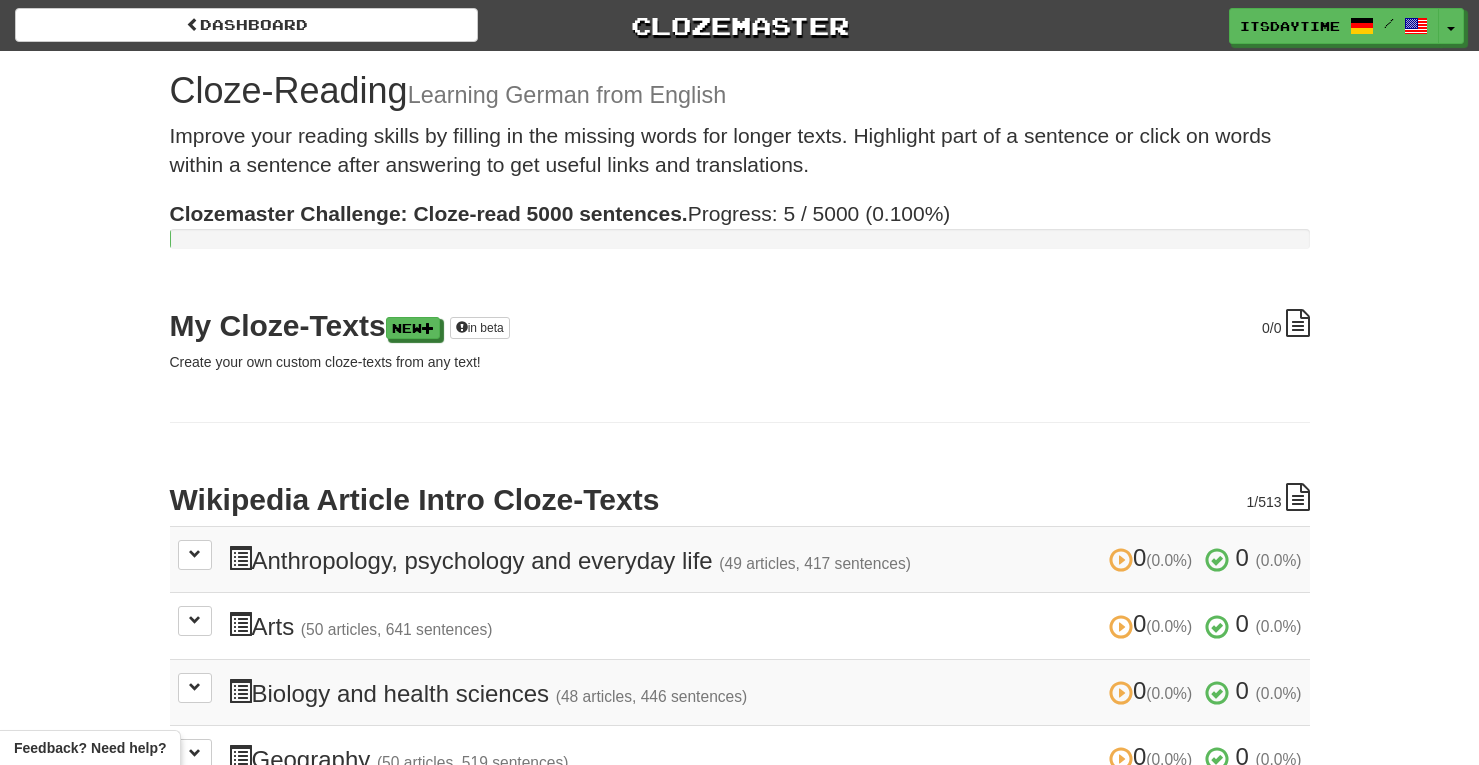 scroll, scrollTop: 0, scrollLeft: 0, axis: both 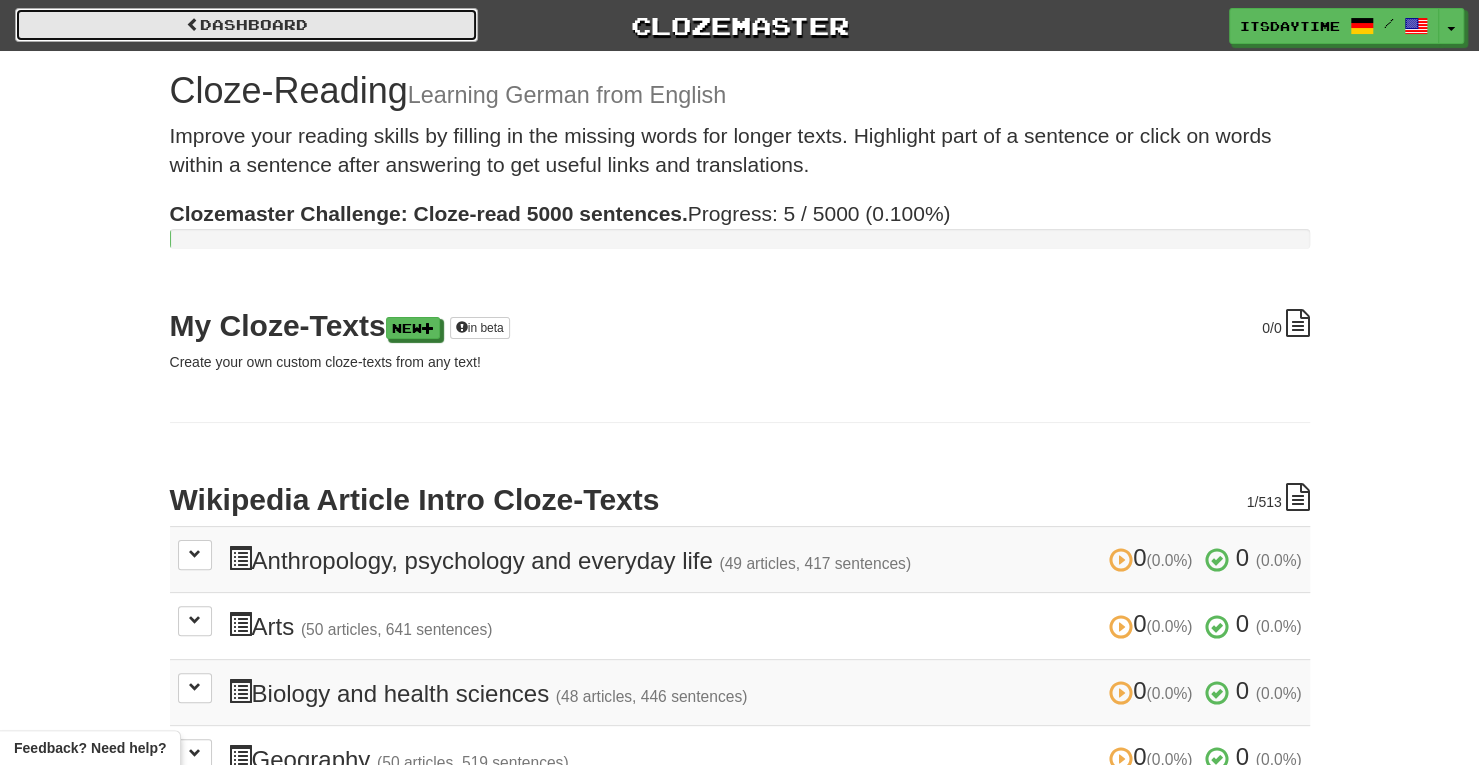 click on "Dashboard" at bounding box center (246, 25) 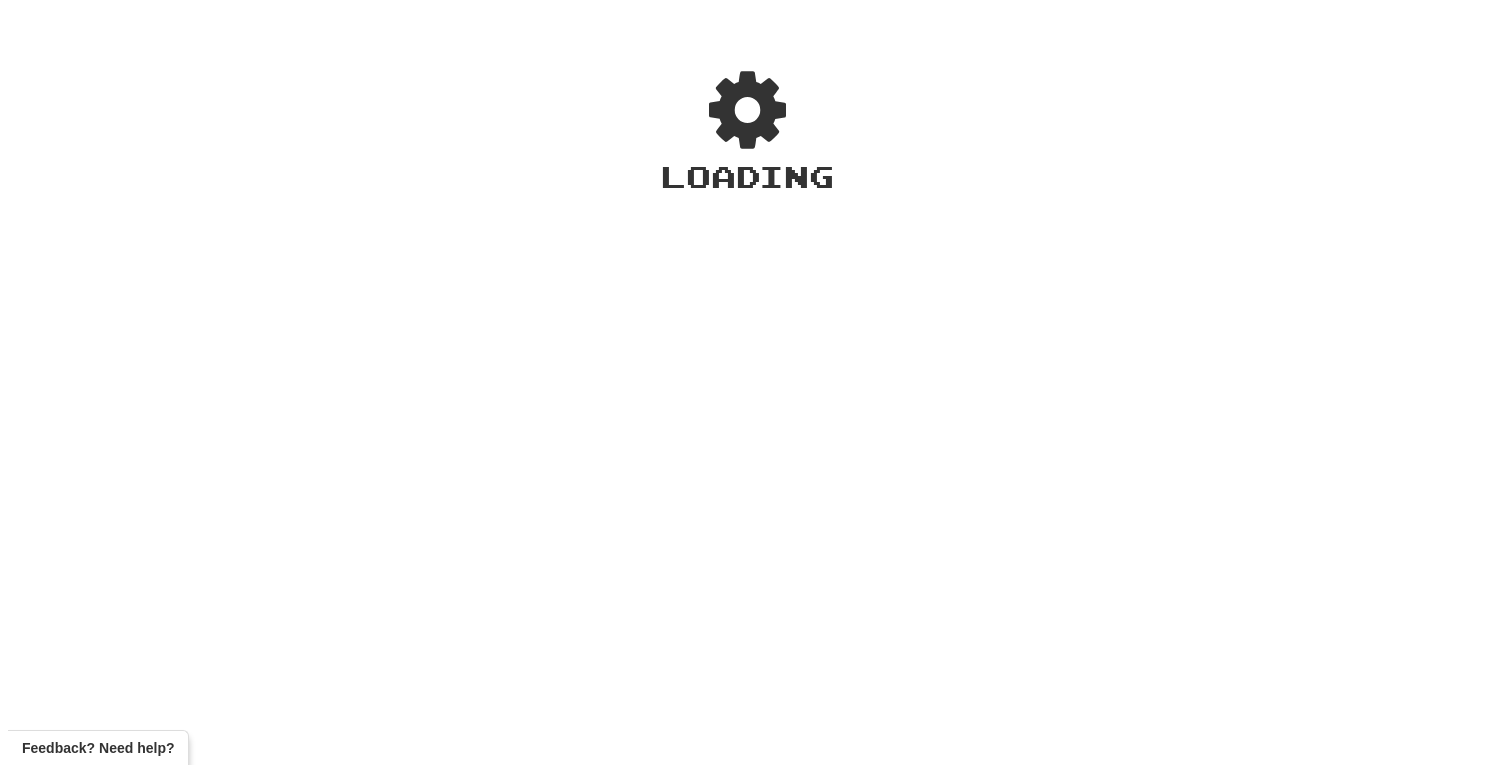 scroll, scrollTop: 0, scrollLeft: 0, axis: both 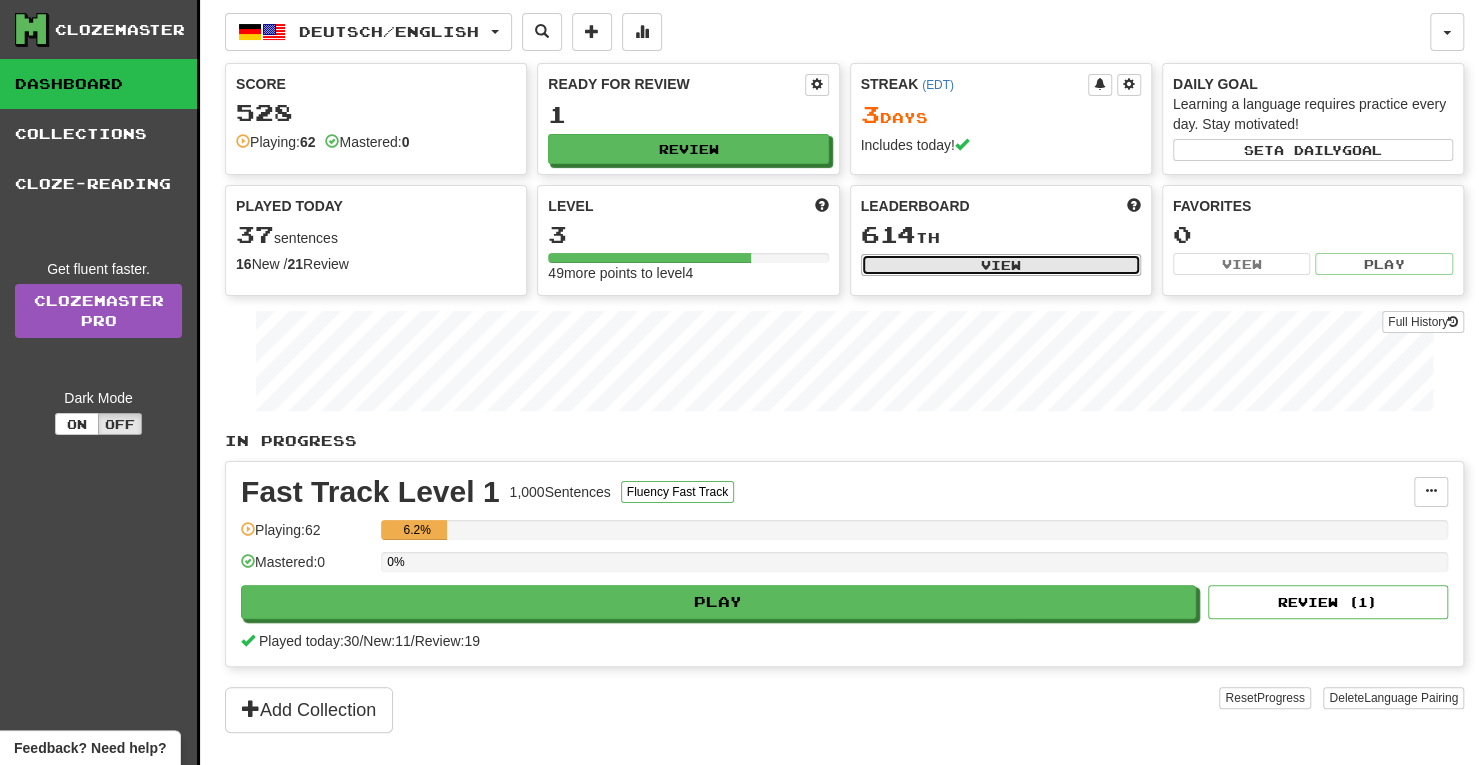 click on "View" at bounding box center [1001, 265] 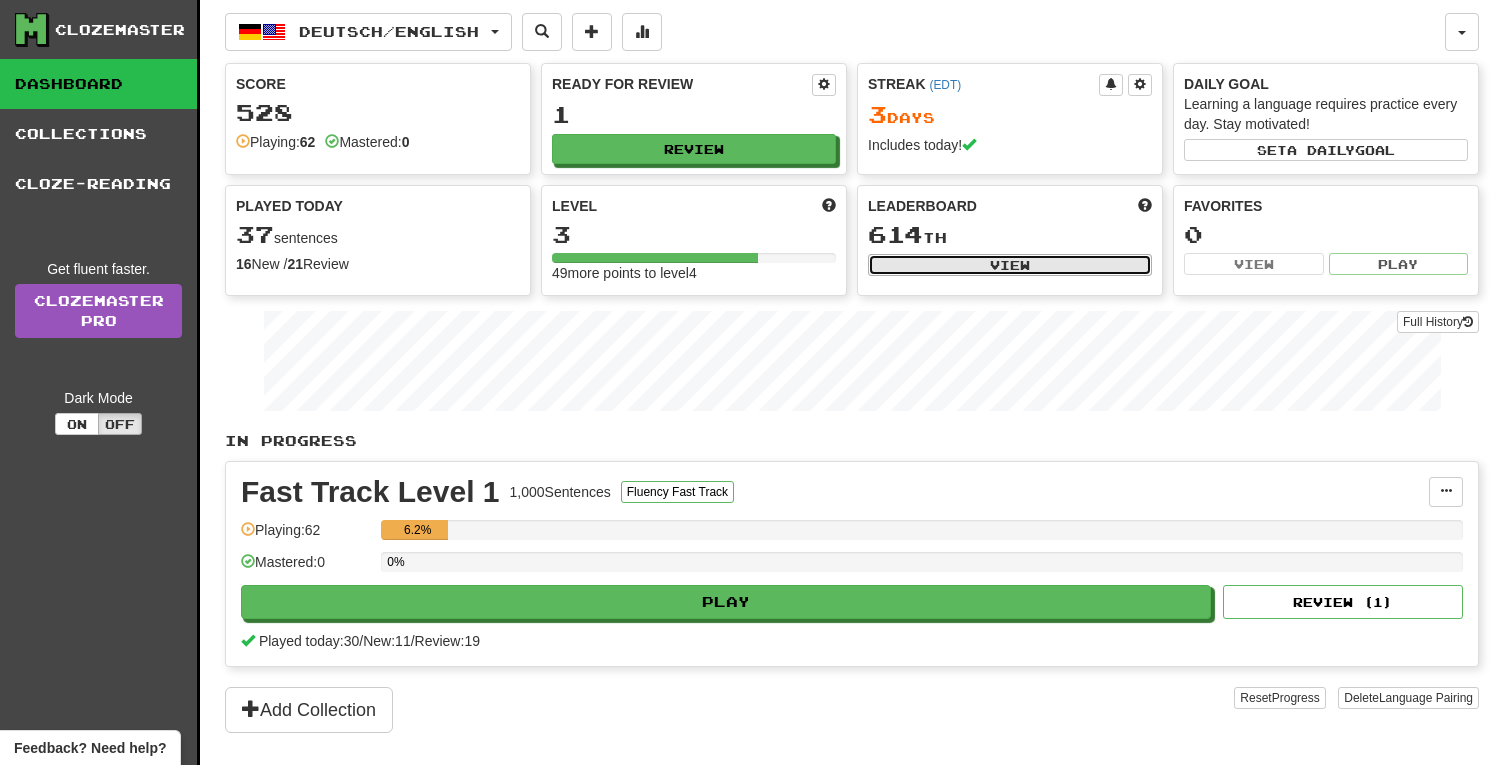 select on "**********" 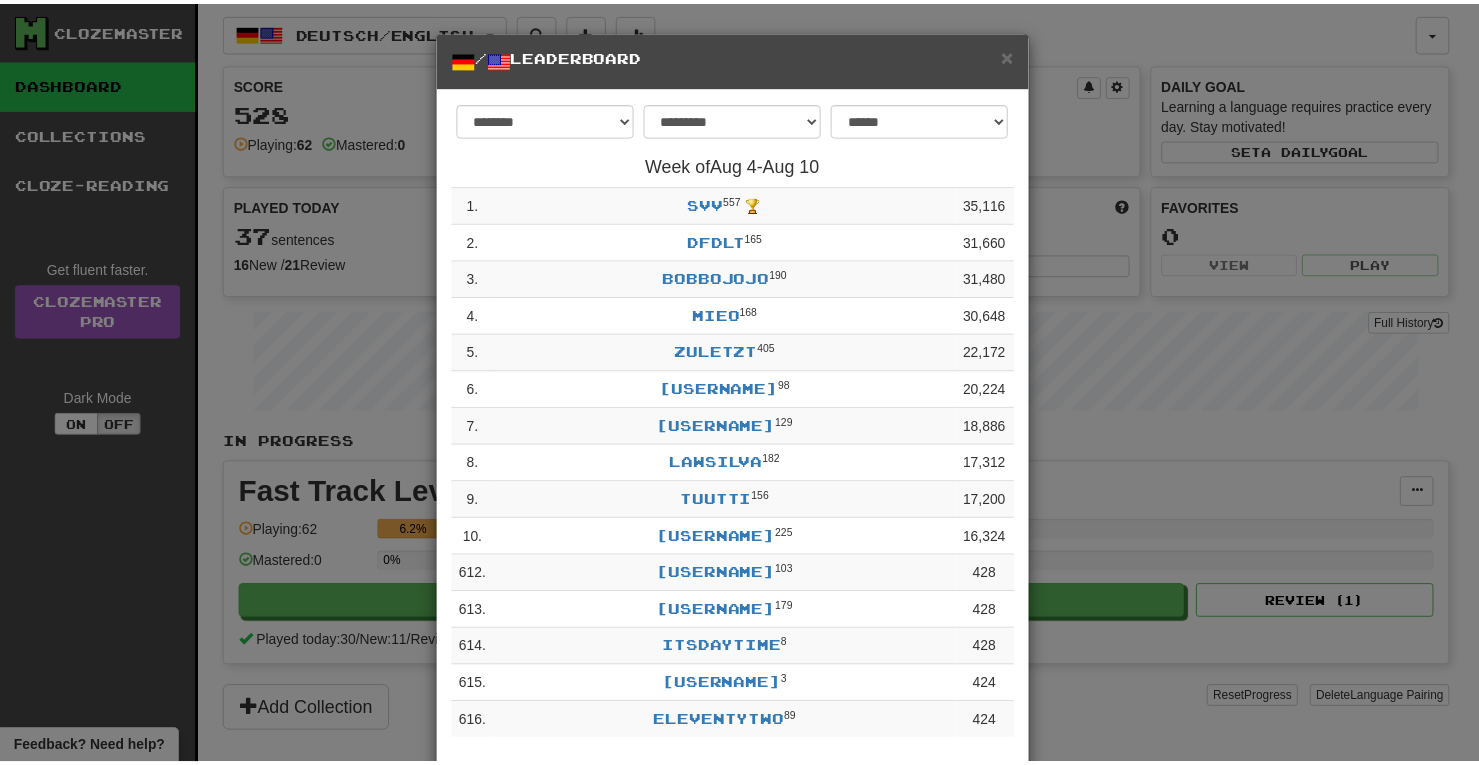 scroll, scrollTop: 21, scrollLeft: 0, axis: vertical 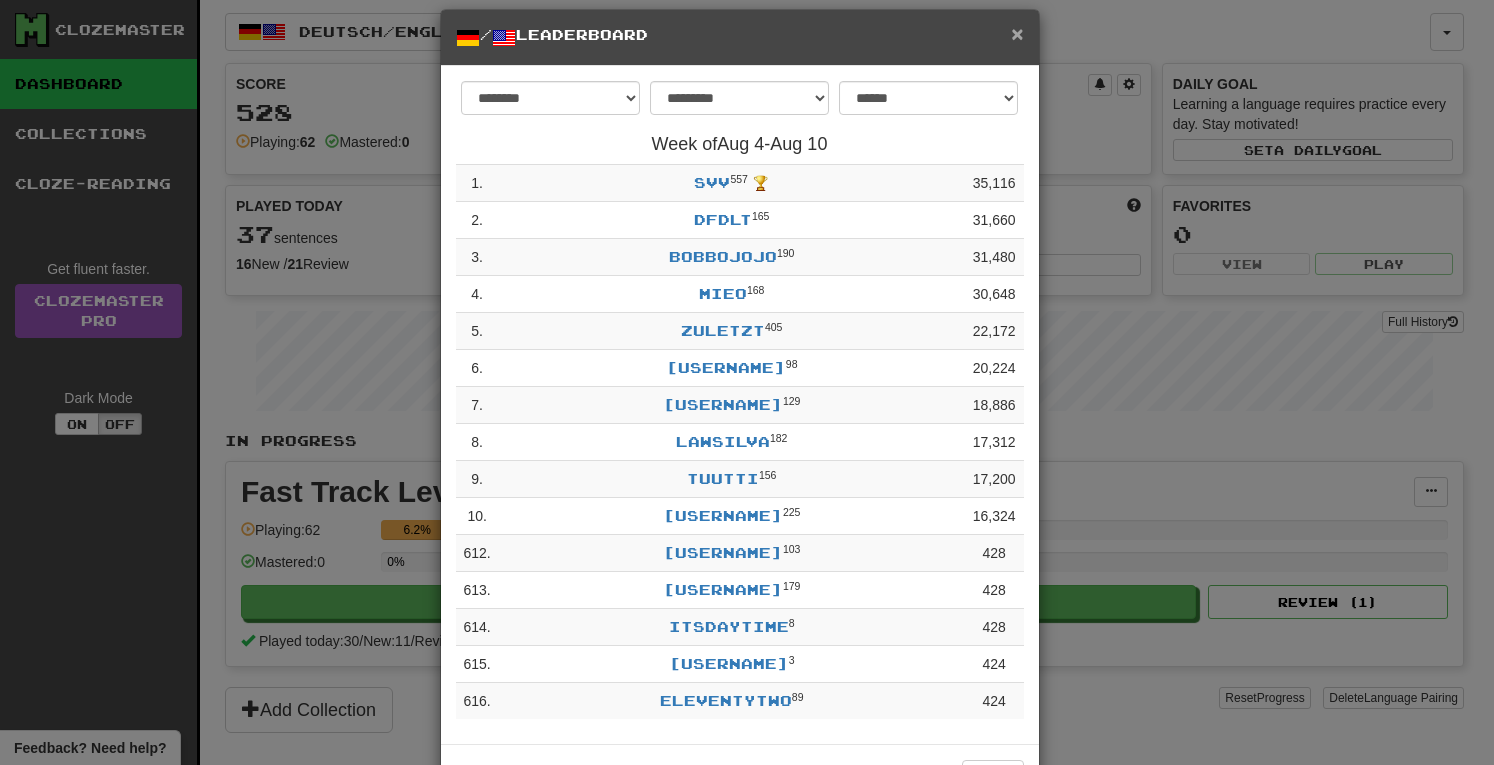 click on "×" at bounding box center (1017, 33) 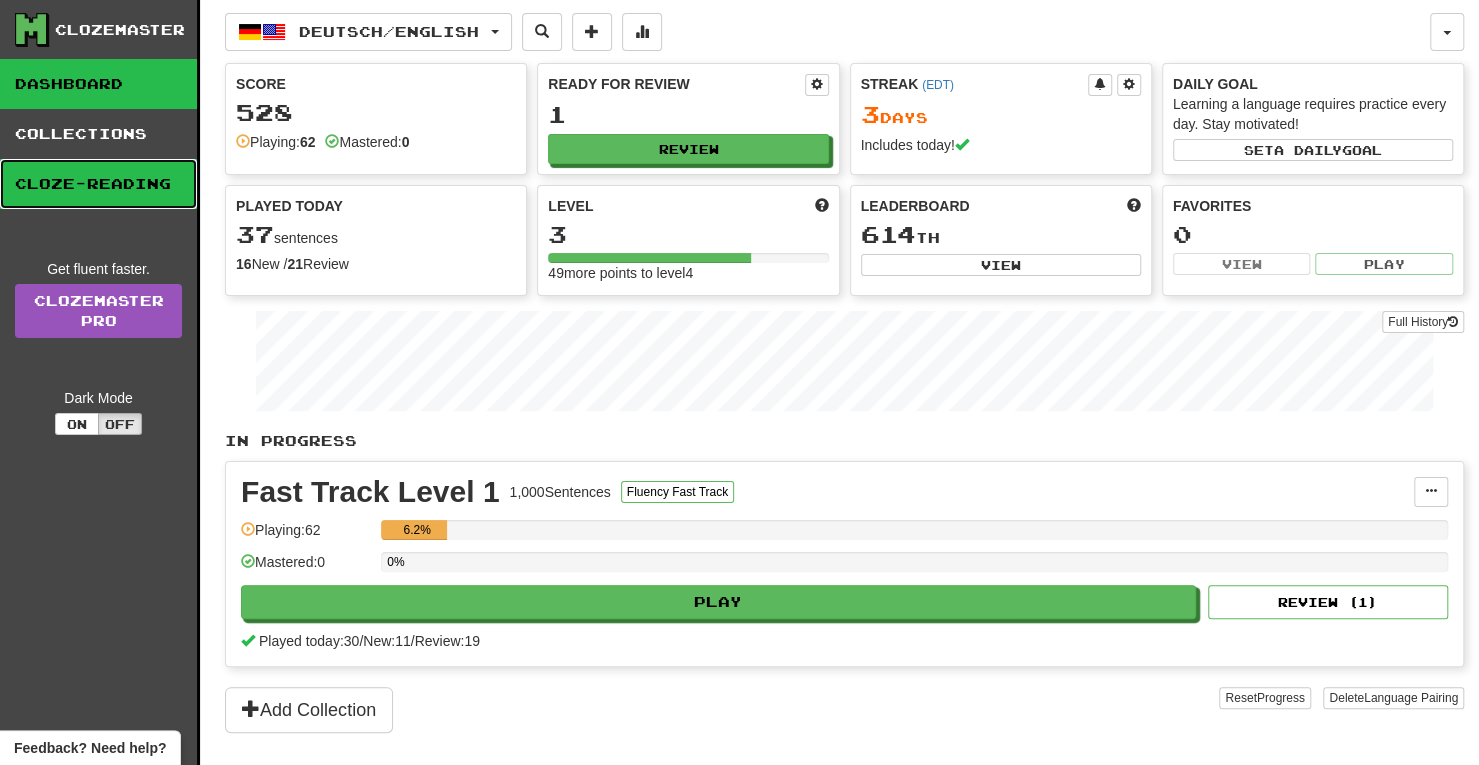 click on "Cloze-Reading" at bounding box center (98, 184) 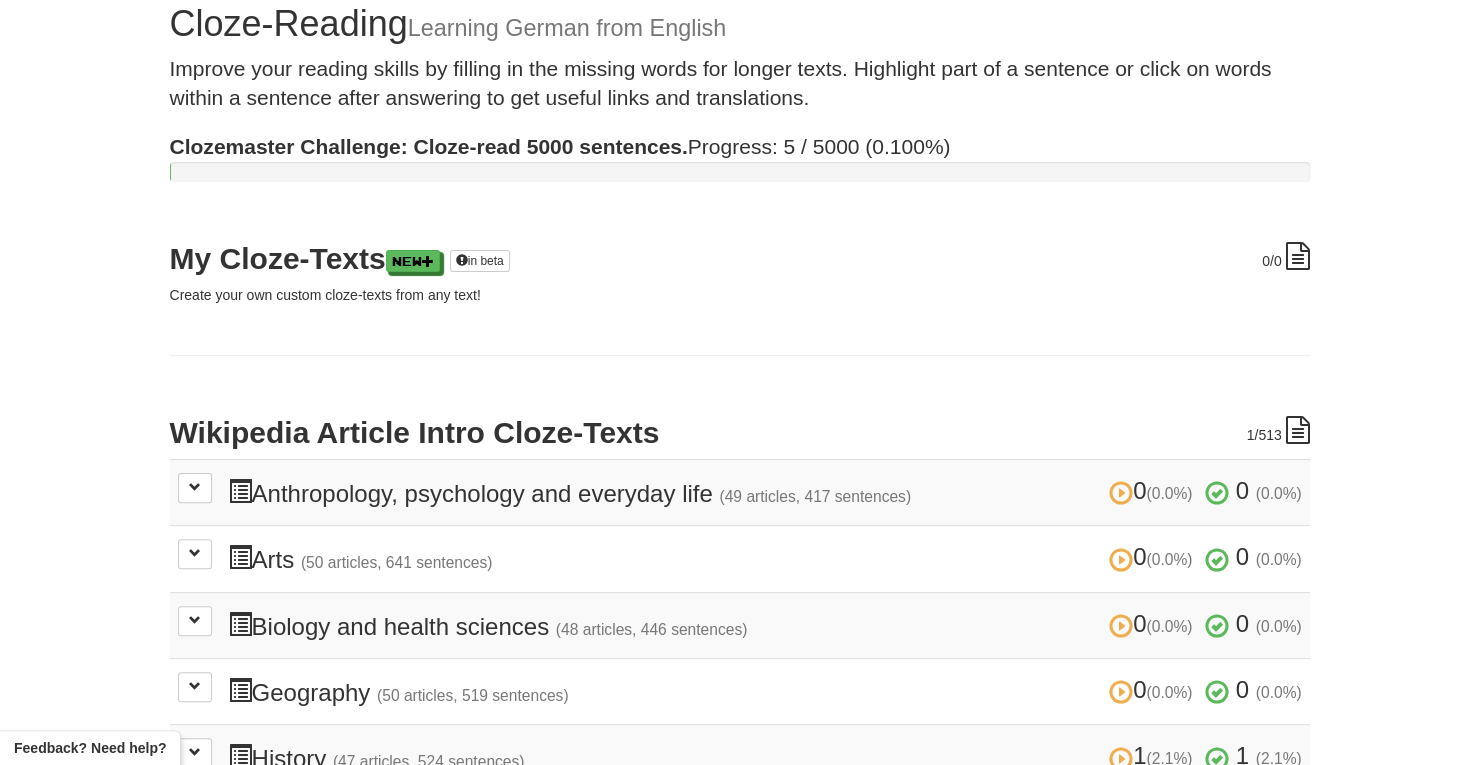 scroll, scrollTop: 0, scrollLeft: 0, axis: both 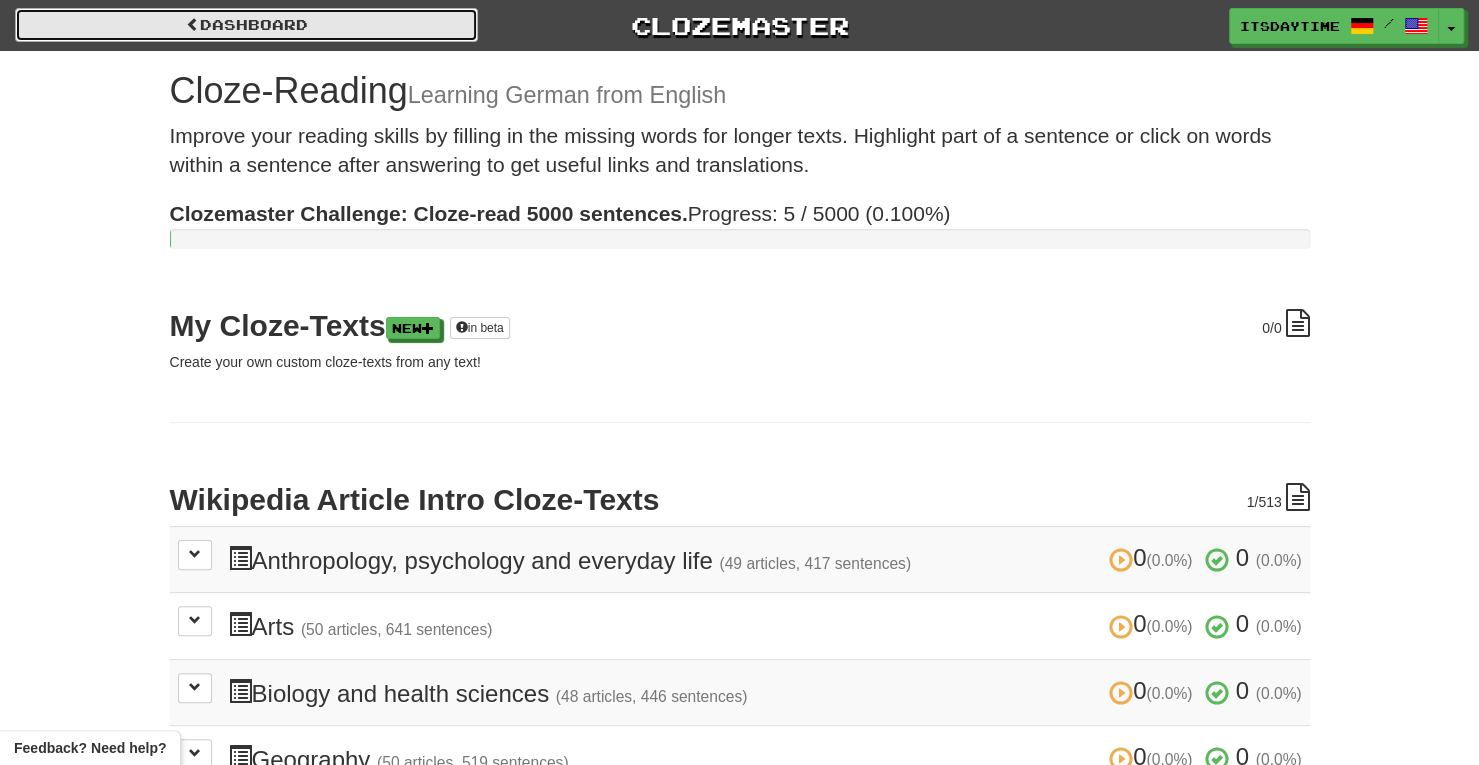 click on "Dashboard" at bounding box center [246, 25] 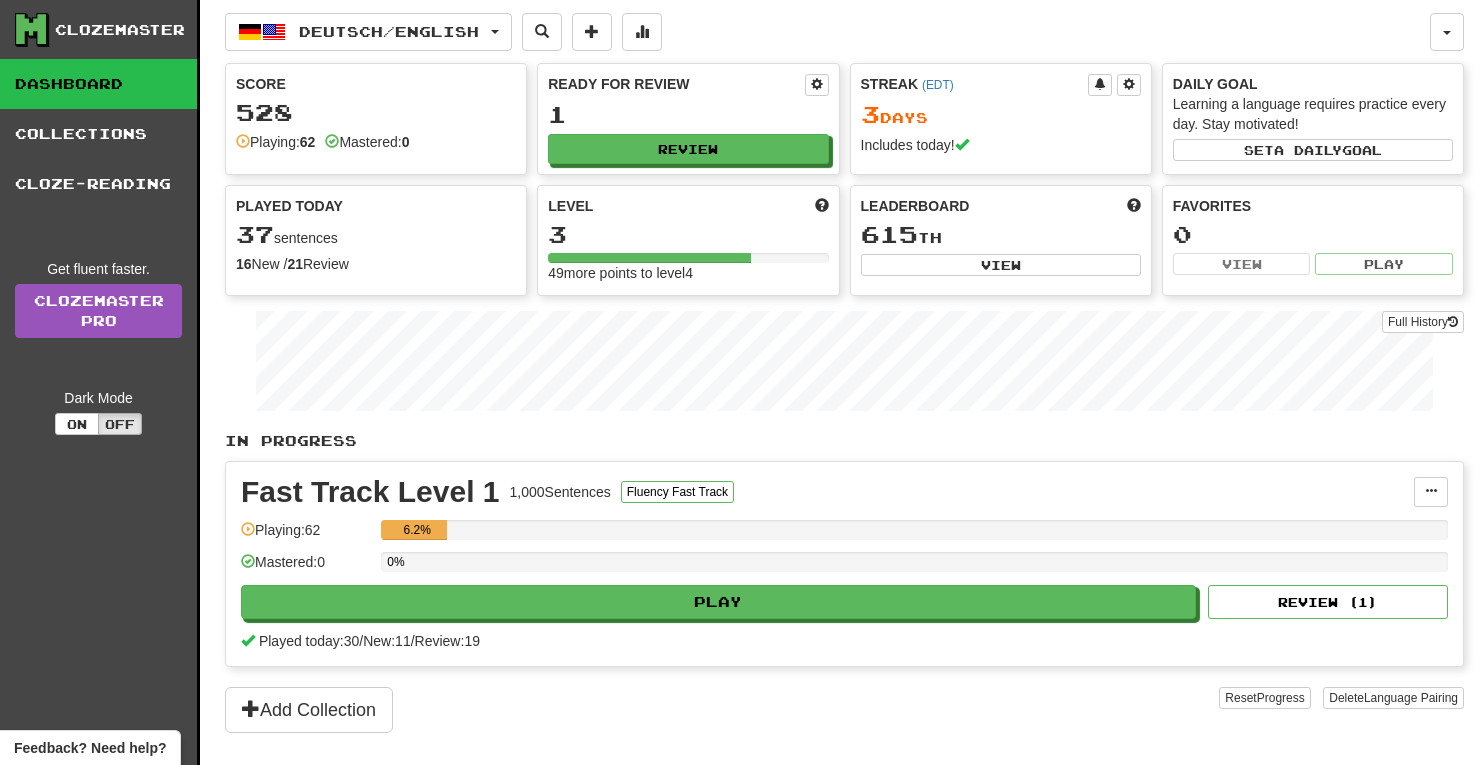 scroll, scrollTop: 0, scrollLeft: 0, axis: both 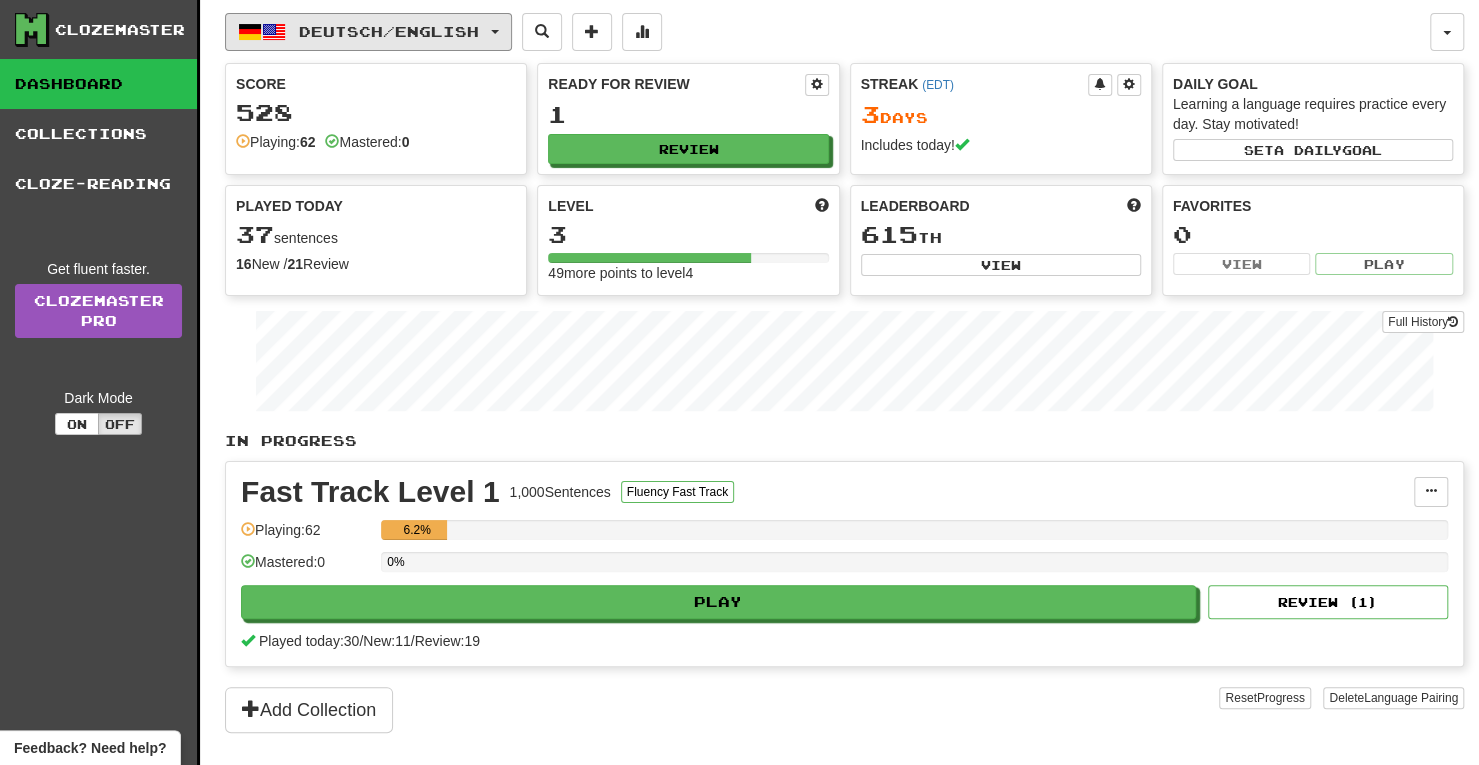 click on "Deutsch  /  English" at bounding box center (389, 31) 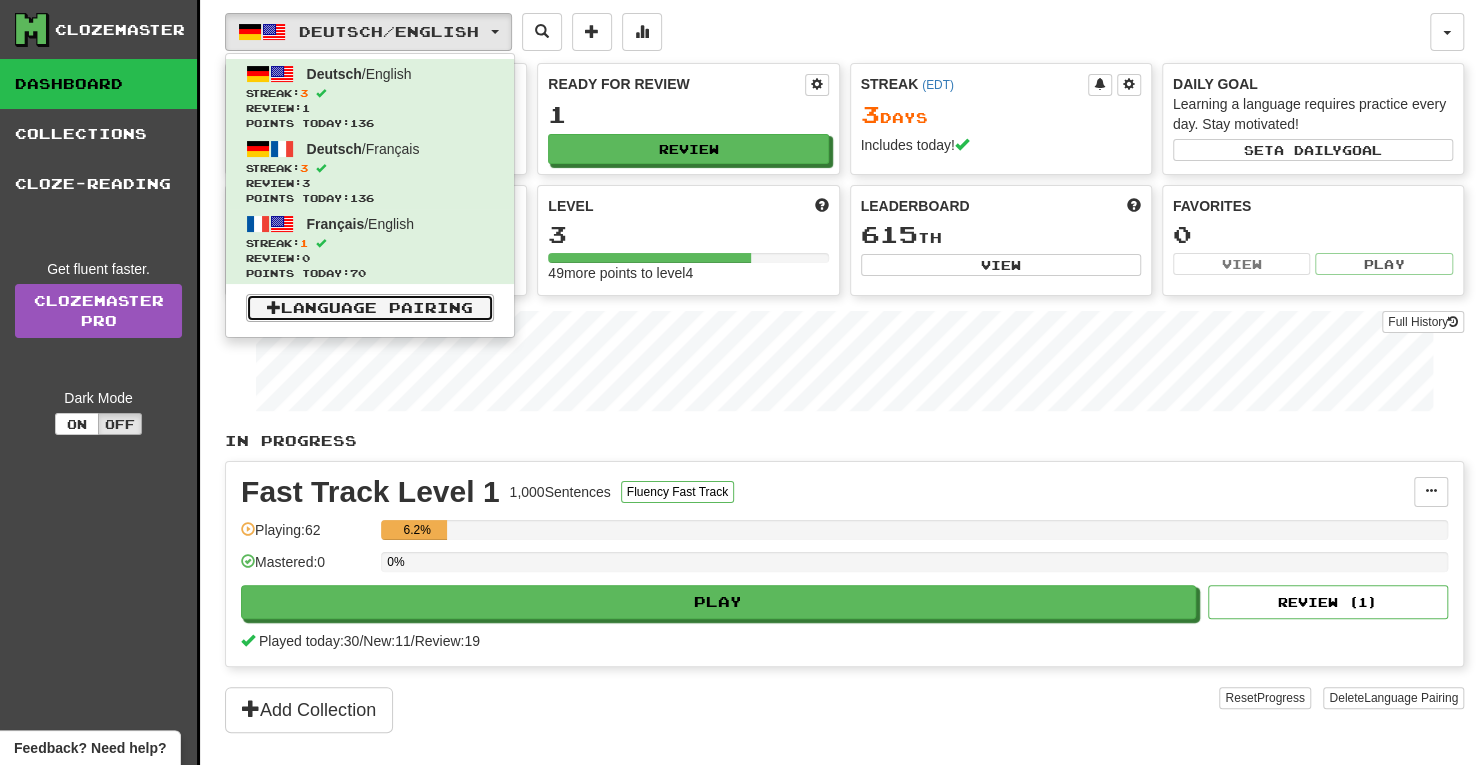 click on "Language Pairing" at bounding box center (370, 308) 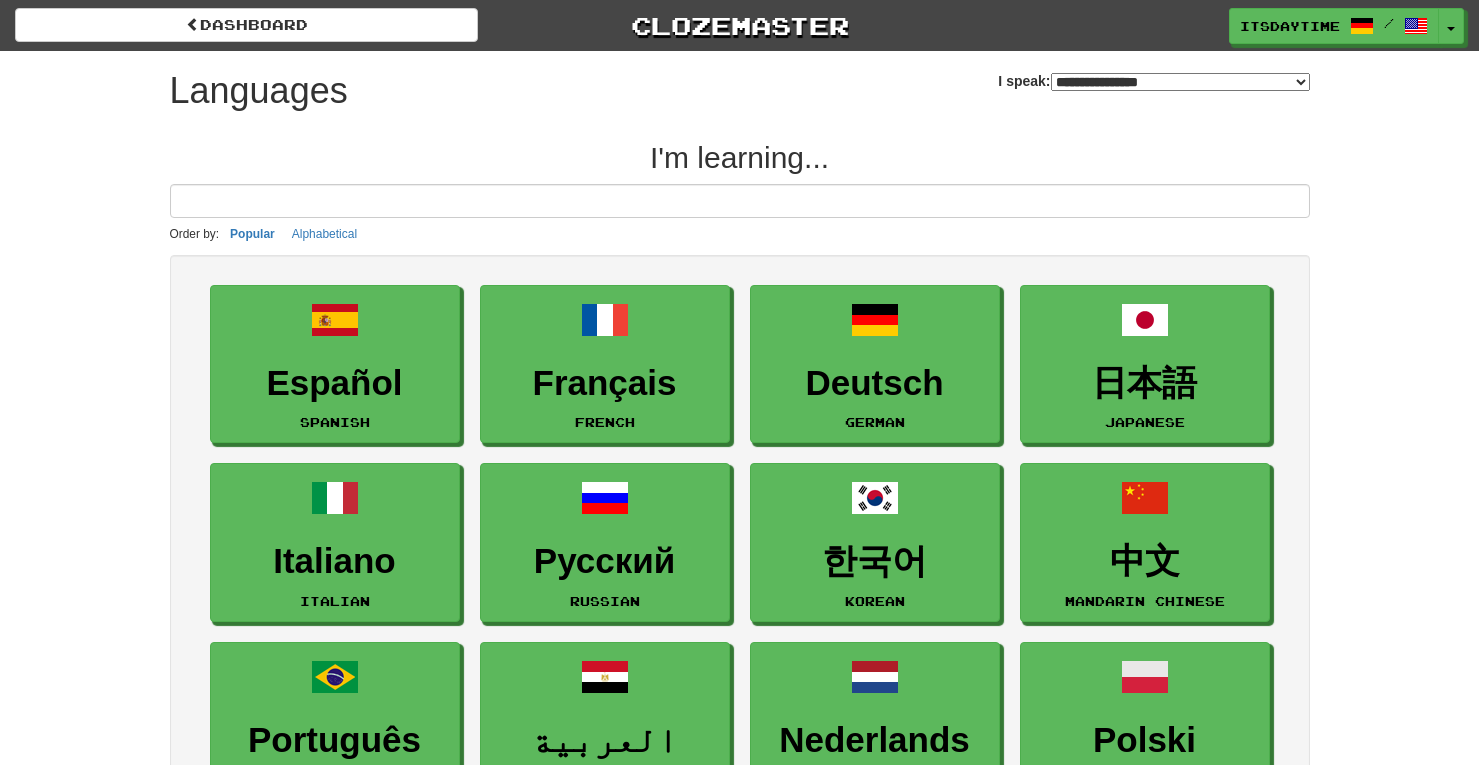 scroll, scrollTop: 0, scrollLeft: 0, axis: both 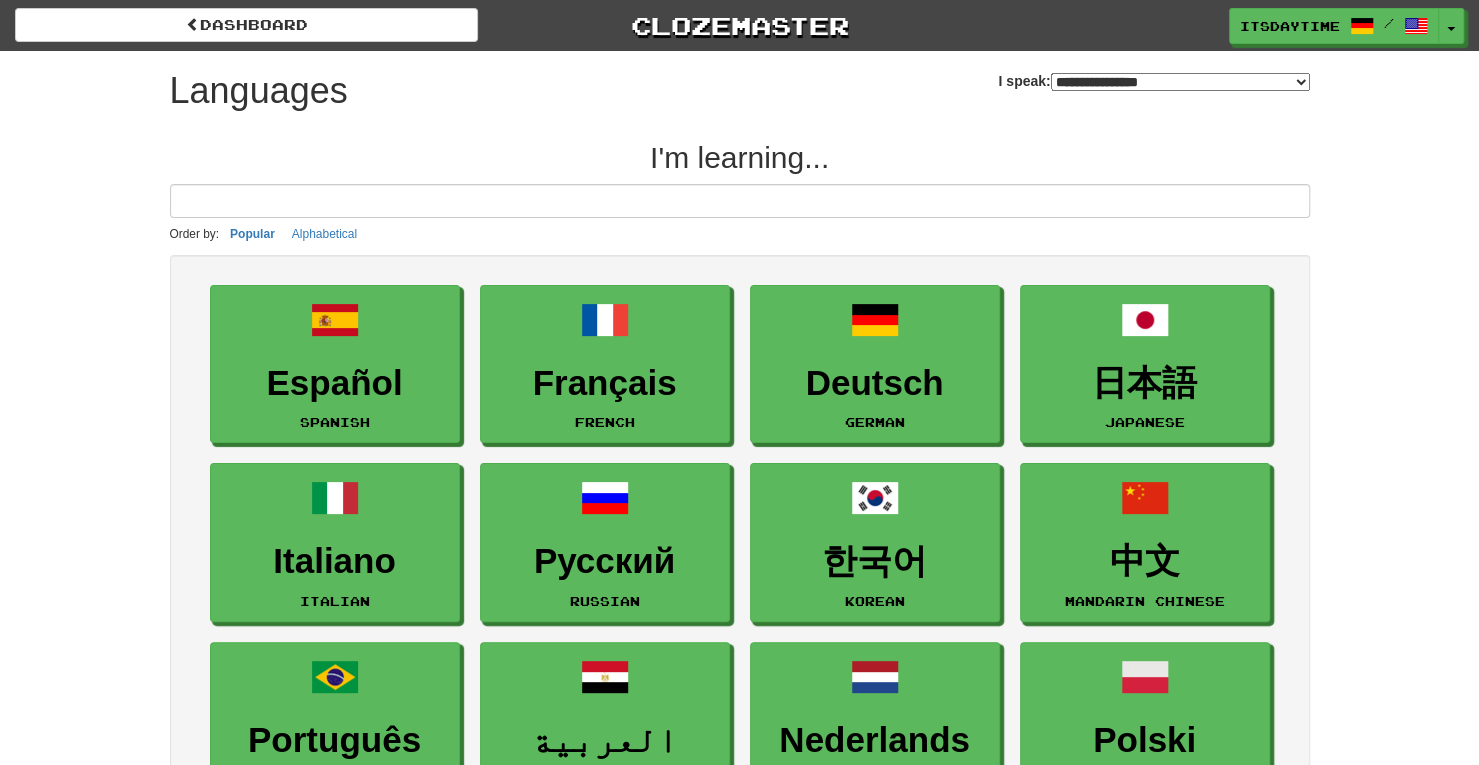 click on "**********" at bounding box center [1180, 82] 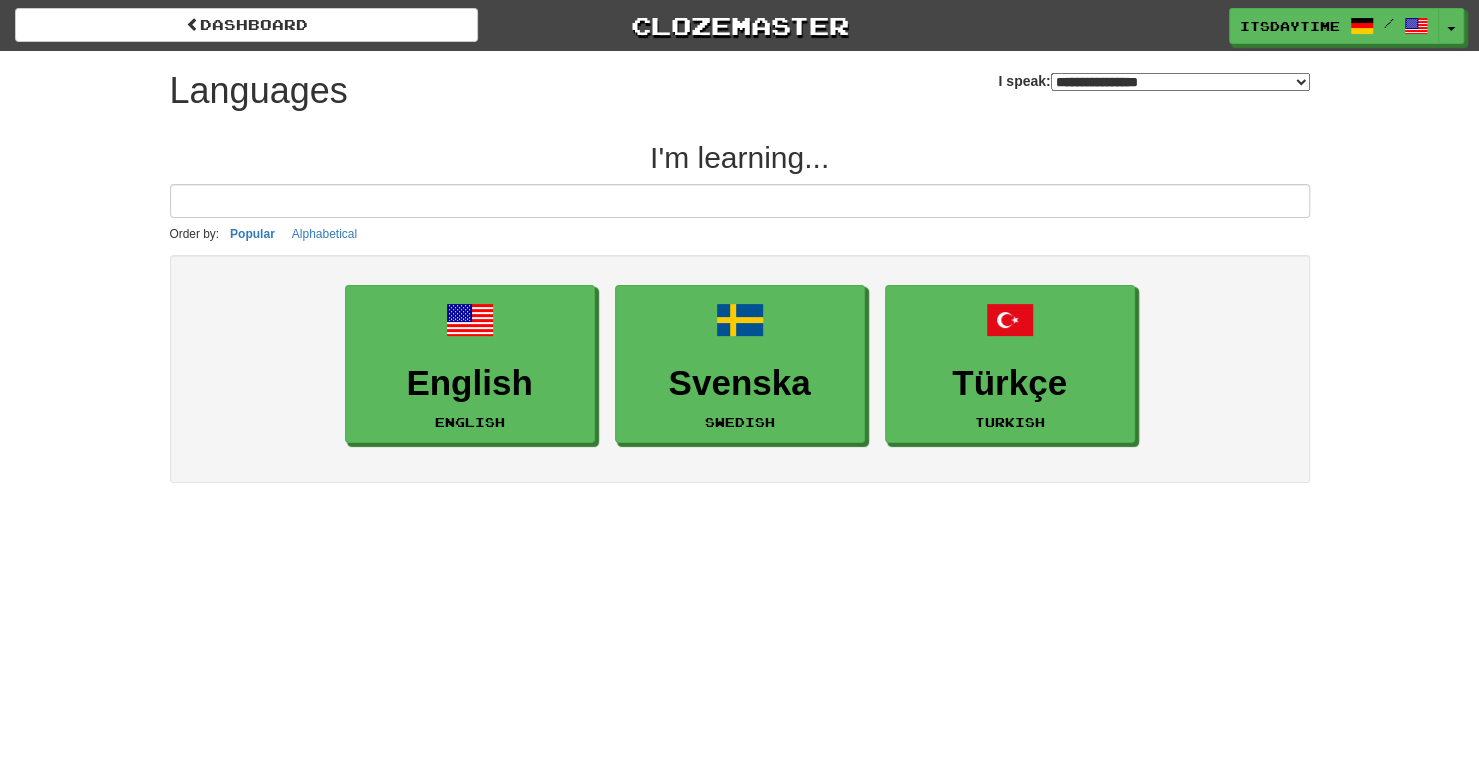 click on "**********" at bounding box center (1180, 82) 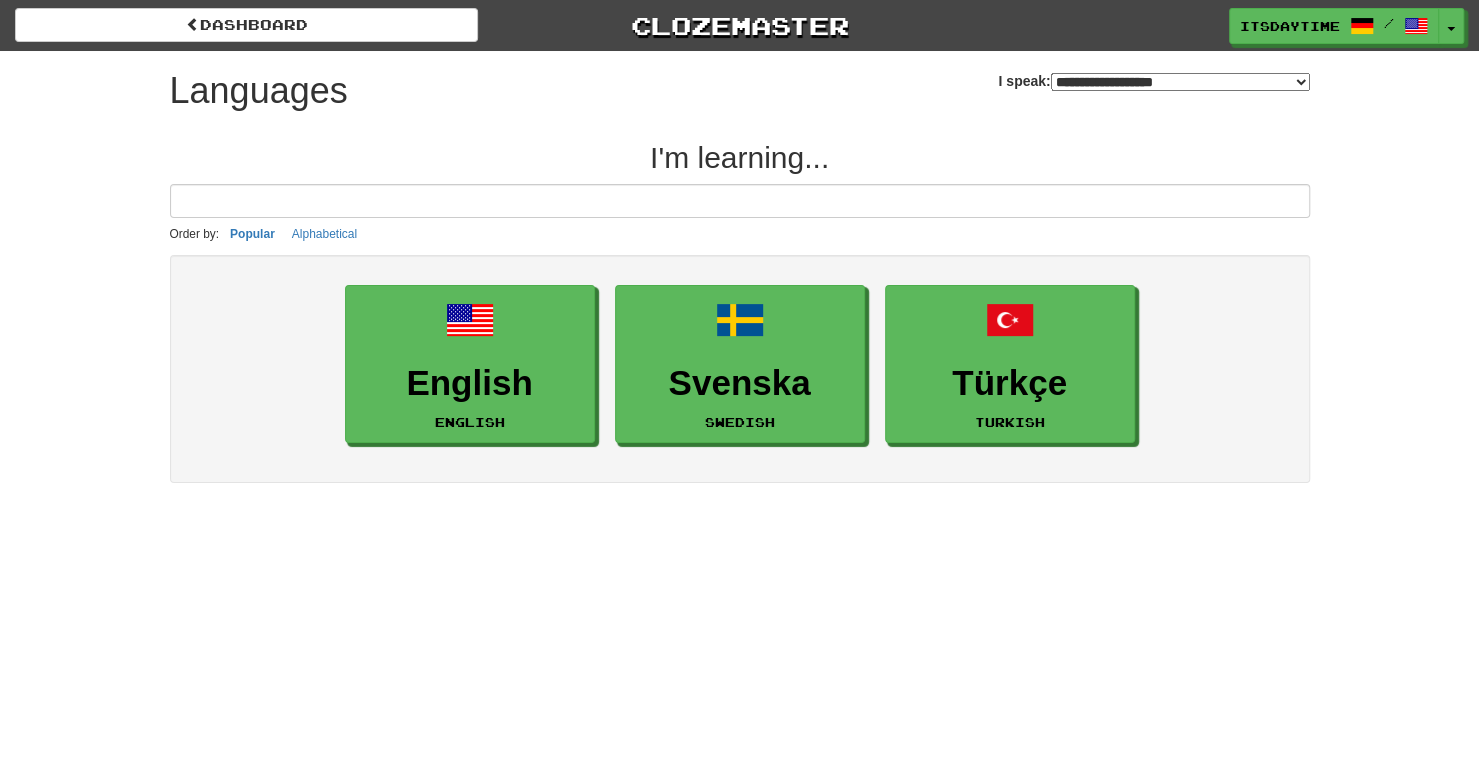 click on "**********" at bounding box center [1180, 82] 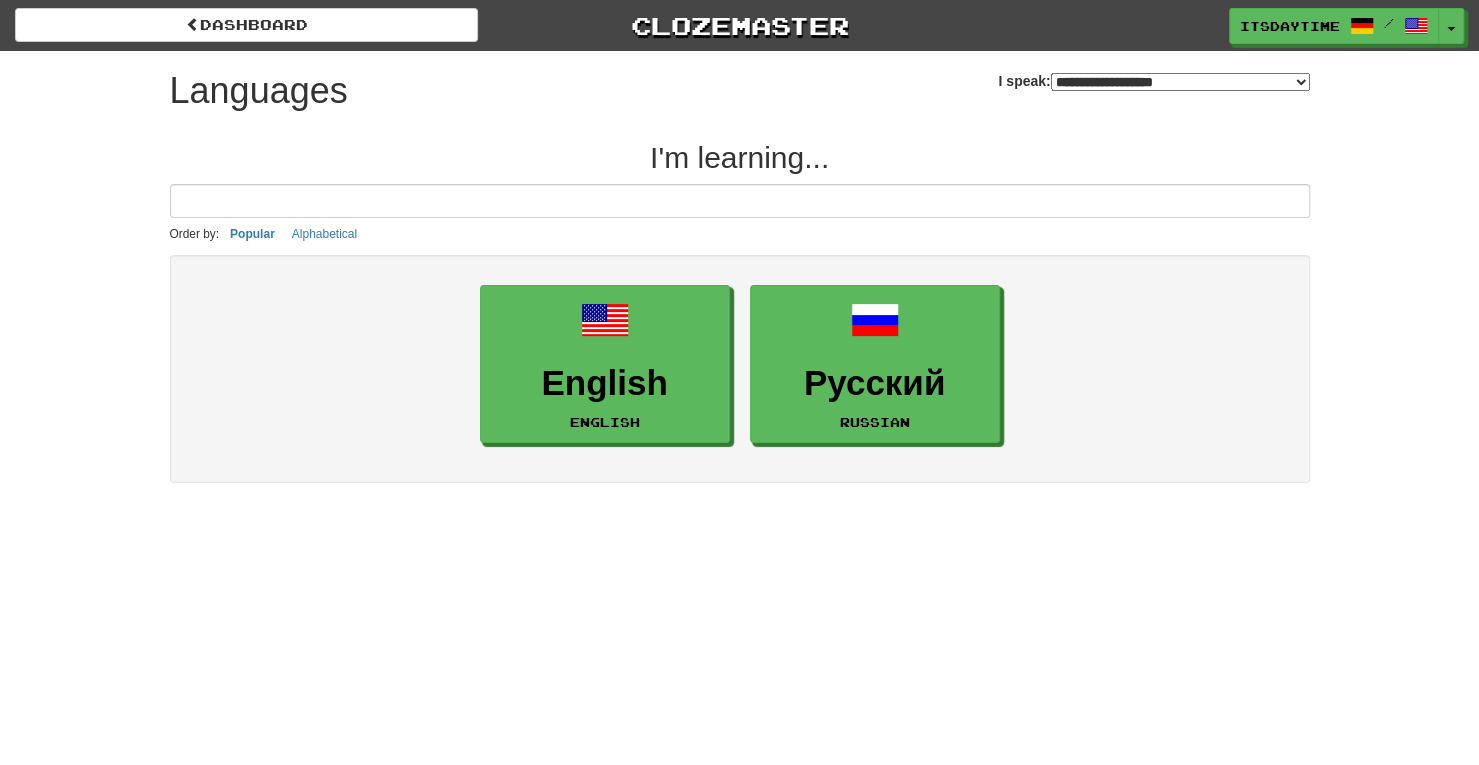 click on "**********" at bounding box center (1180, 82) 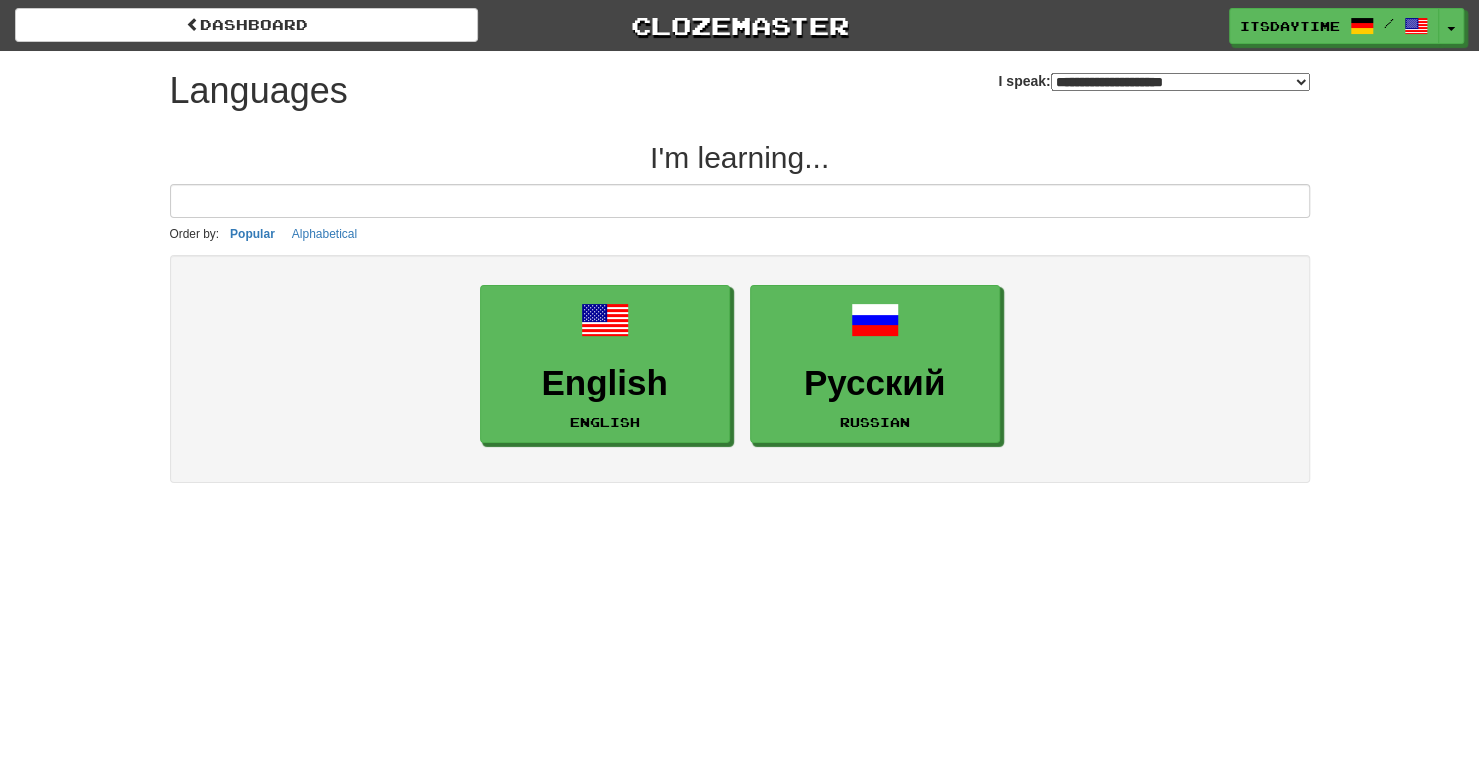 click on "**********" at bounding box center (1180, 82) 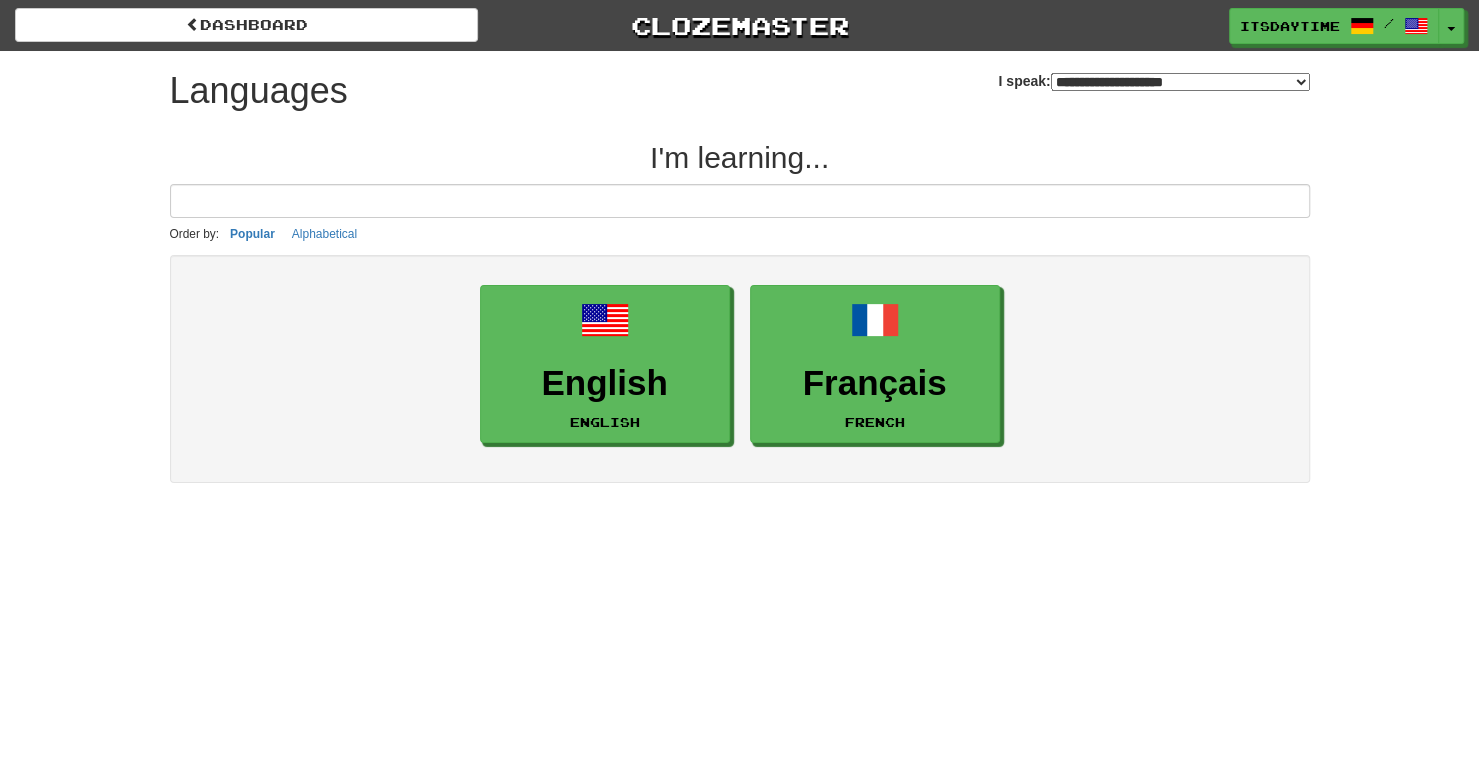 click on "**********" at bounding box center [1180, 82] 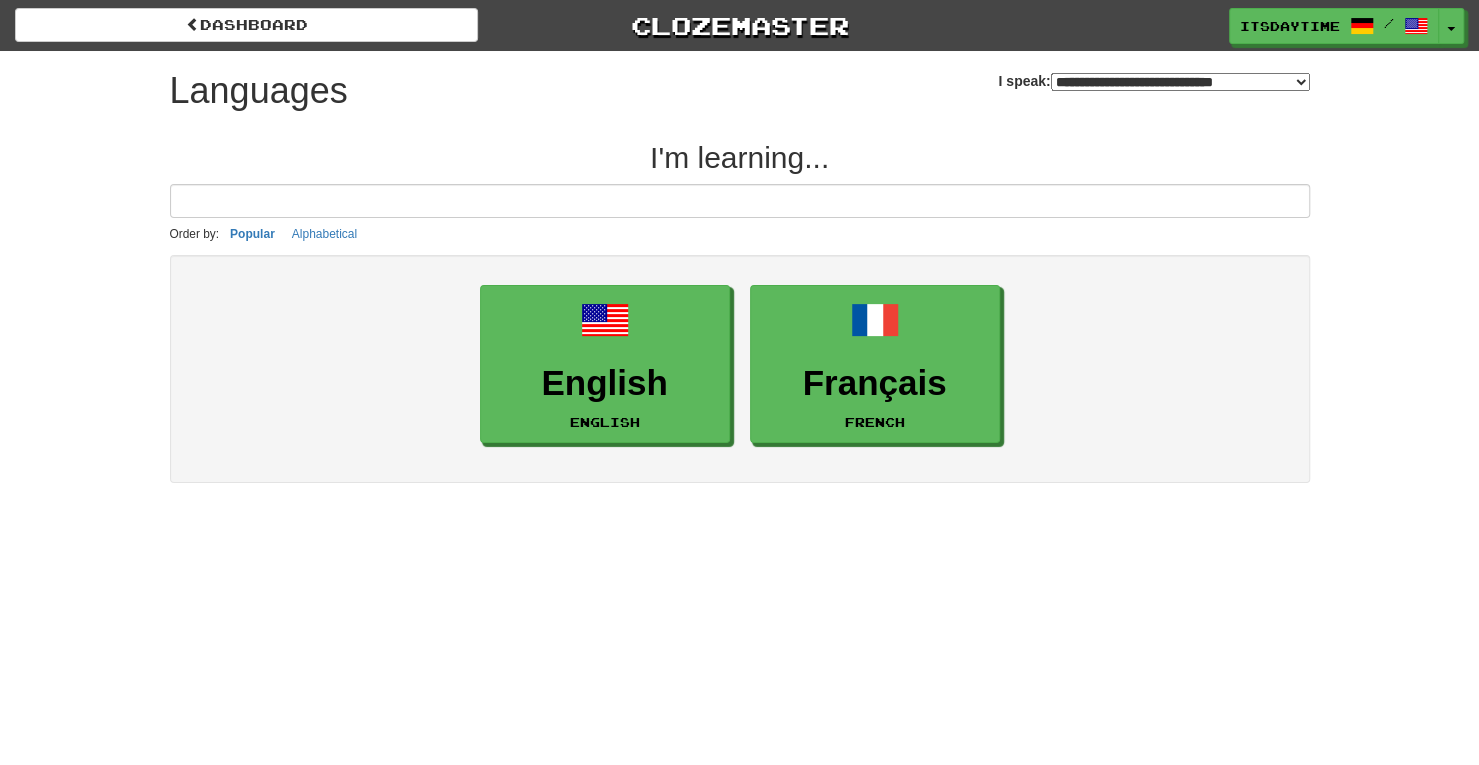 click on "**********" at bounding box center (1180, 82) 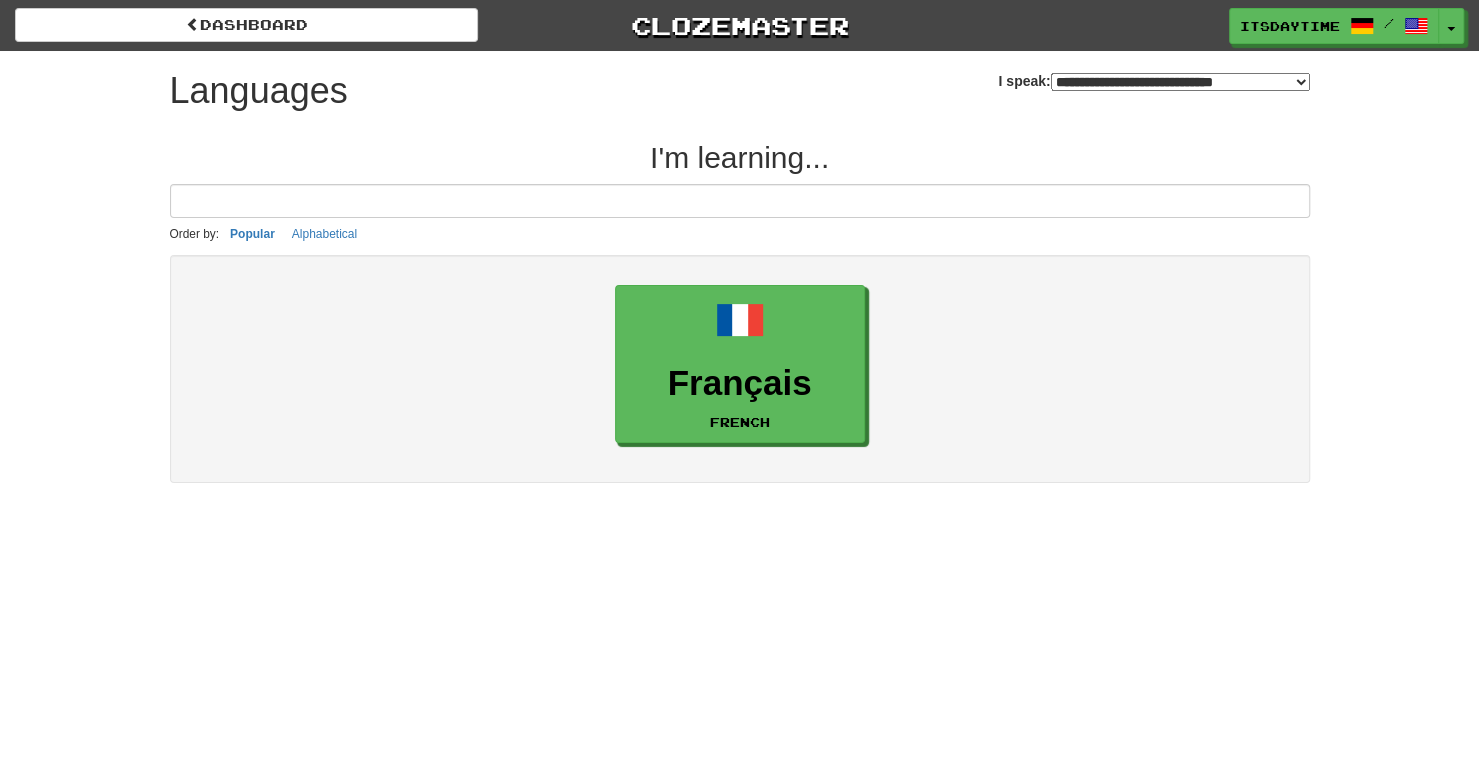click on "**********" at bounding box center (1180, 82) 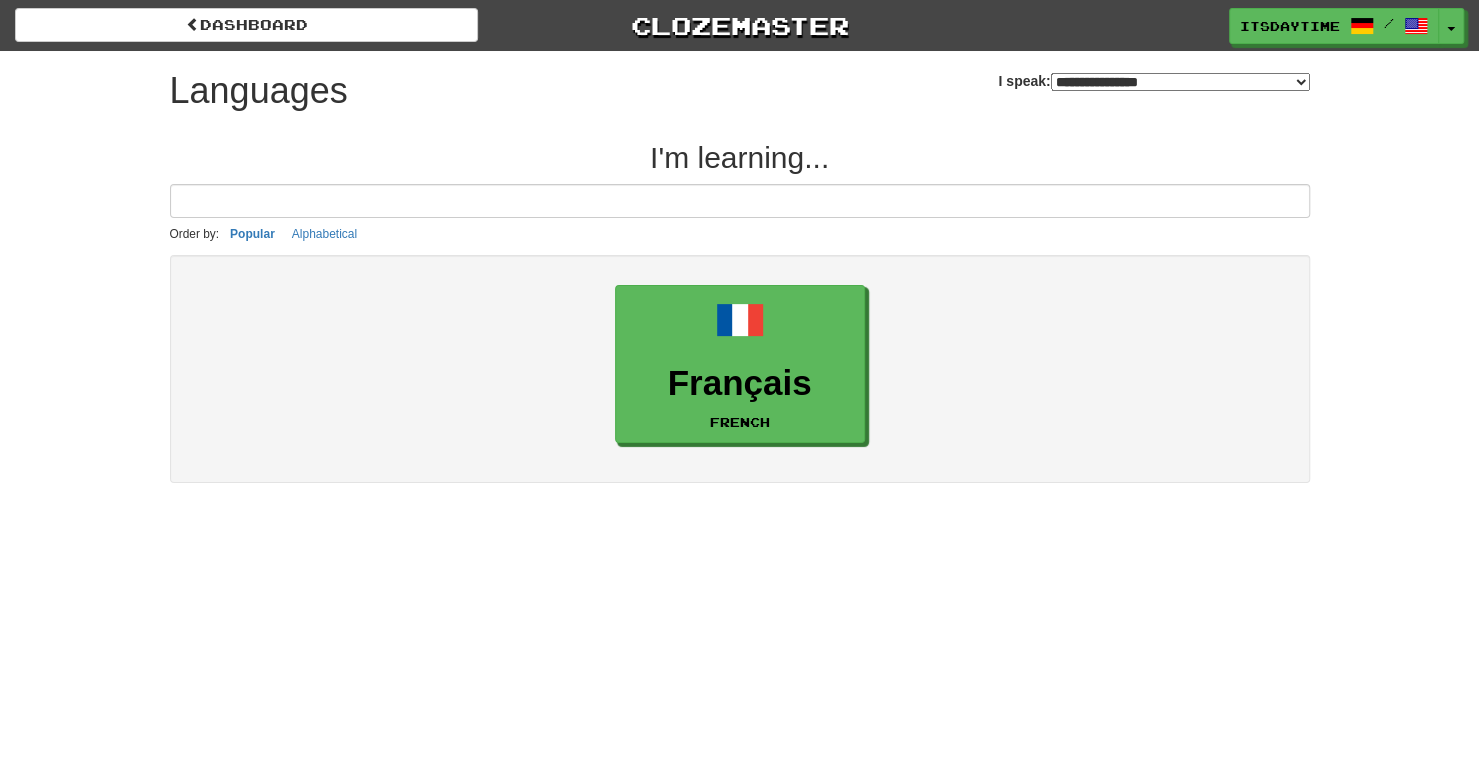click on "**********" at bounding box center [1180, 82] 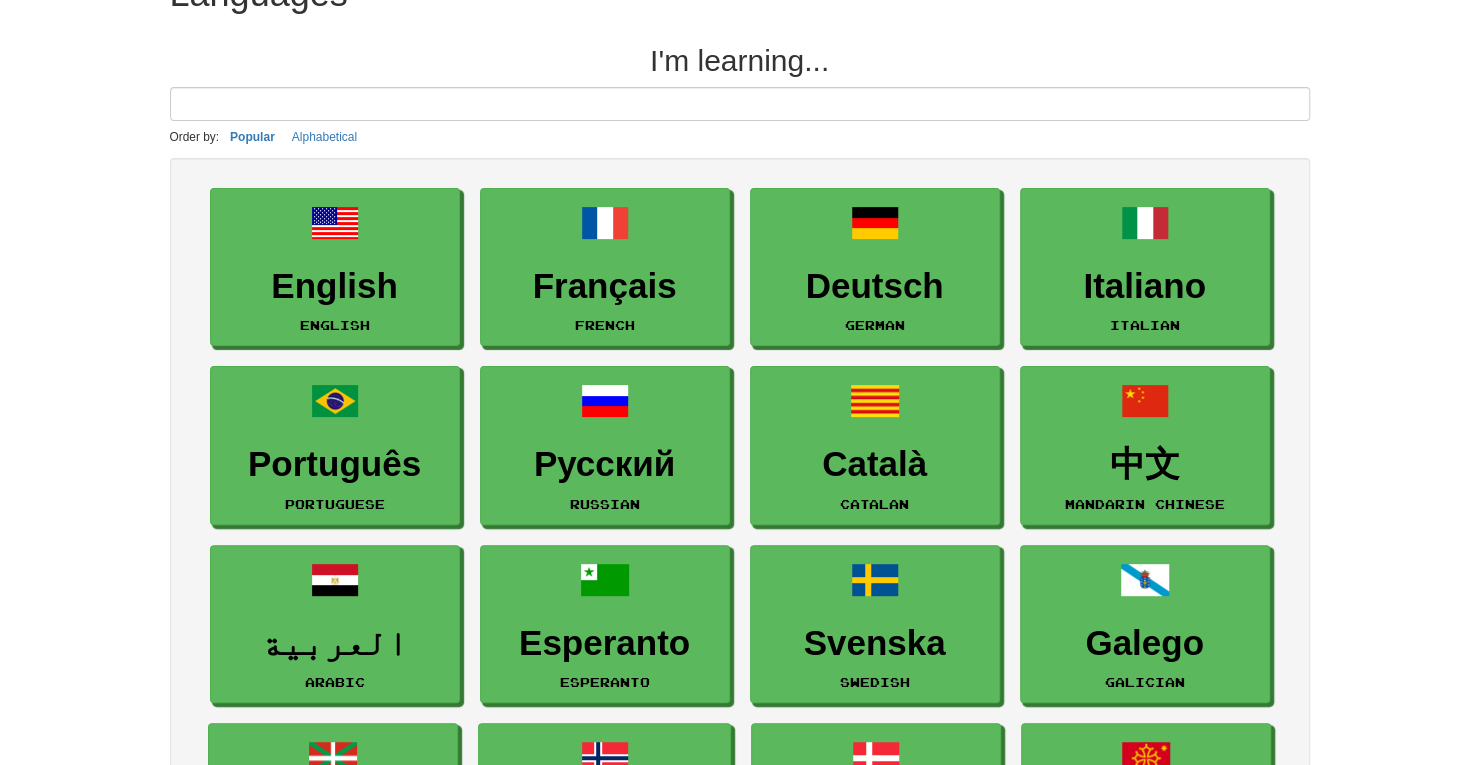 scroll, scrollTop: 0, scrollLeft: 0, axis: both 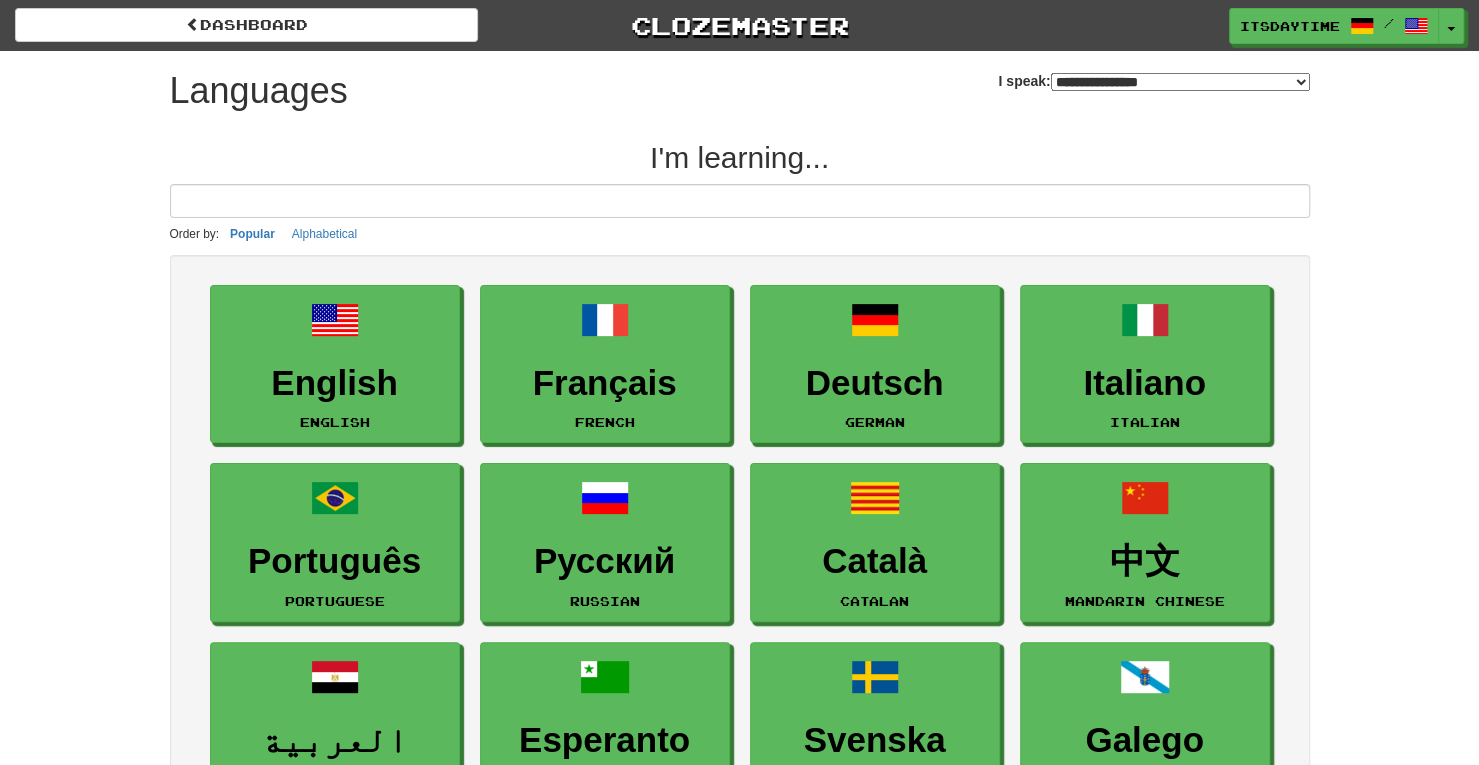 click on "**********" at bounding box center [1180, 82] 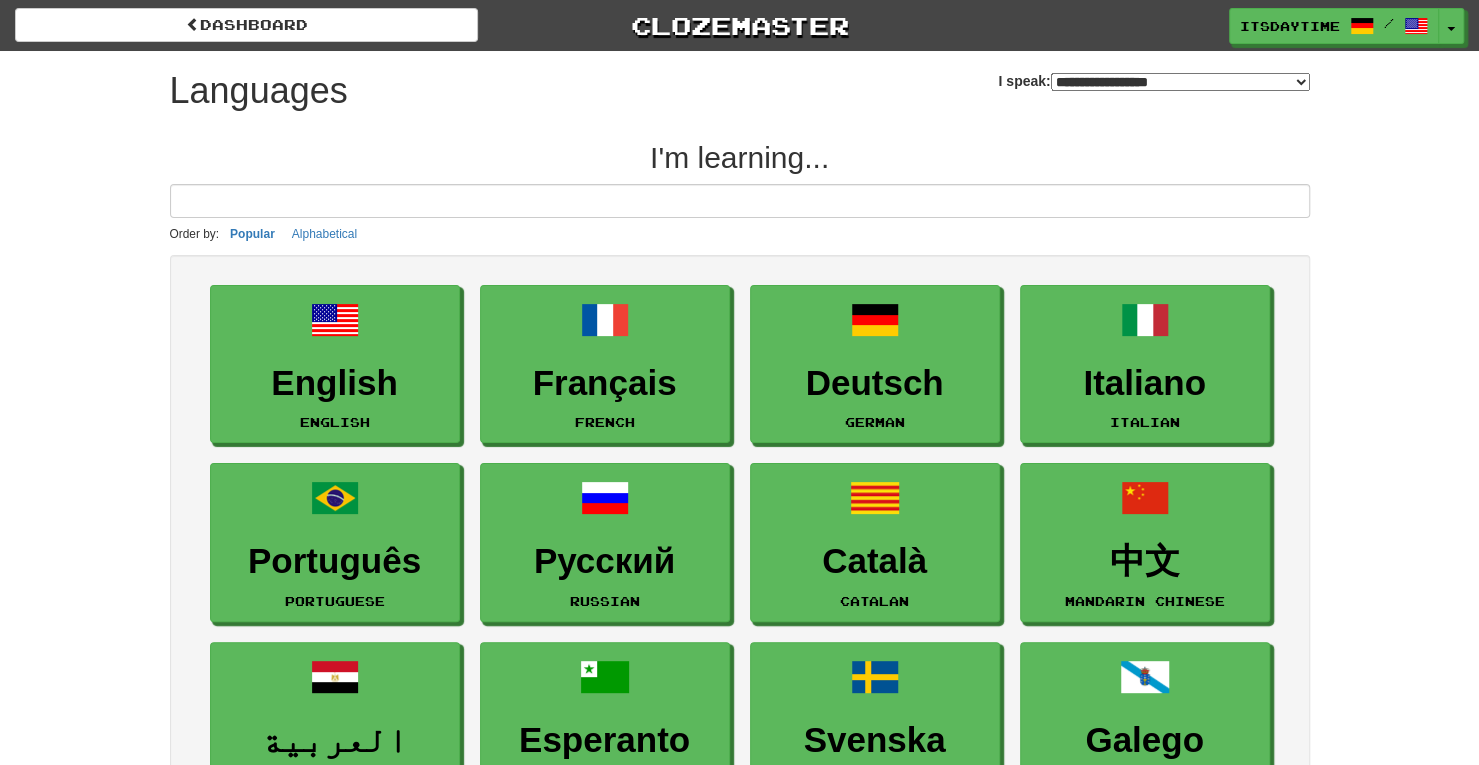 click on "**********" at bounding box center (1180, 82) 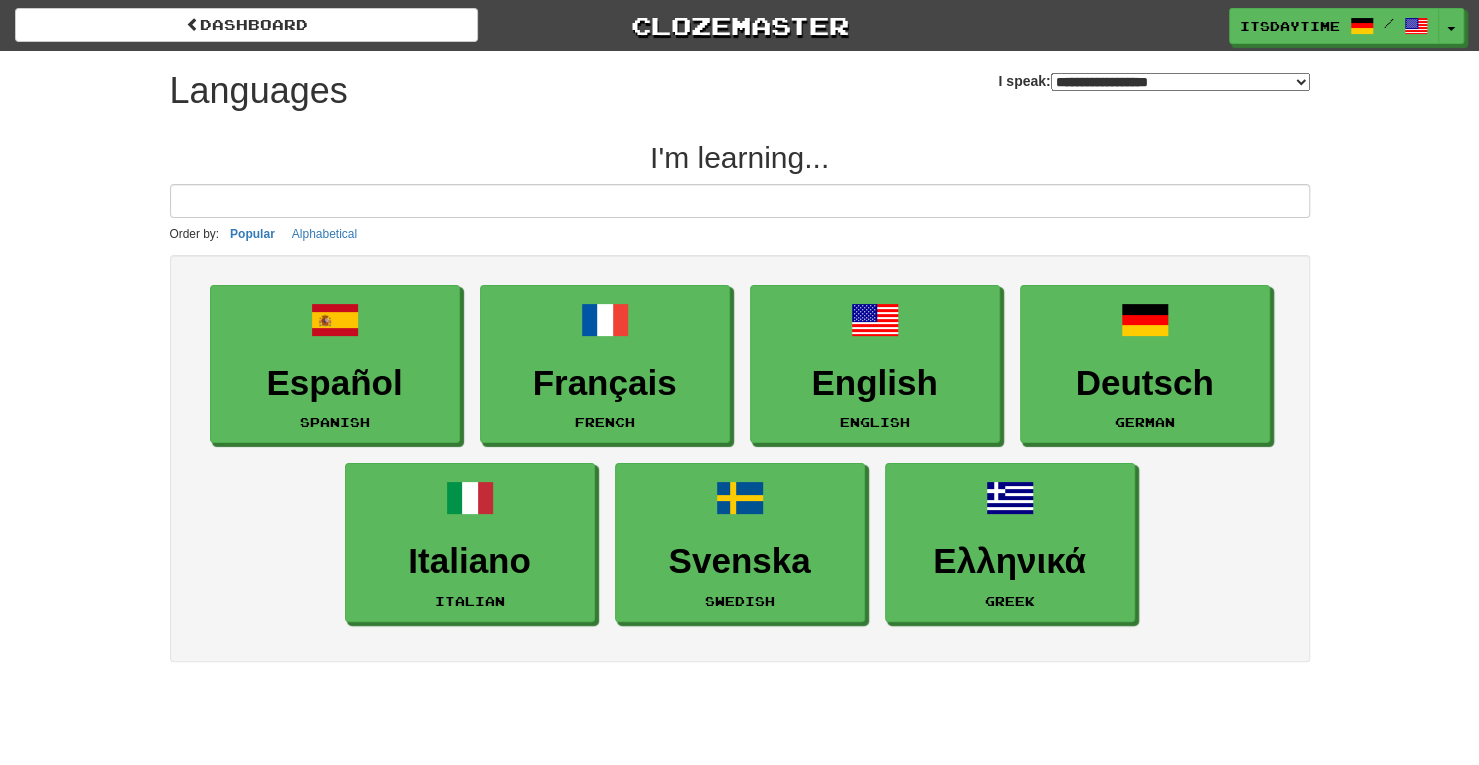 click on "**********" at bounding box center [1180, 82] 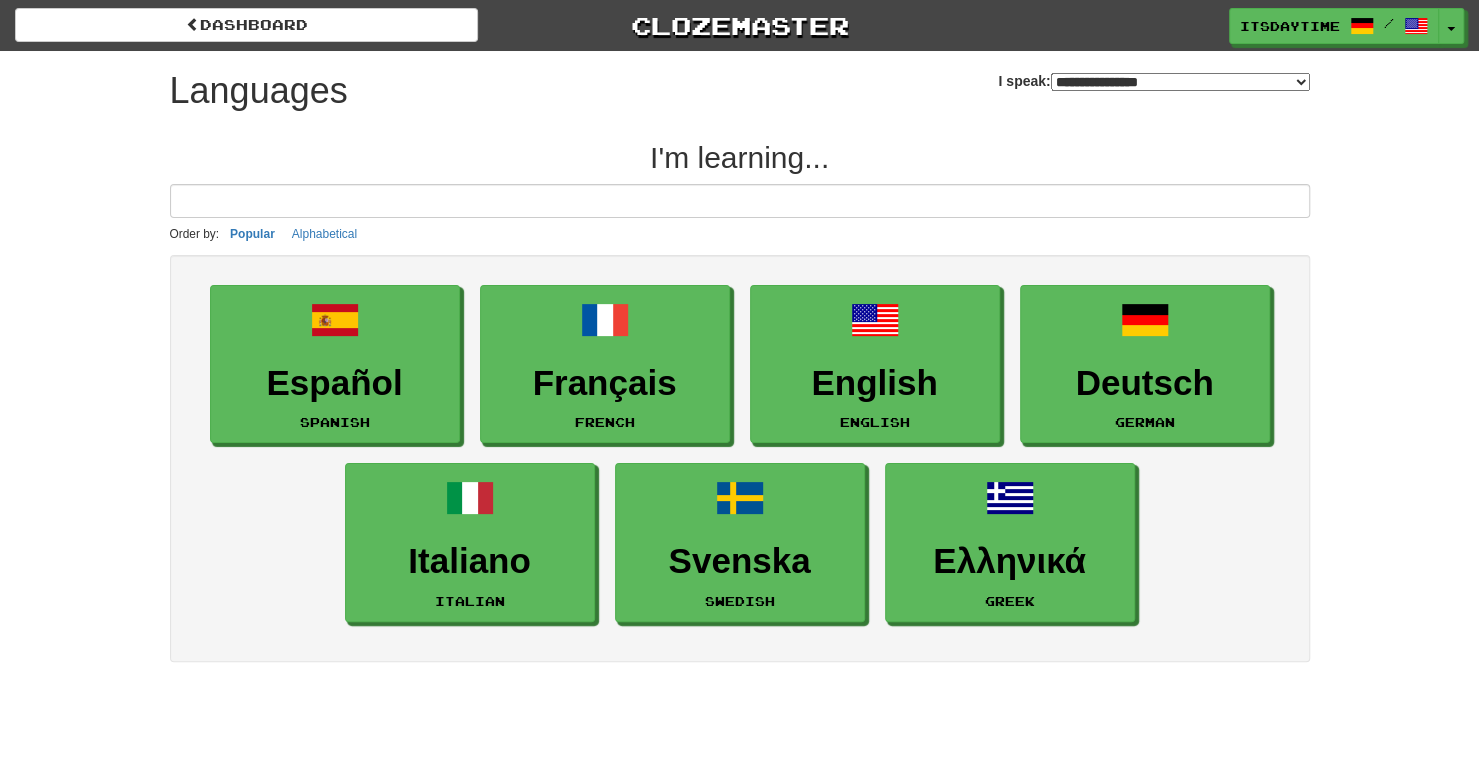 click on "**********" at bounding box center [1180, 82] 